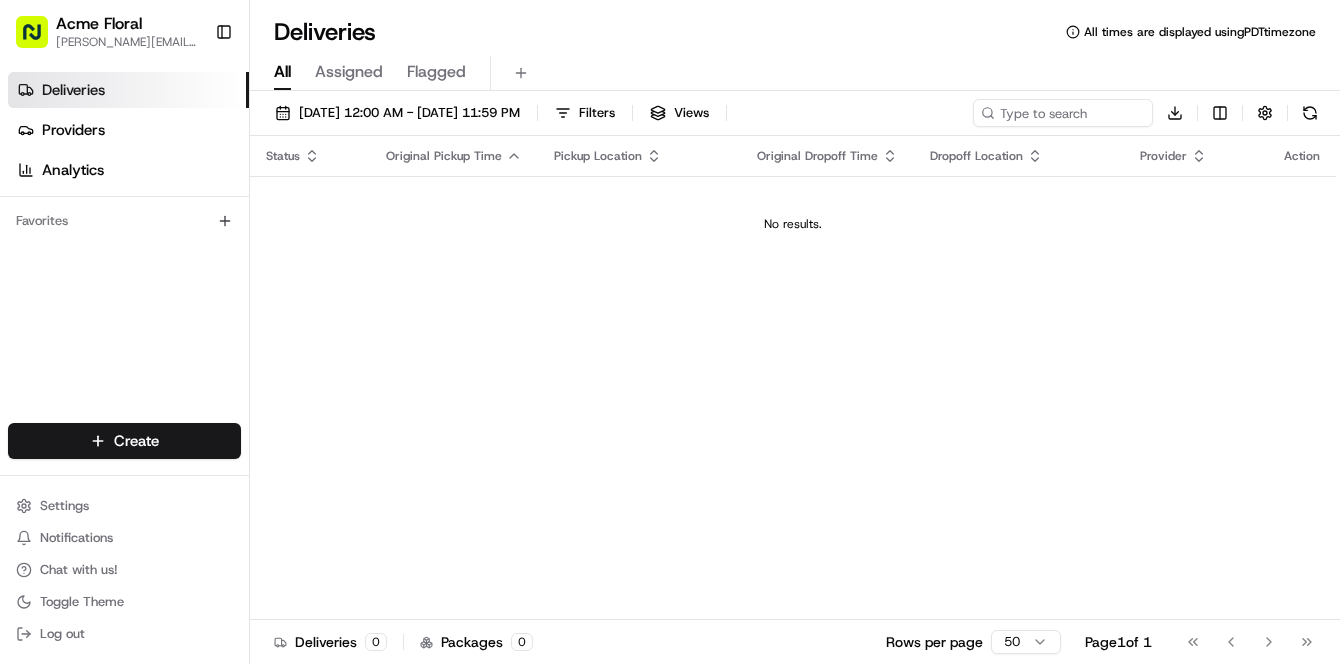 scroll, scrollTop: 0, scrollLeft: 0, axis: both 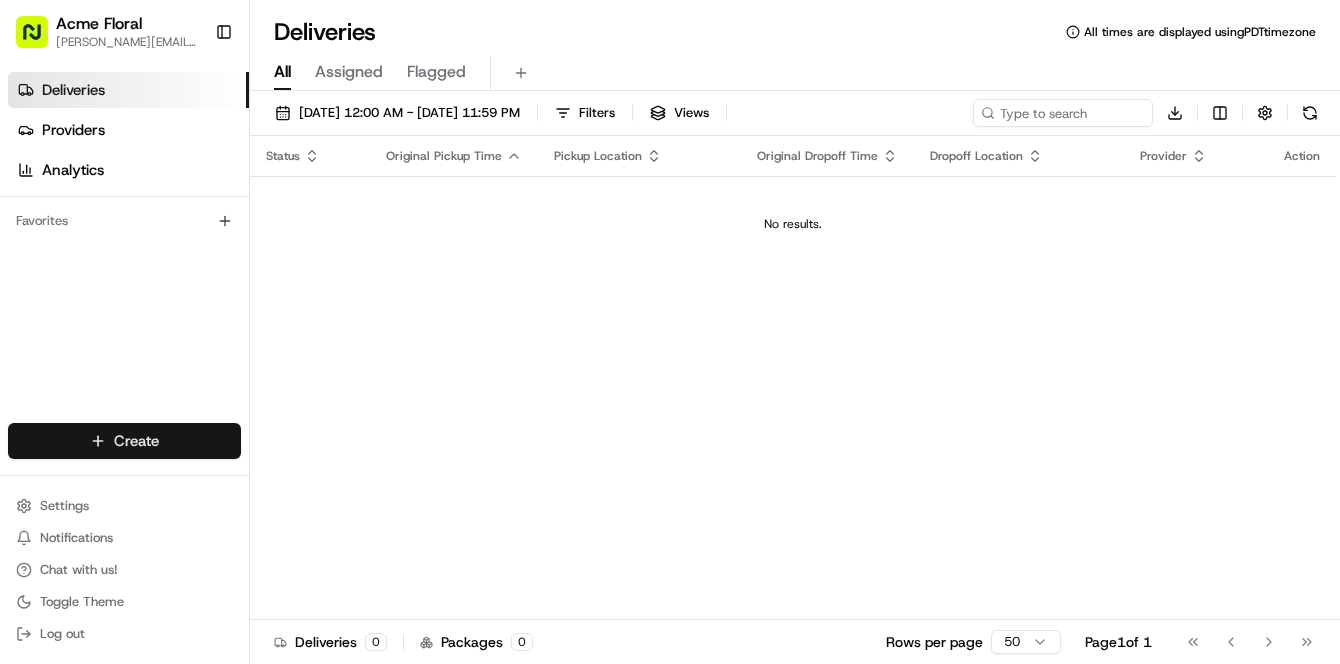 click on "Acme Floral [PERSON_NAME][EMAIL_ADDRESS][DOMAIN_NAME] Toggle Sidebar Deliveries Providers Analytics Favorites Main Menu Members & Organization Organization Users Roles Preferences Customization Tracking Orchestration Automations Dispatch Strategy Locations Pickup Locations Dropoff Locations Billing Billing Refund Requests Integrations Notification Triggers Webhooks API Keys Request Logs Create Settings Notifications Chat with us! Toggle Theme Log out Deliveries All times are displayed using  PDT  timezone All Assigned Flagged [DATE] 12:00 AM - [DATE] 11:59 PM Filters Views Download Status Original Pickup Time Pickup Location Original Dropoff Time Dropoff Location Provider Action No results. Deliveries 0 Packages 0 Rows per page 50 Page  1  of   1 Go to first page Go to previous page Go to next page Go to last page
Create Create" at bounding box center (670, 332) 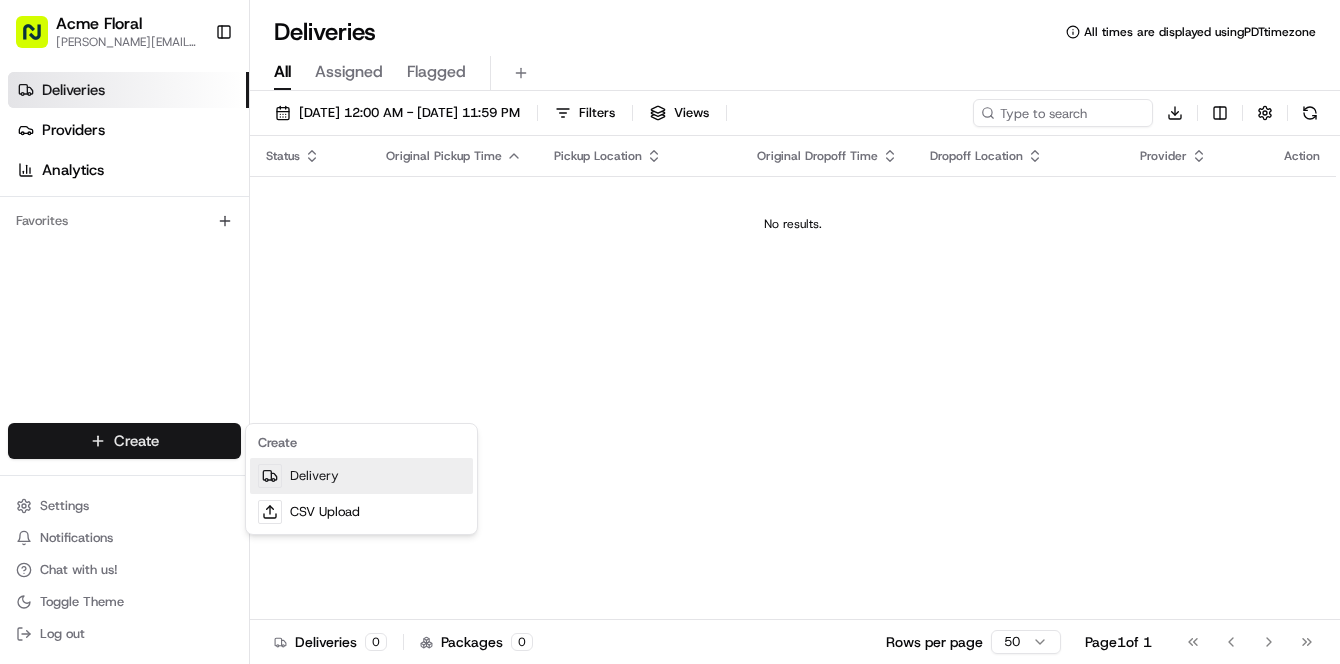click on "Delivery" at bounding box center (361, 476) 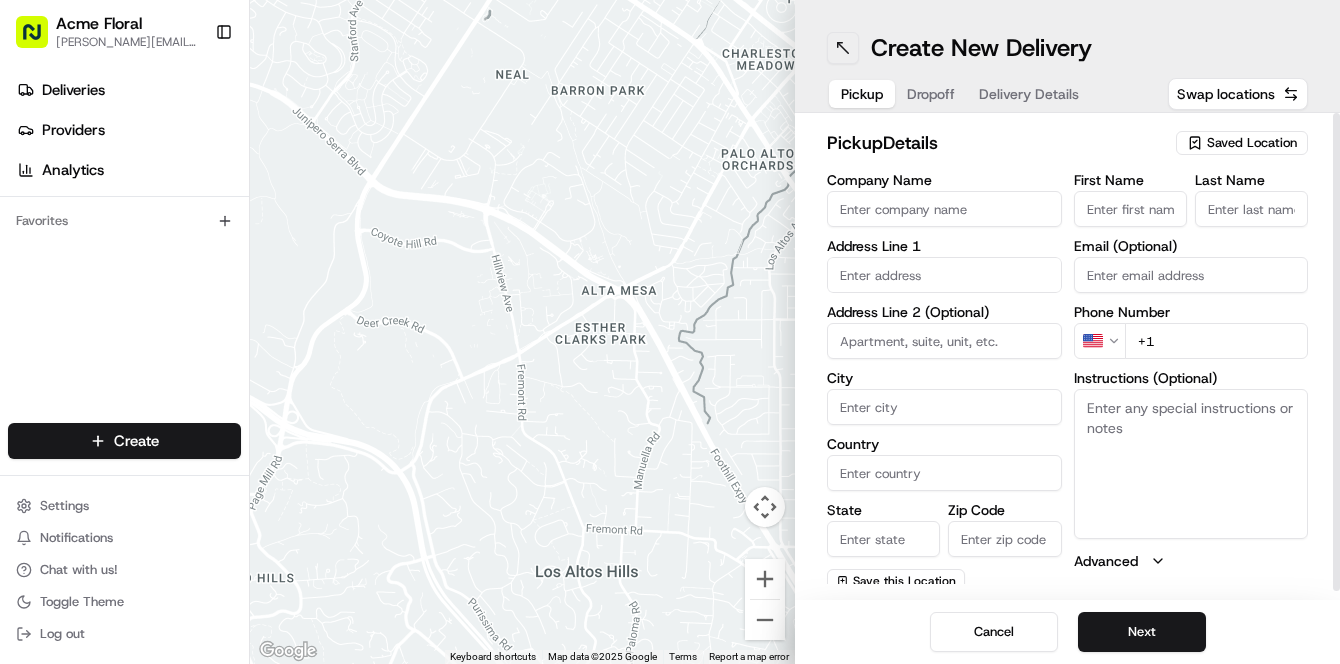click at bounding box center [843, 48] 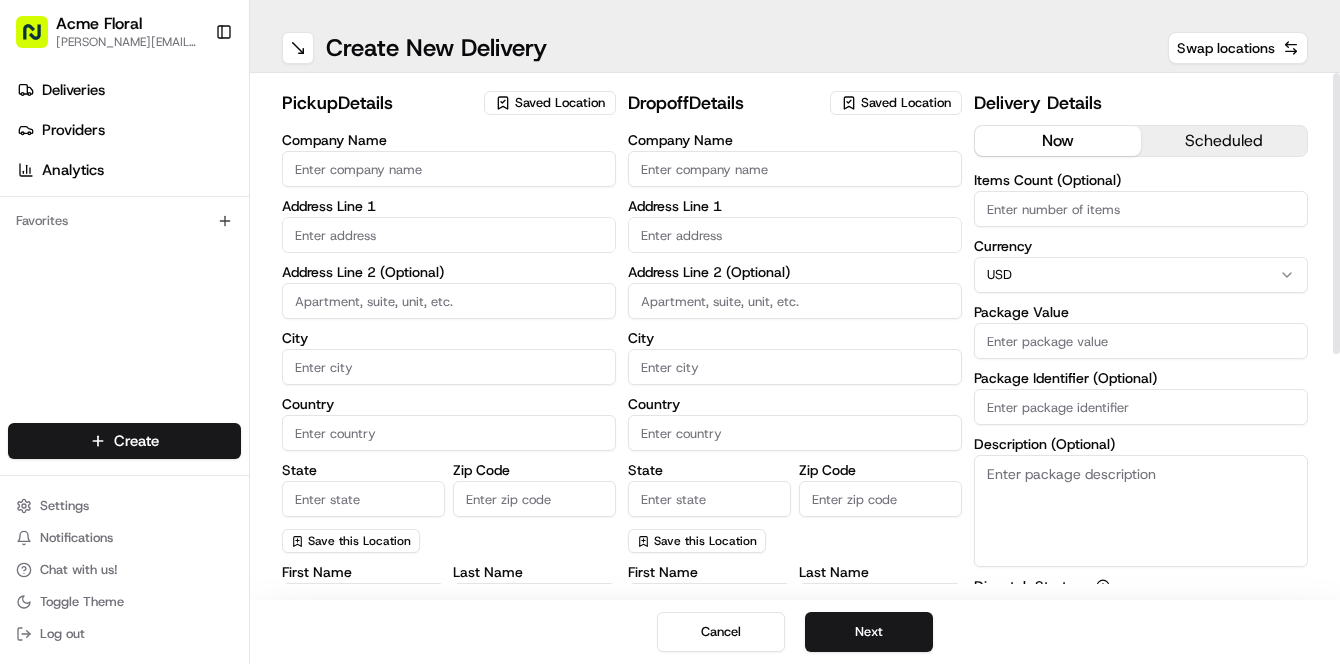 click on "Saved Location" at bounding box center (560, 103) 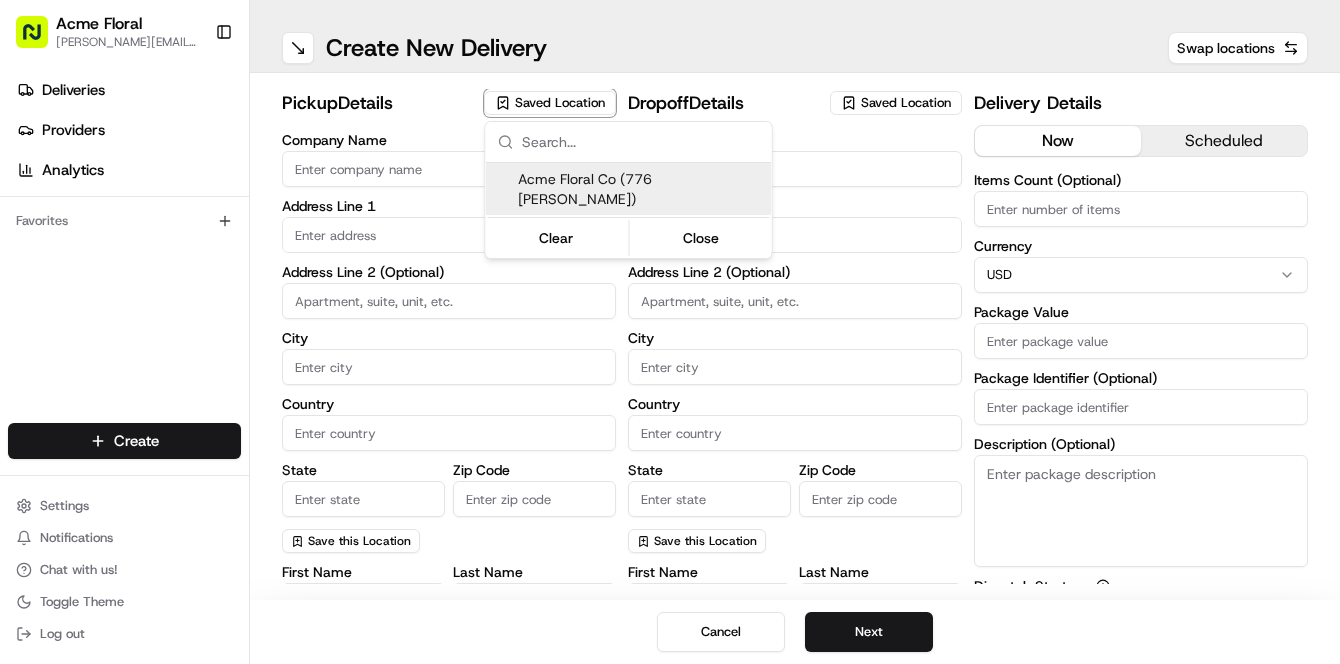 click on "Acme Floral Co (776 [PERSON_NAME])" at bounding box center (641, 189) 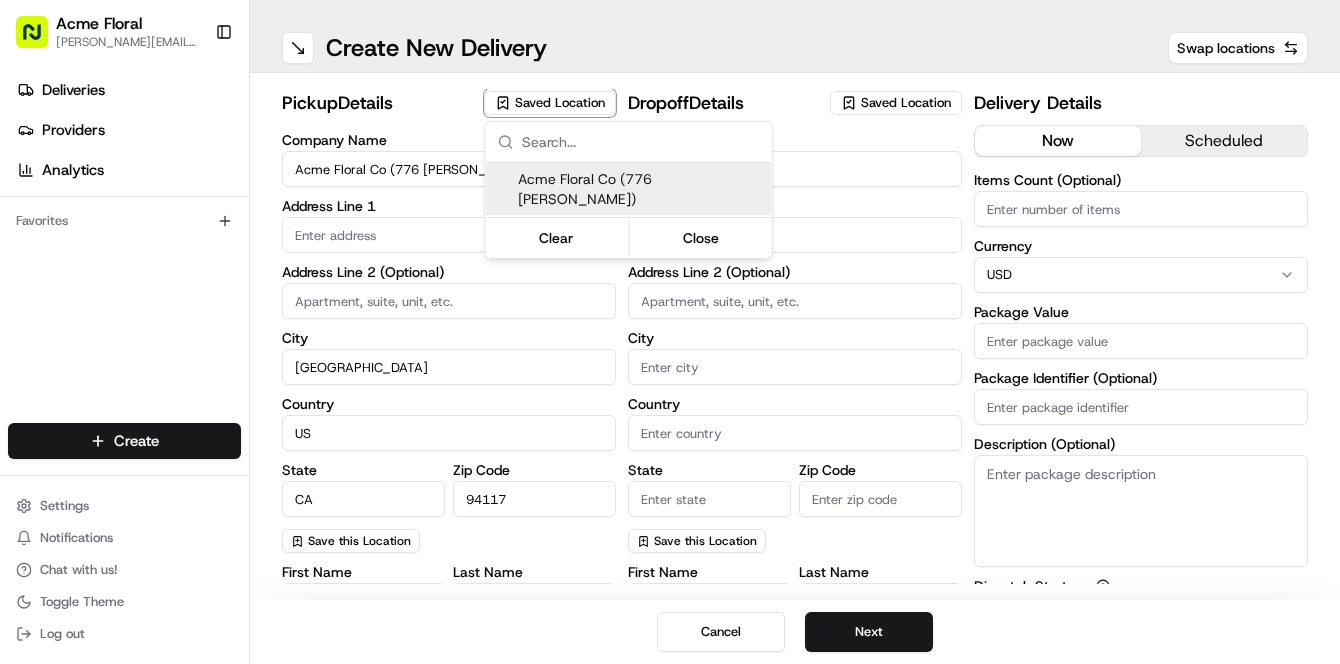 type on "[STREET_ADDRESS][PERSON_NAME]" 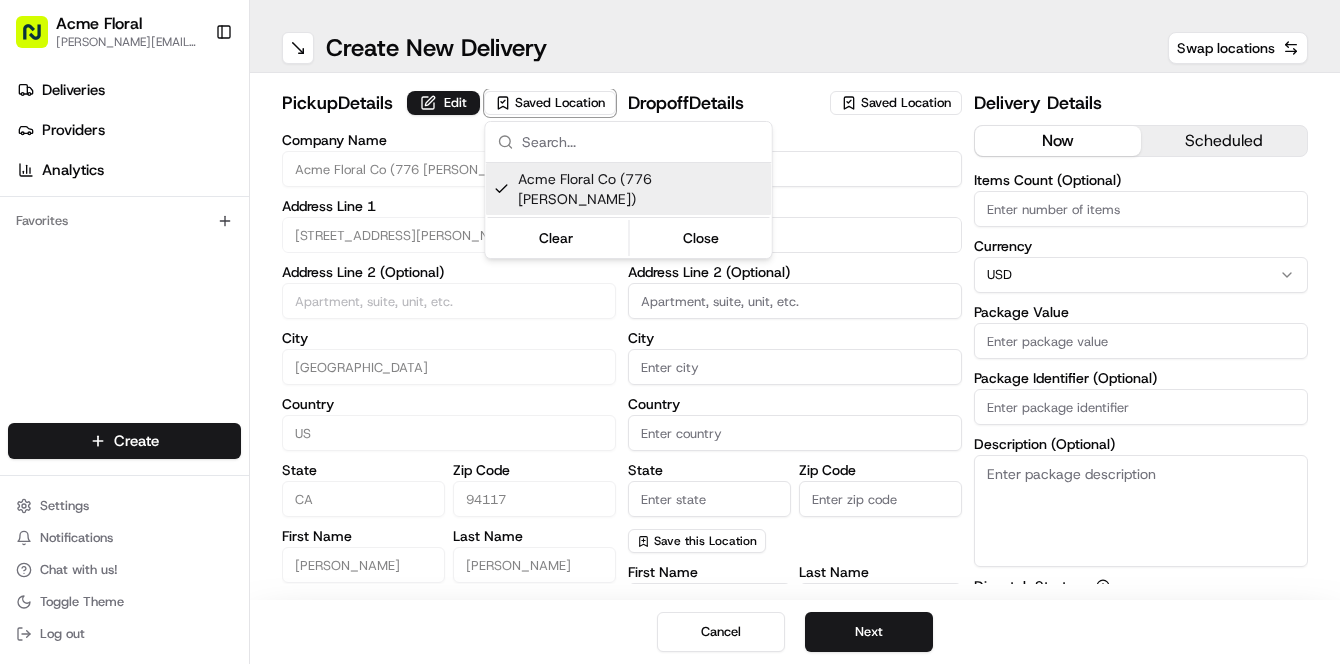 click on "Acme Floral [PERSON_NAME][EMAIL_ADDRESS][DOMAIN_NAME] Toggle Sidebar Deliveries Providers Analytics Favorites Main Menu Members & Organization Organization Users Roles Preferences Customization Tracking Orchestration Automations Dispatch Strategy Locations Pickup Locations Dropoff Locations Billing Billing Refund Requests Integrations Notification Triggers Webhooks API Keys Request Logs Create Settings Notifications Chat with us! Toggle Theme Log out ← Move left → Move right ↑ Move up ↓ Move down + Zoom in - Zoom out Home Jump left by 75% End Jump right by 75% Page Up Jump up by 75% Page Down Jump down by 75% Map Data Map data ©2025 Google Map data ©2025 Google 2 m  Click to toggle between metric and imperial units Terms Create New Delivery Swap locations pickup  Details  Edit Saved Location Company Name Acme Floral Co (776 [PERSON_NAME]) Address Line 1 776 [PERSON_NAME] St Address Line 2 (Optional) City [GEOGRAPHIC_DATA] Country [GEOGRAPHIC_DATA] State [US_STATE] Zip Code 94117 First Name [PERSON_NAME] Last Name [PERSON_NAME] Email (Optional) Phone Number US" at bounding box center [670, 332] 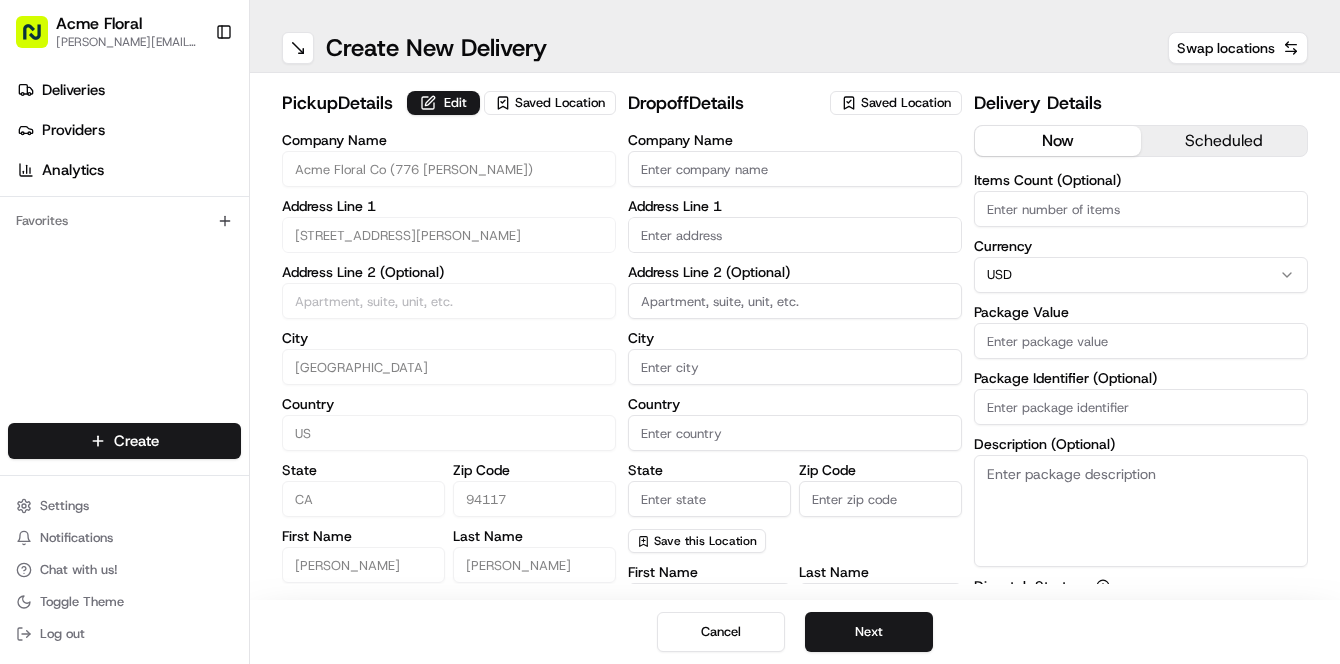 click on "Saved Location" at bounding box center (906, 103) 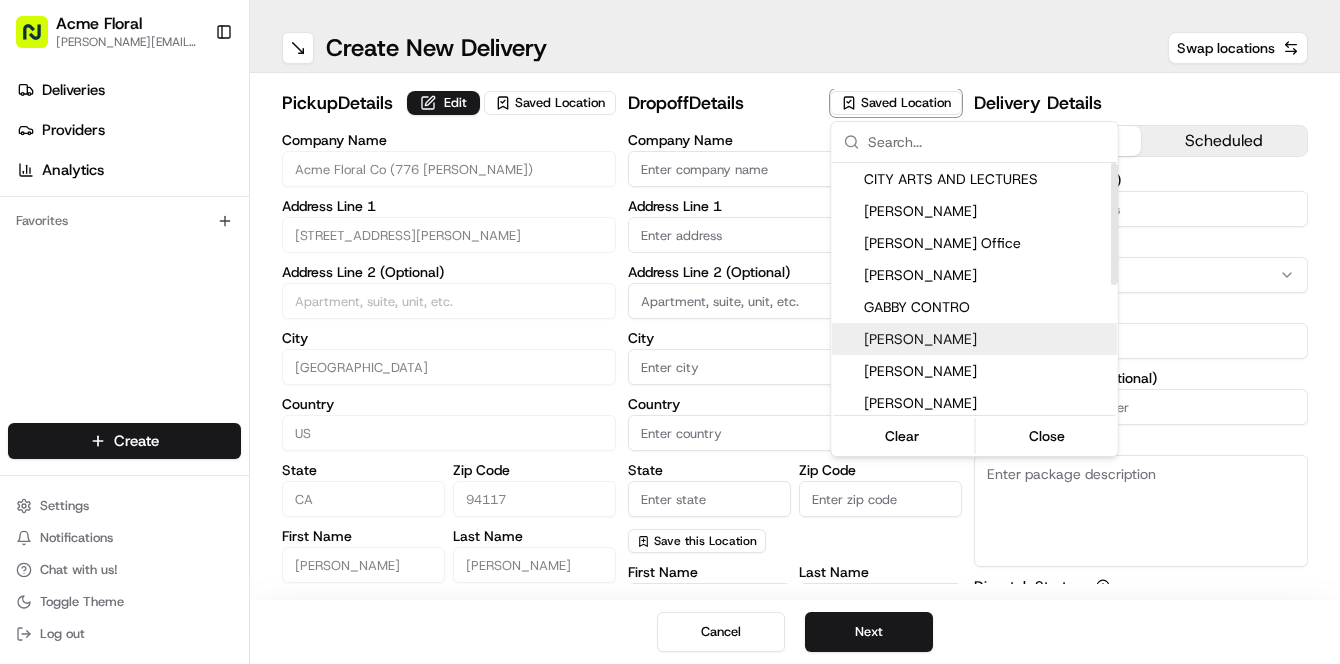 click on "[PERSON_NAME]" at bounding box center [987, 339] 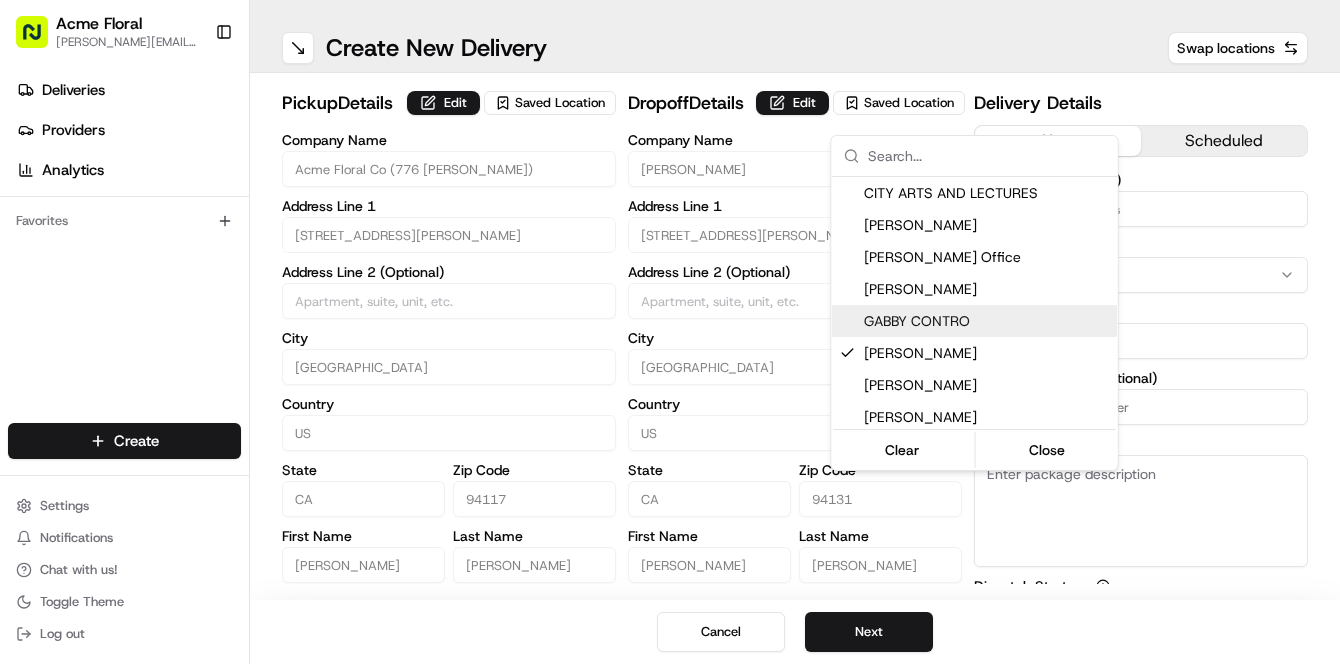click on "Acme Floral [PERSON_NAME][EMAIL_ADDRESS][DOMAIN_NAME] Toggle Sidebar Deliveries Providers Analytics Favorites Main Menu Members & Organization Organization Users Roles Preferences Customization Tracking Orchestration Automations Dispatch Strategy Locations Pickup Locations Dropoff Locations Billing Billing Refund Requests Integrations Notification Triggers Webhooks API Keys Request Logs Create Settings Notifications Chat with us! Toggle Theme Log out ← Move left → Move right ↑ Move up ↓ Move down + Zoom in - Zoom out Home Jump left by 75% End Jump right by 75% Page Up Jump up by 75% Page Down Jump down by 75% Map Data Map data ©2025 Google Map data ©2025 Google 20 km  Click to toggle between metric and imperial units Terms Create New Delivery Swap locations pickup  Details  Edit Saved Location Company Name Acme Floral Co (776 [PERSON_NAME]) Address Line 1 776 [PERSON_NAME] St Address Line 2 (Optional) City [GEOGRAPHIC_DATA] Country [GEOGRAPHIC_DATA] State [US_STATE] Zip Code 94117 First Name [PERSON_NAME] Last Name [PERSON_NAME] Email (Optional) Phone Number $" at bounding box center [670, 332] 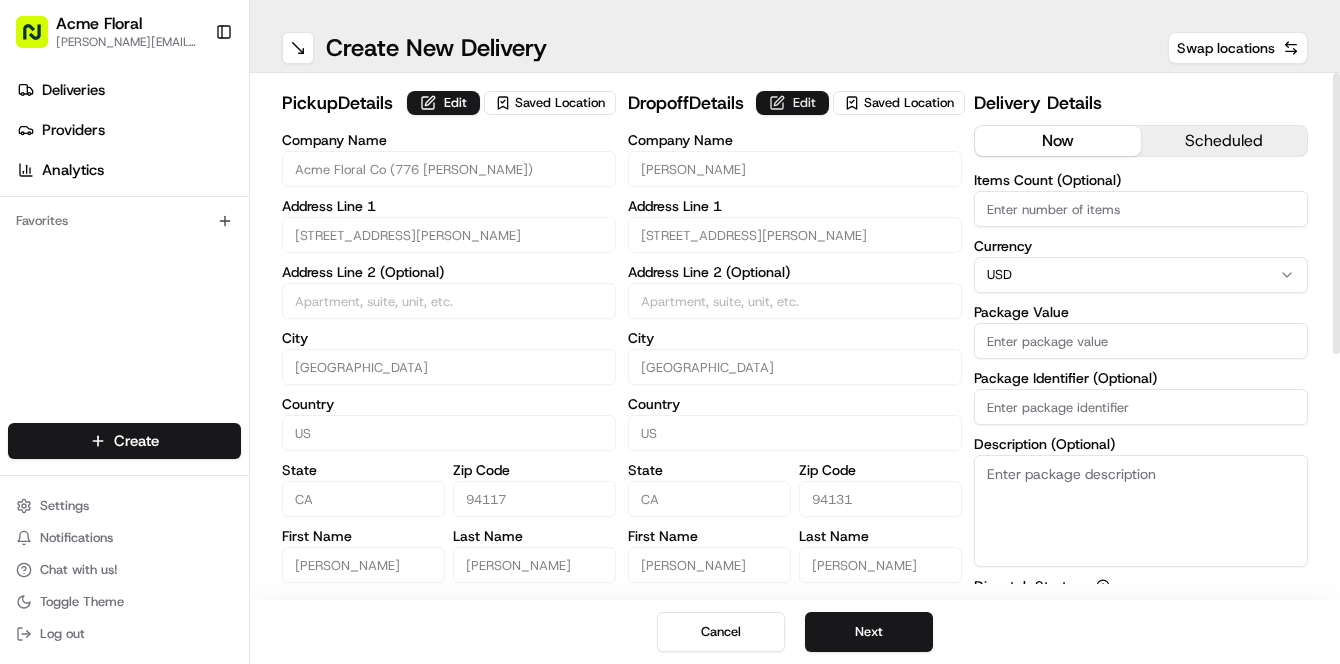 click on "Edit" at bounding box center (792, 103) 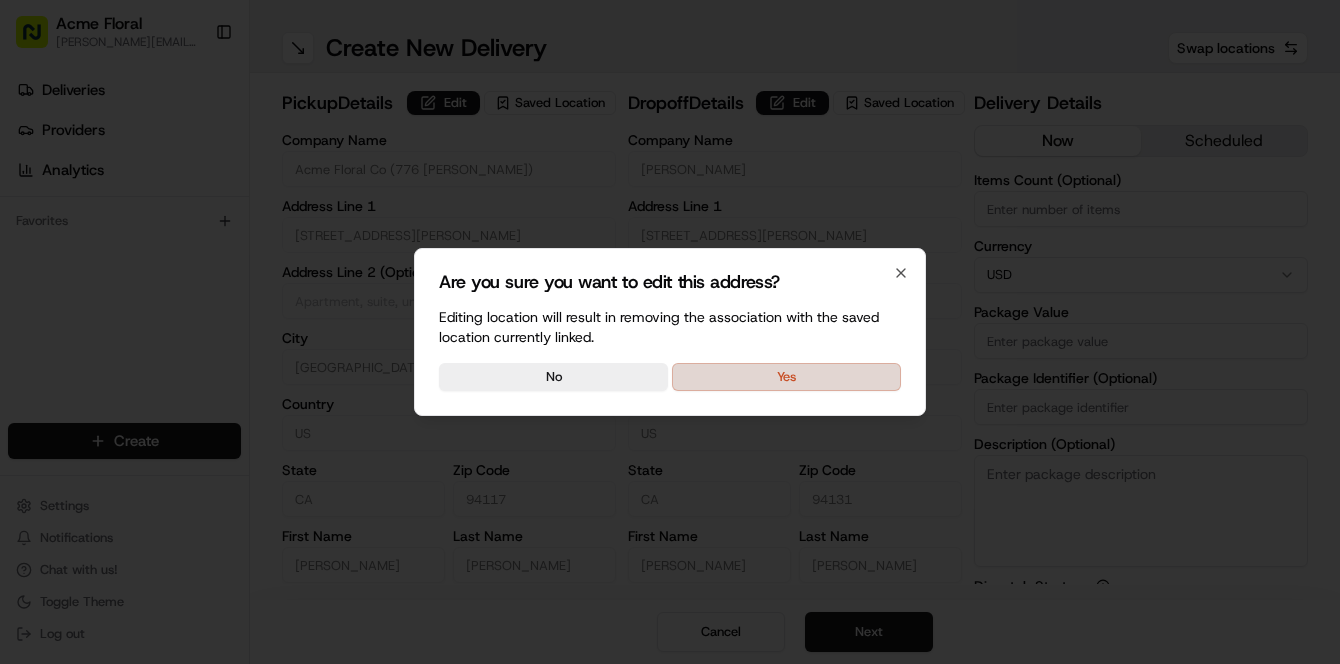 click on "Yes" at bounding box center [786, 377] 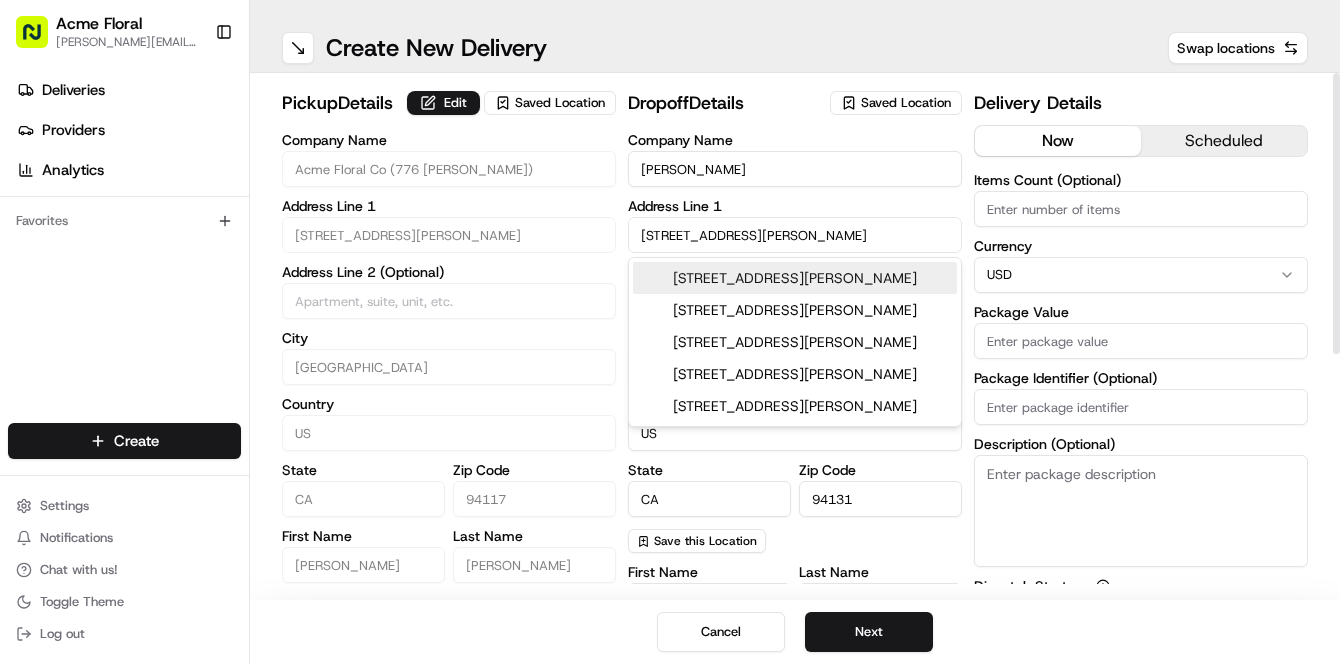 click on "[STREET_ADDRESS][PERSON_NAME]" at bounding box center [795, 235] 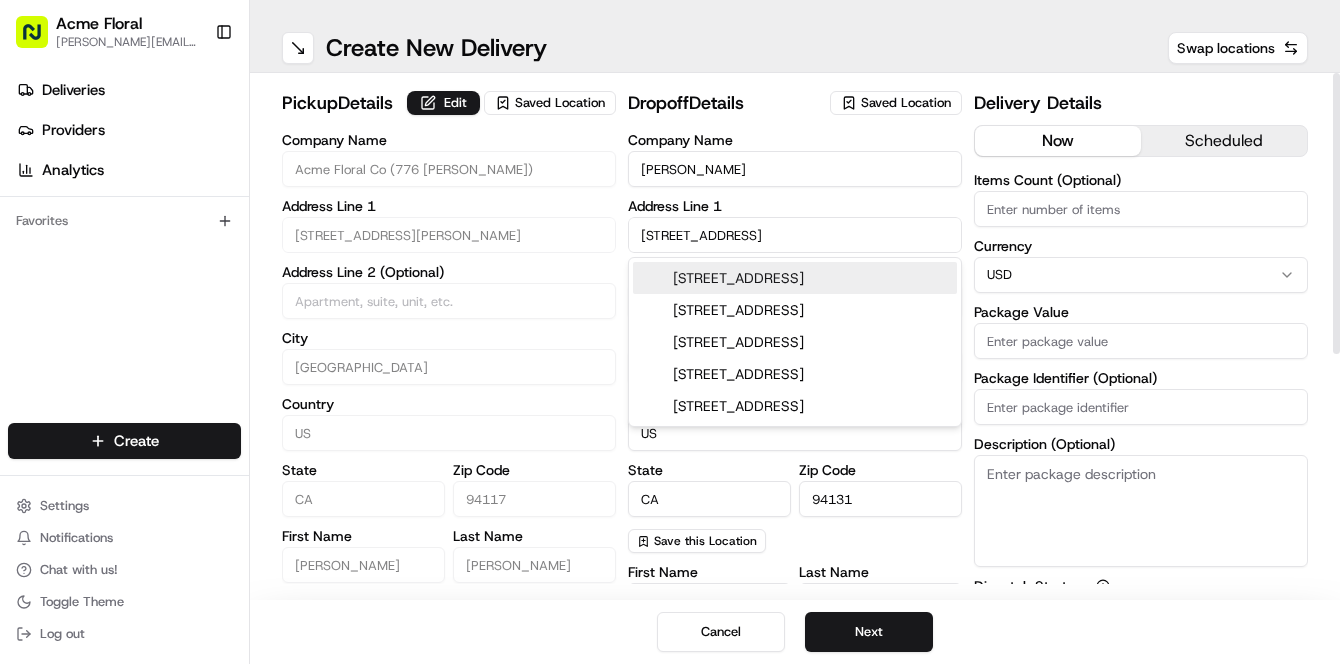 click on "[STREET_ADDRESS]" at bounding box center [795, 278] 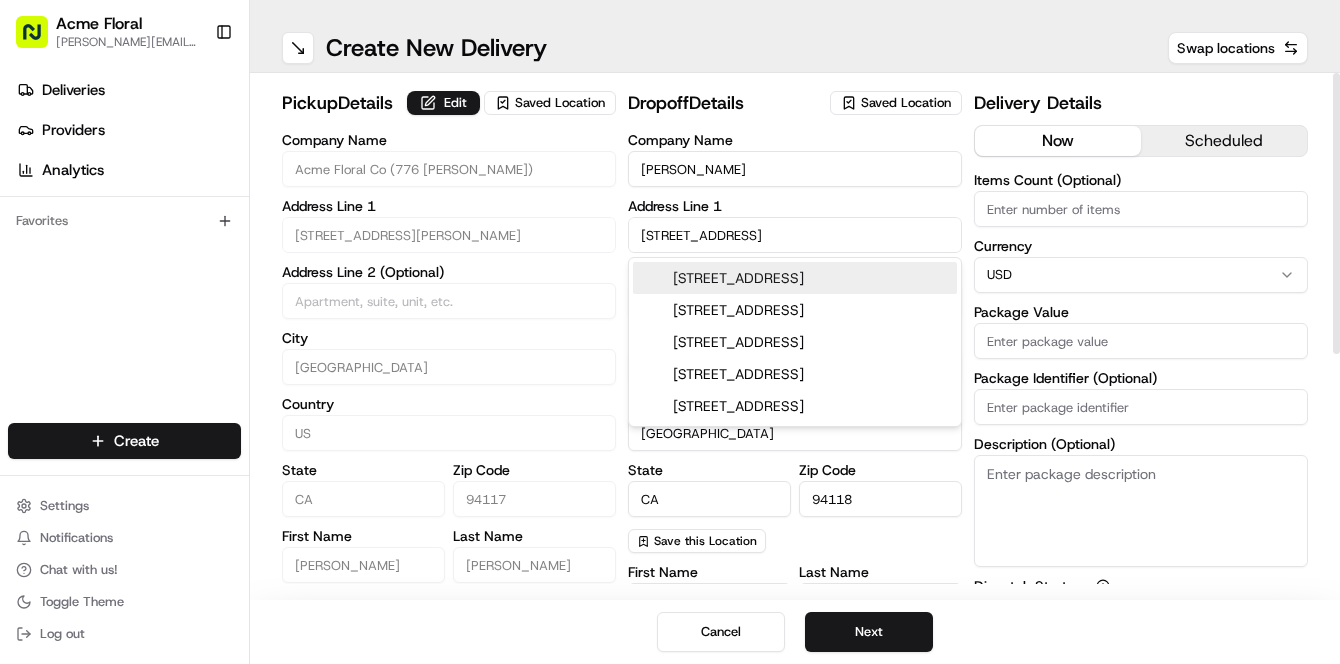 type on "[STREET_ADDRESS]" 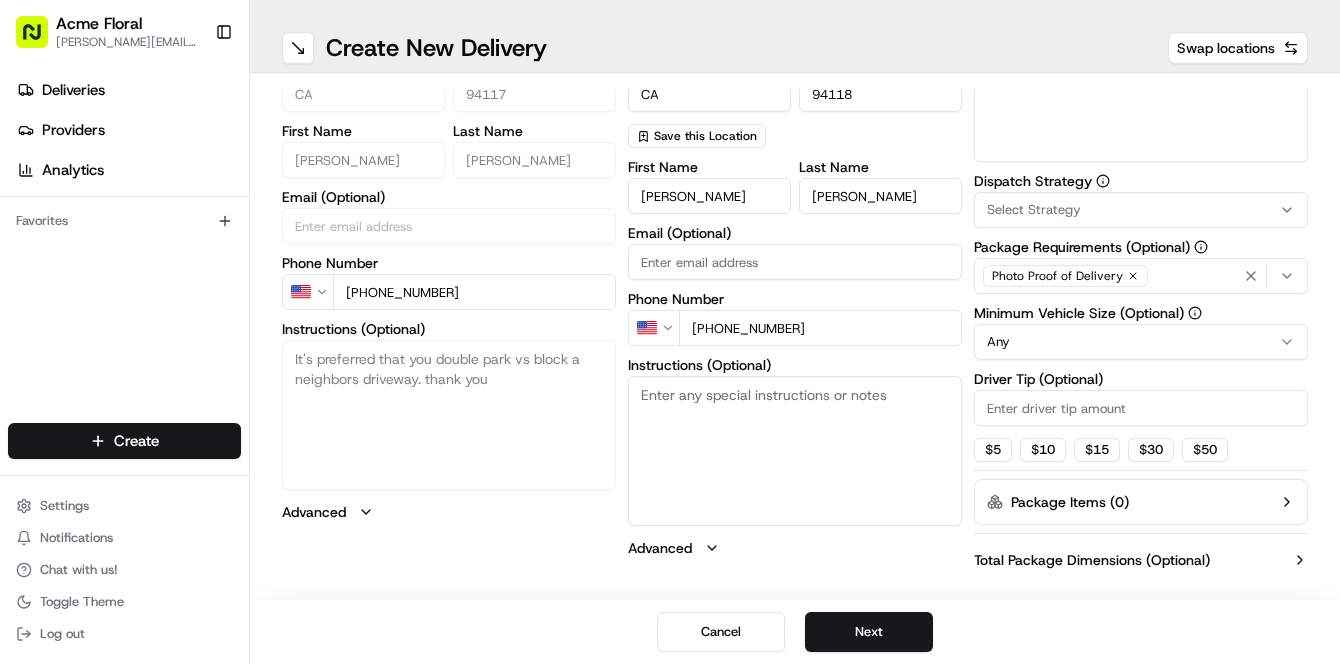 scroll, scrollTop: 407, scrollLeft: 0, axis: vertical 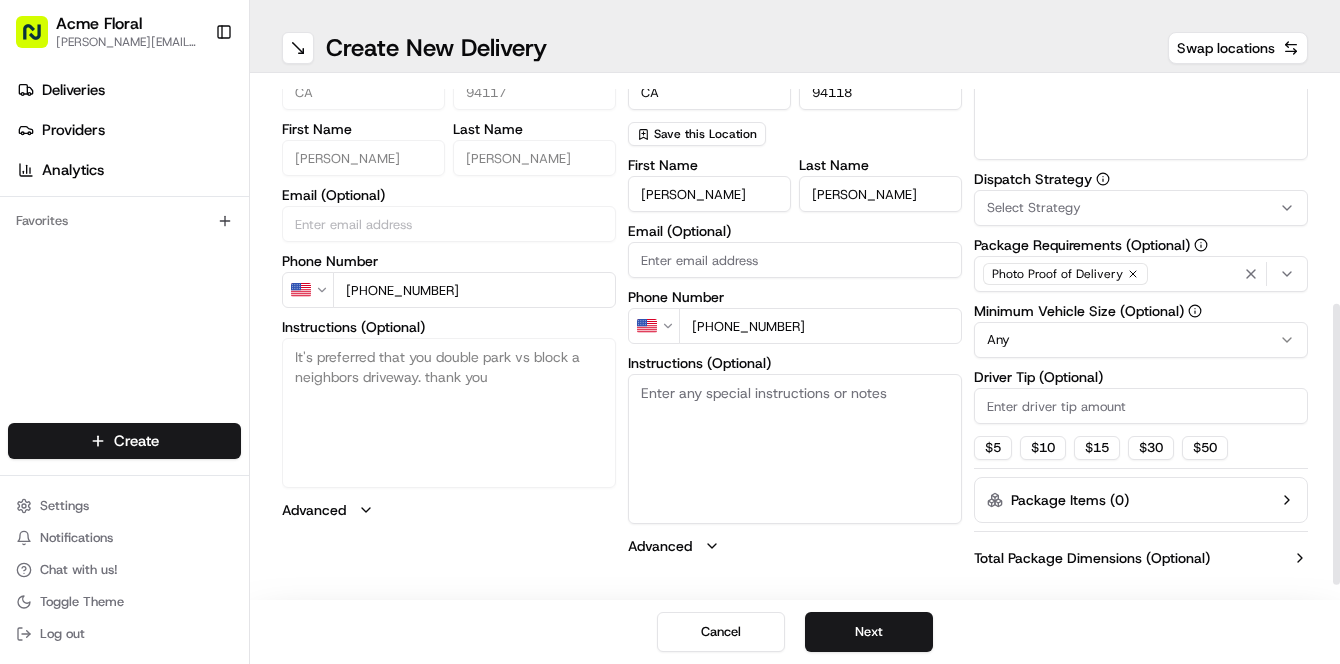 click on "Instructions (Optional)" at bounding box center [795, 449] 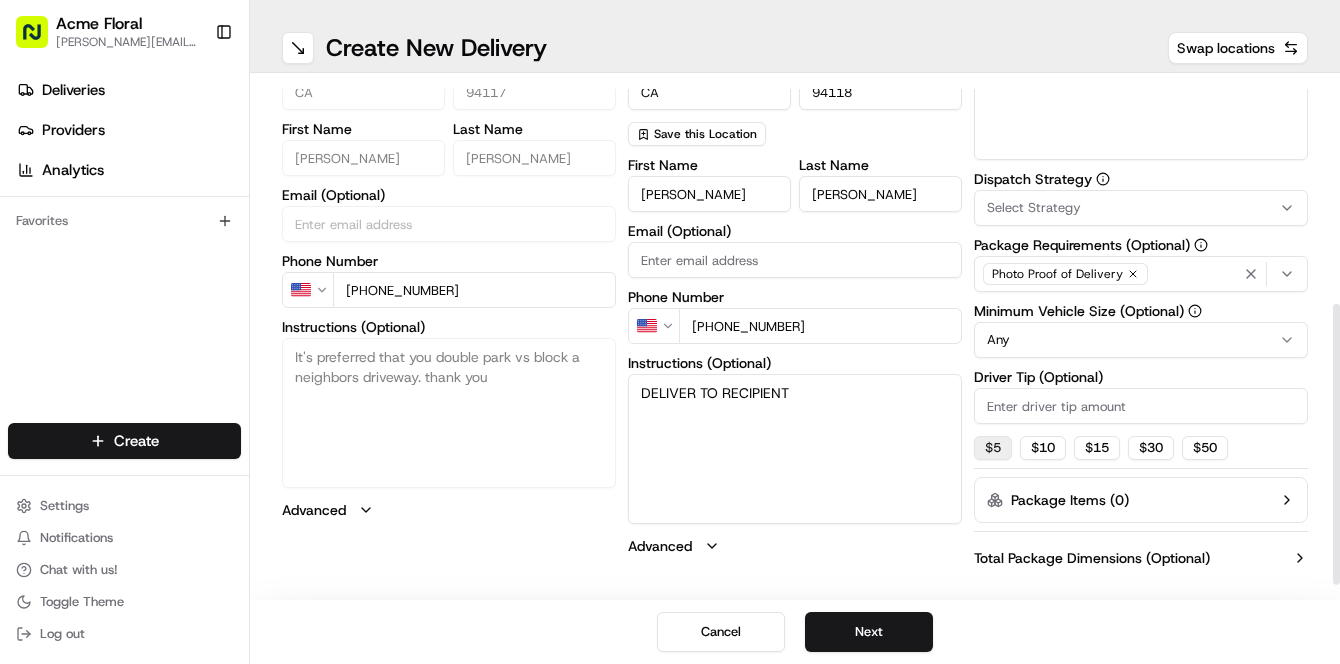 type on "DELIVER TO RECIPIENT" 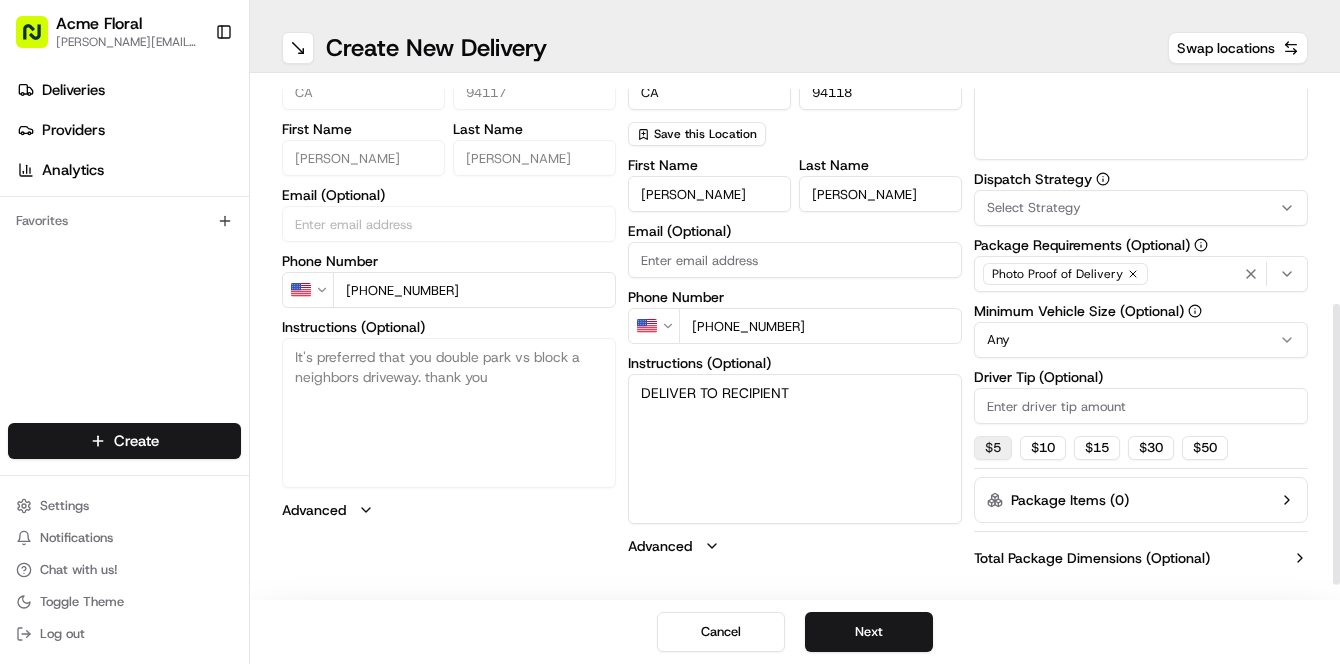click on "$ 5" at bounding box center [993, 448] 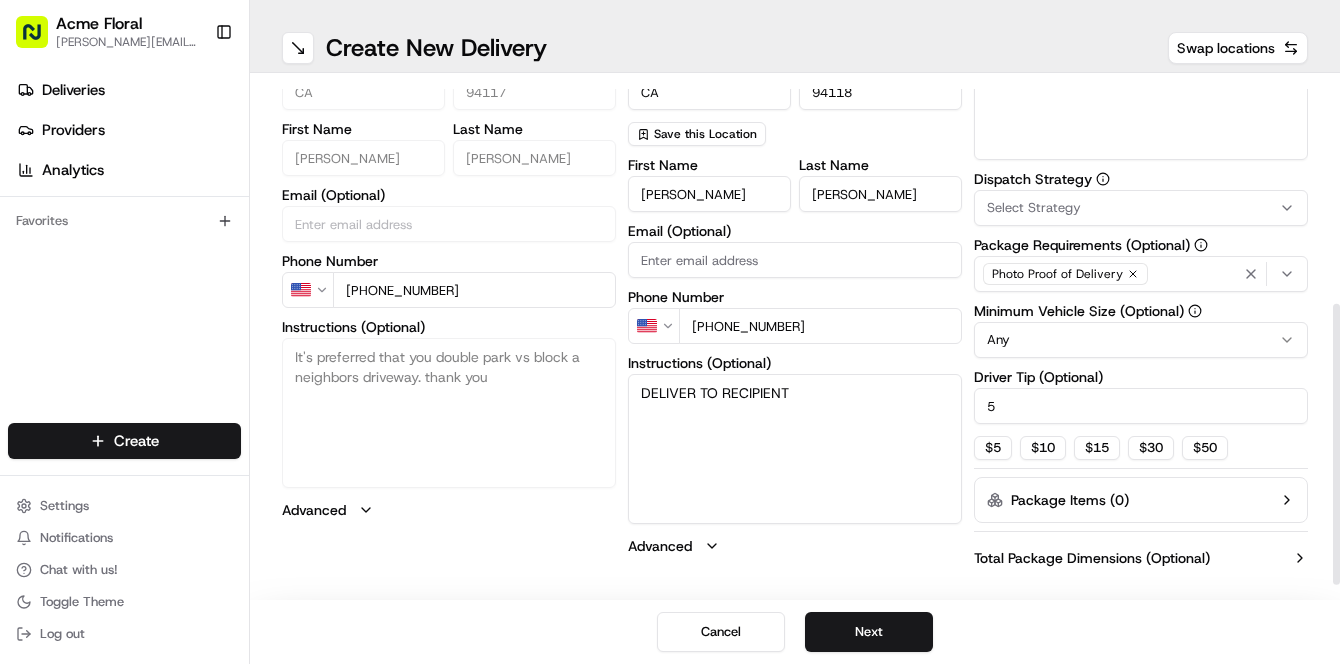 click on "Acme Floral [PERSON_NAME][EMAIL_ADDRESS][DOMAIN_NAME] Toggle Sidebar Deliveries Providers Analytics Favorites Main Menu Members & Organization Organization Users Roles Preferences Customization Tracking Orchestration Automations Dispatch Strategy Locations Pickup Locations Dropoff Locations Billing Billing Refund Requests Integrations Notification Triggers Webhooks API Keys Request Logs Create Settings Notifications Chat with us! Toggle Theme Log out ← Move left → Move right ↑ Move up ↓ Move down + Zoom in - Zoom out Home Jump left by 75% End Jump right by 75% Page Up Jump up by 75% Page Down Jump down by 75% Map Data Map data ©2025 Google Map data ©2025 Google 200 km  Click to toggle between metric and imperial units Terms Create New Delivery Swap locations pickup  Details  Edit Saved Location Company Name Acme Floral Co (776 [PERSON_NAME]) Address Line 1 776 [PERSON_NAME] St Address Line 2 (Optional) City [GEOGRAPHIC_DATA] Country [GEOGRAPHIC_DATA] State [US_STATE] Zip Code 94117 First Name [PERSON_NAME] Last Name [PERSON_NAME] Email (Optional) Phone Number" at bounding box center (670, 332) 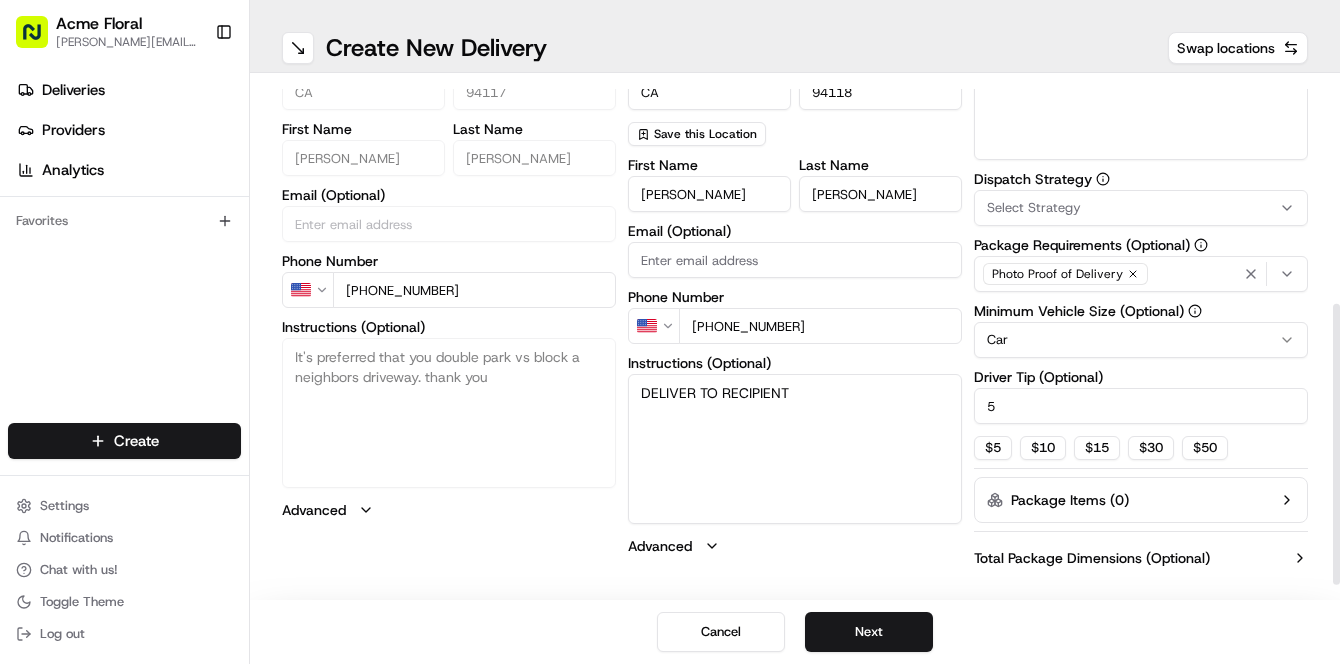 click on "Select Strategy" at bounding box center [1034, 208] 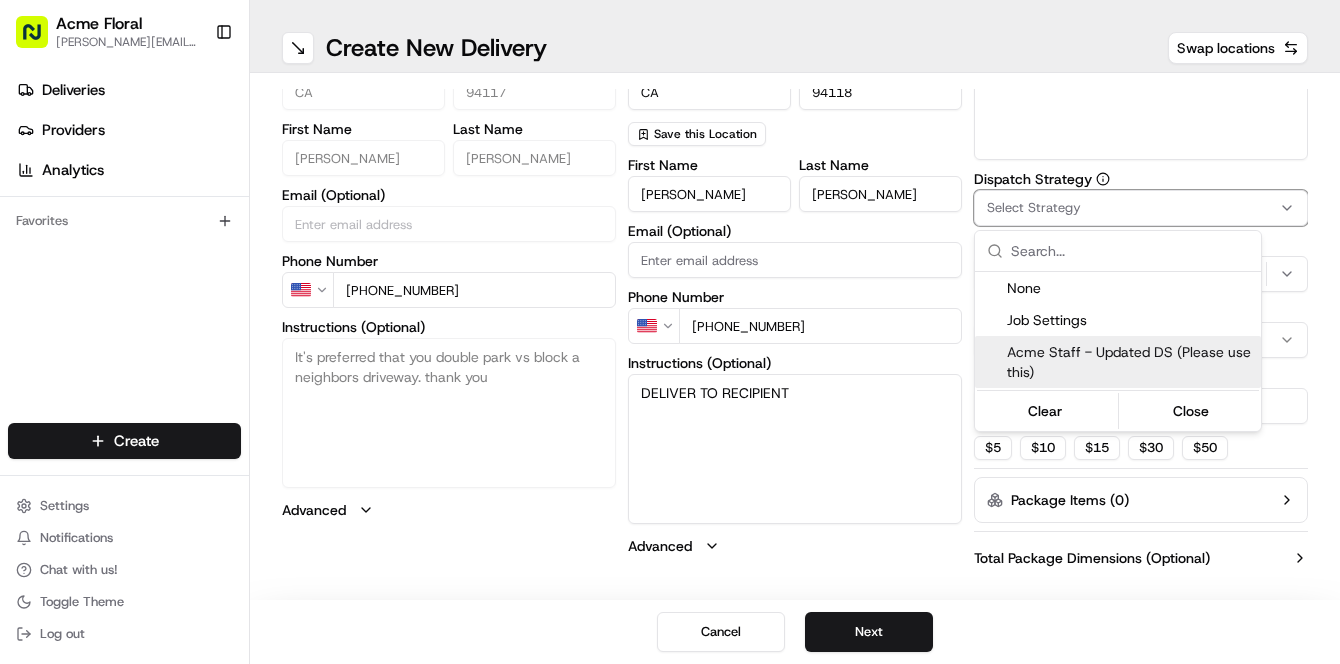 click on "Acme Staff - Updated DS (Please use this)" at bounding box center (1130, 362) 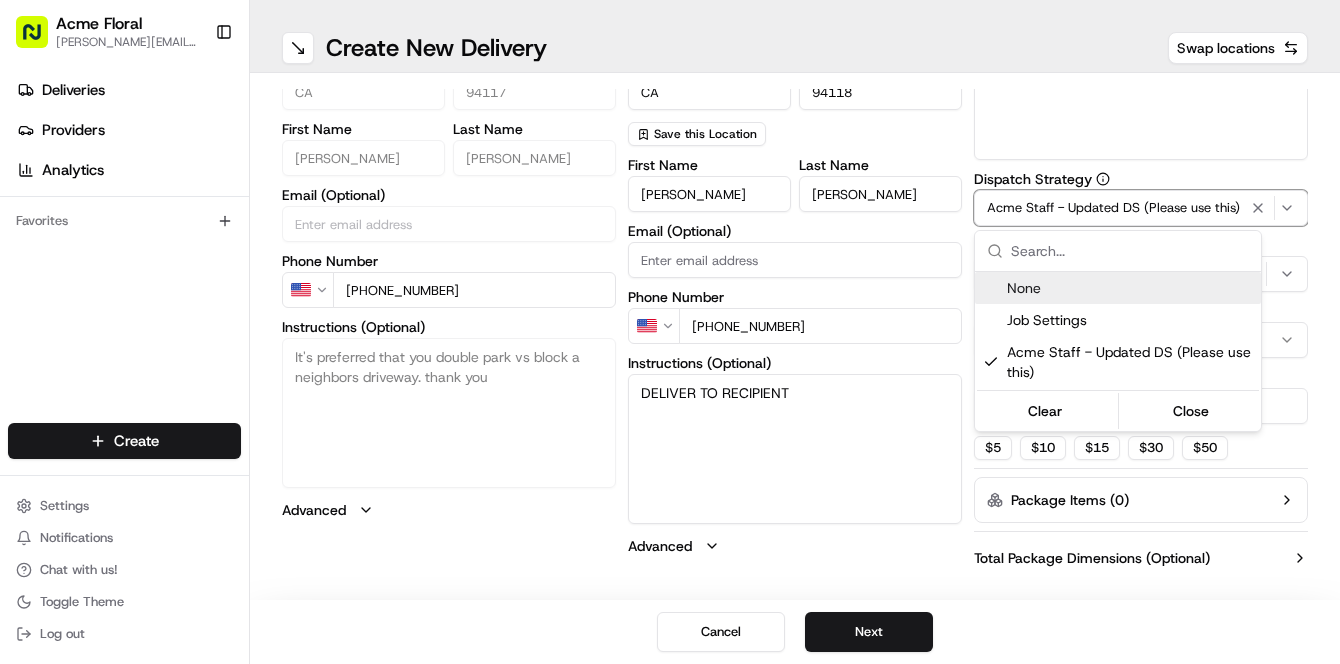 click on "Acme Floral [PERSON_NAME][EMAIL_ADDRESS][DOMAIN_NAME] Toggle Sidebar Deliveries Providers Analytics Favorites Main Menu Members & Organization Organization Users Roles Preferences Customization Tracking Orchestration Automations Dispatch Strategy Locations Pickup Locations Dropoff Locations Billing Billing Refund Requests Integrations Notification Triggers Webhooks API Keys Request Logs Create Settings Notifications Chat with us! Toggle Theme Log out ← Move left → Move right ↑ Move up ↓ Move down + Zoom in - Zoom out Home Jump left by 75% End Jump right by 75% Page Up Jump up by 75% Page Down Jump down by 75% Map Data Map data ©2025 Google Map data ©2025 Google 200 km  Click to toggle between metric and imperial units Terms Create New Delivery Swap locations pickup  Details  Edit Saved Location Company Name Acme Floral Co (776 [PERSON_NAME]) Address Line 1 776 [PERSON_NAME] St Address Line 2 (Optional) City [GEOGRAPHIC_DATA] Country [GEOGRAPHIC_DATA] State [US_STATE] Zip Code 94117 First Name [PERSON_NAME] Last Name [PERSON_NAME] Email (Optional) Phone Number" at bounding box center (670, 332) 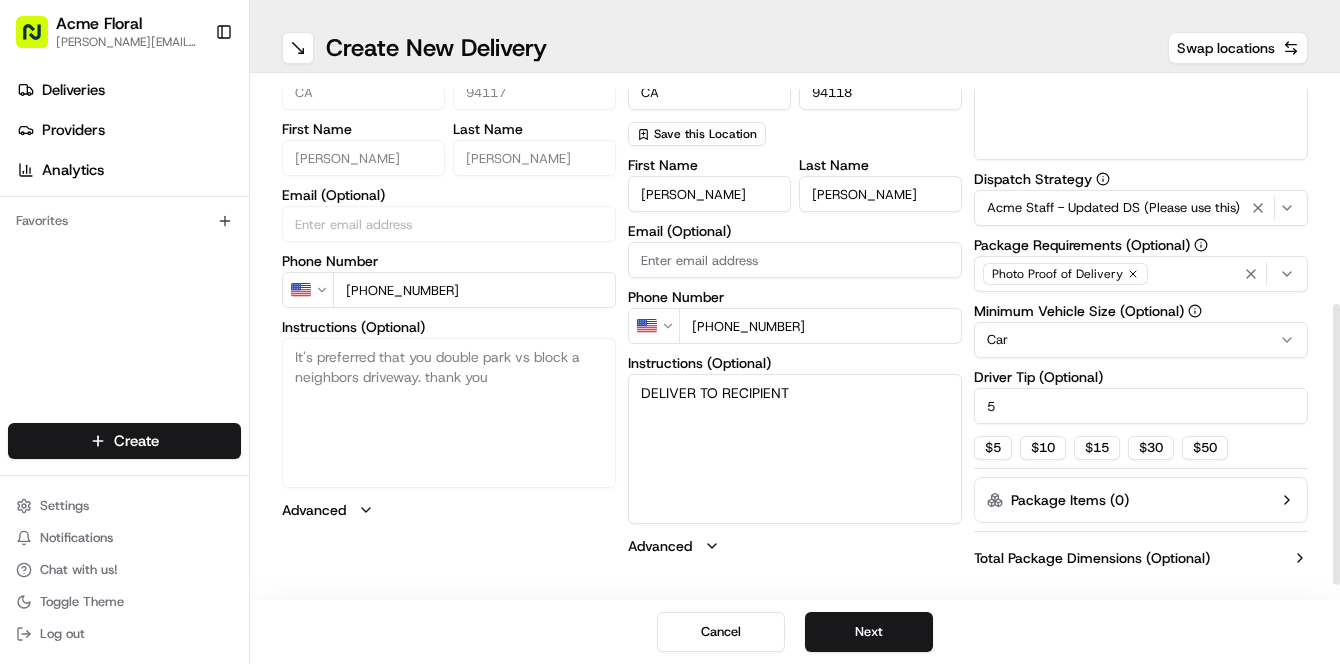 click on "DELIVER TO RECIPIENT" at bounding box center (795, 449) 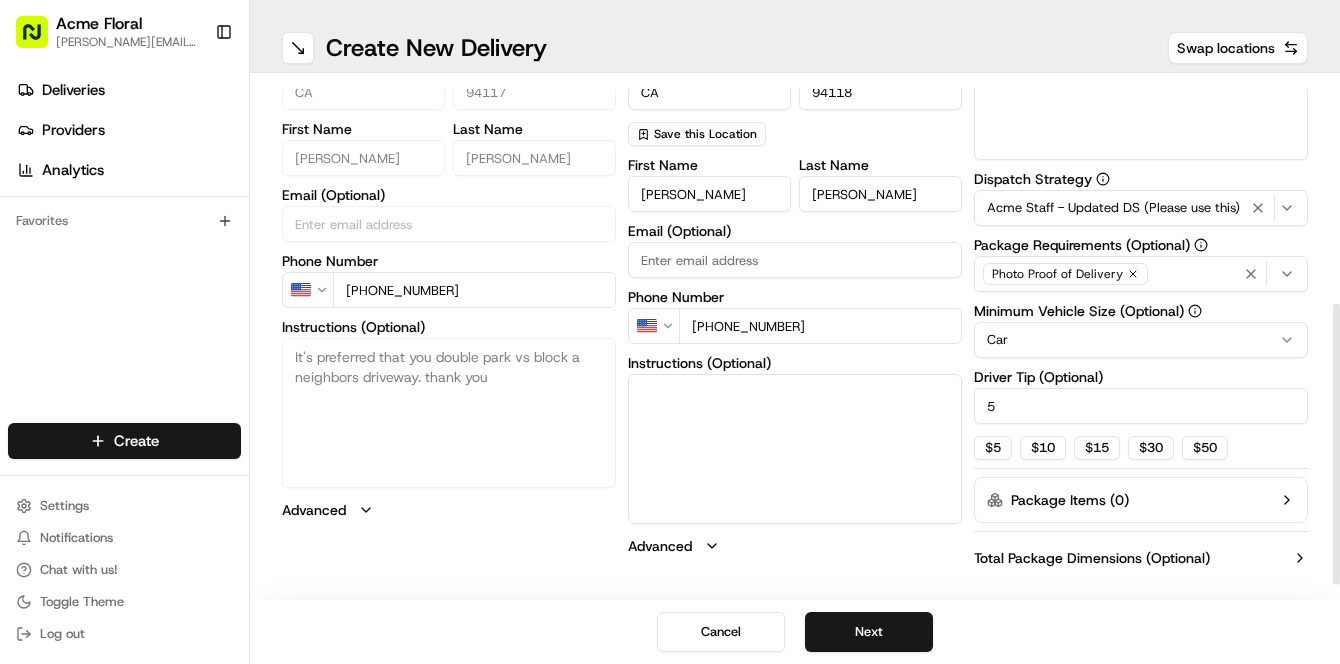 click on "Description (Optional)" at bounding box center [1141, 104] 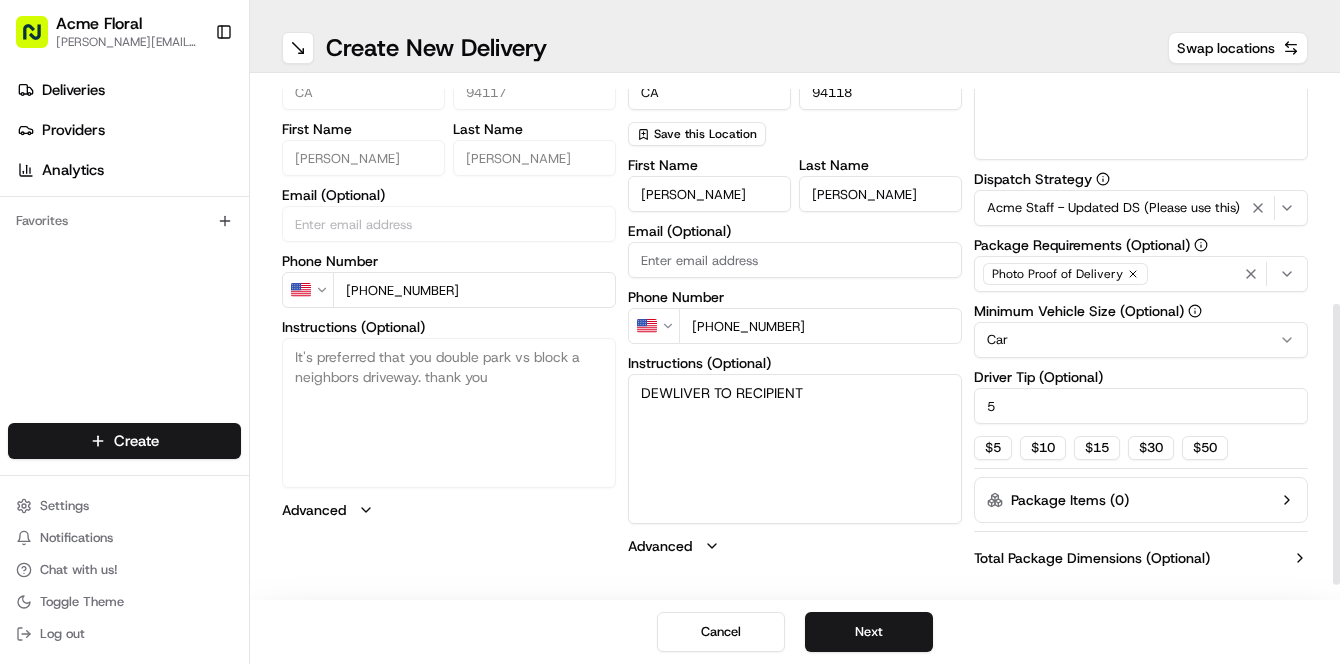 click on "DEWLIVER TO RECIPIENT" at bounding box center [795, 449] 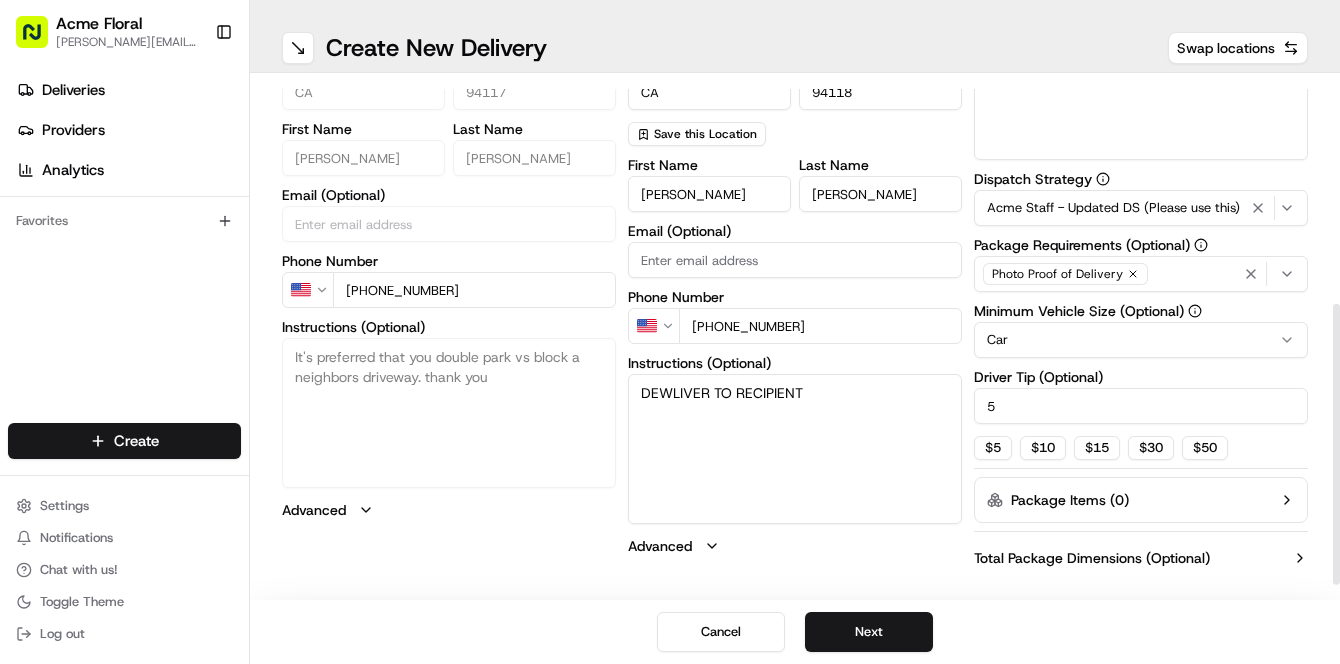 click on "DEWLIVER TO RECIPIENT" at bounding box center (795, 449) 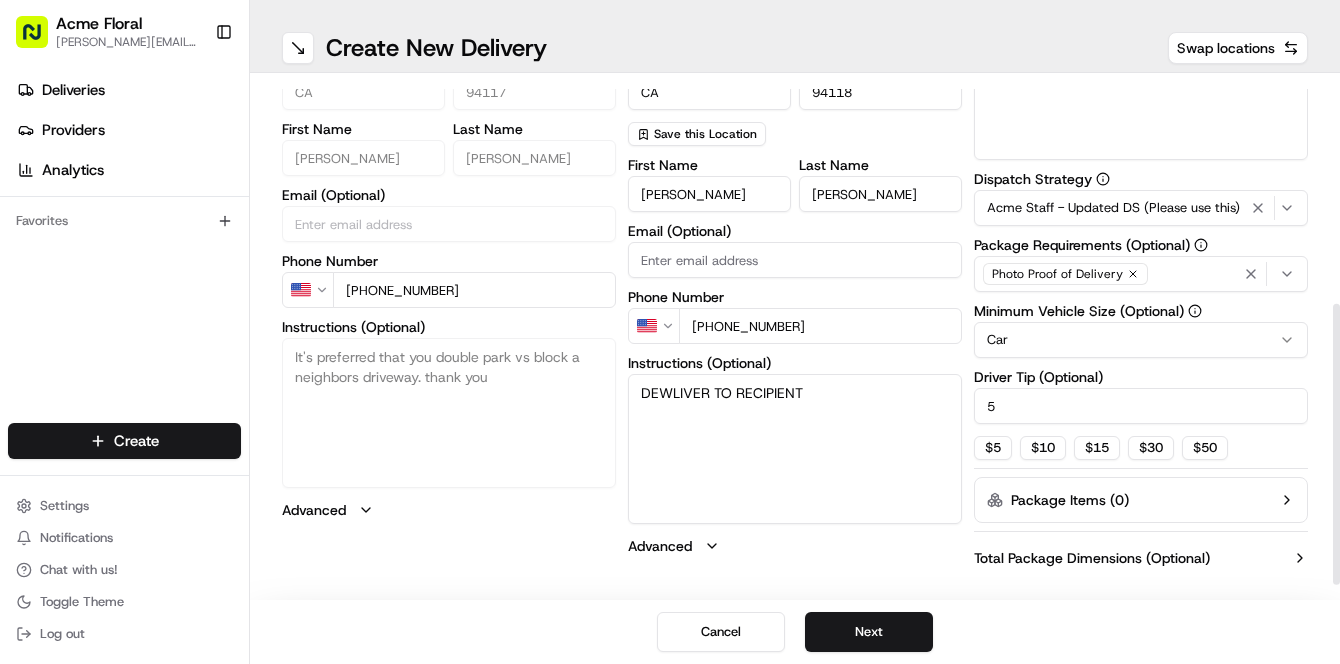 type on "DEWLIVER TO RECIPIENT" 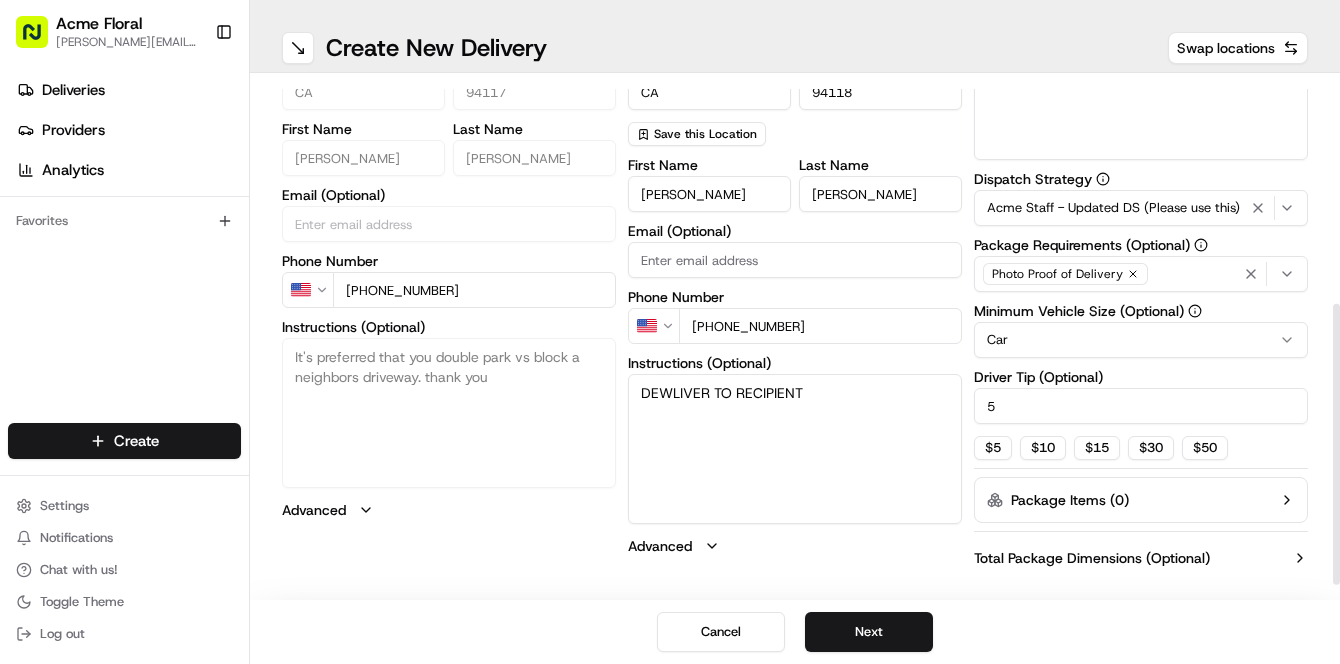 click on "Description (Optional)" at bounding box center (1141, 104) 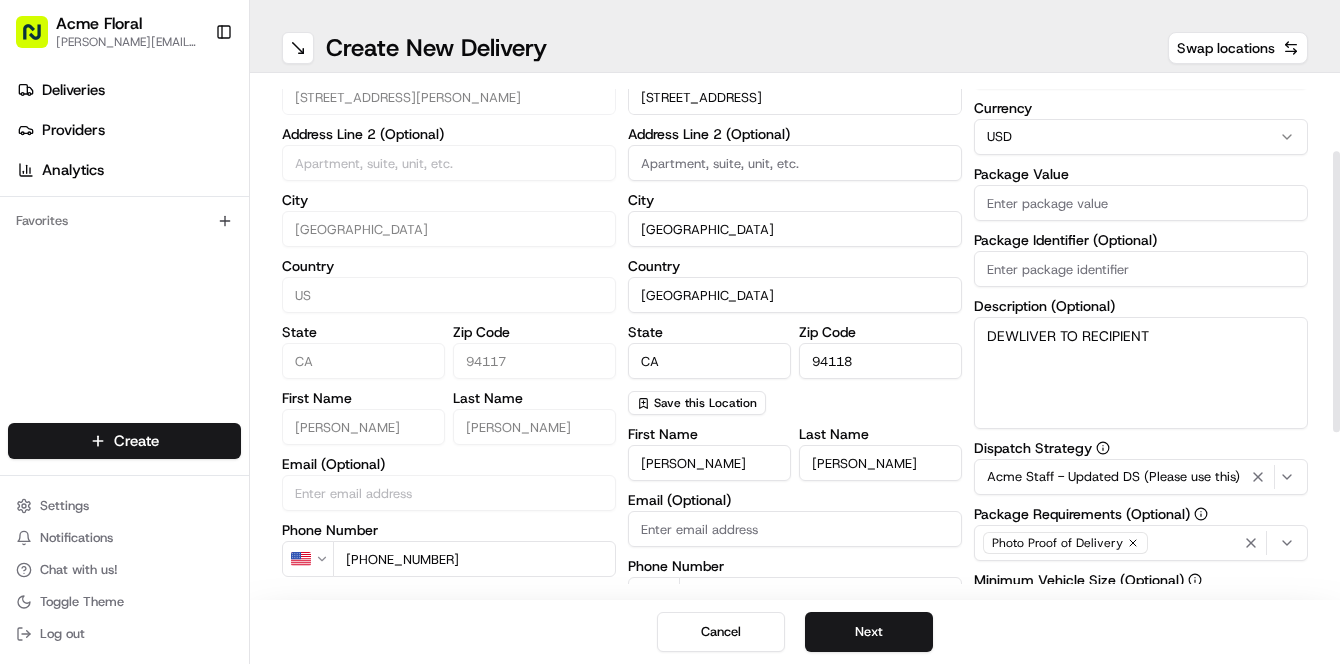 type on "DEWLIVER TO RECIPIENT" 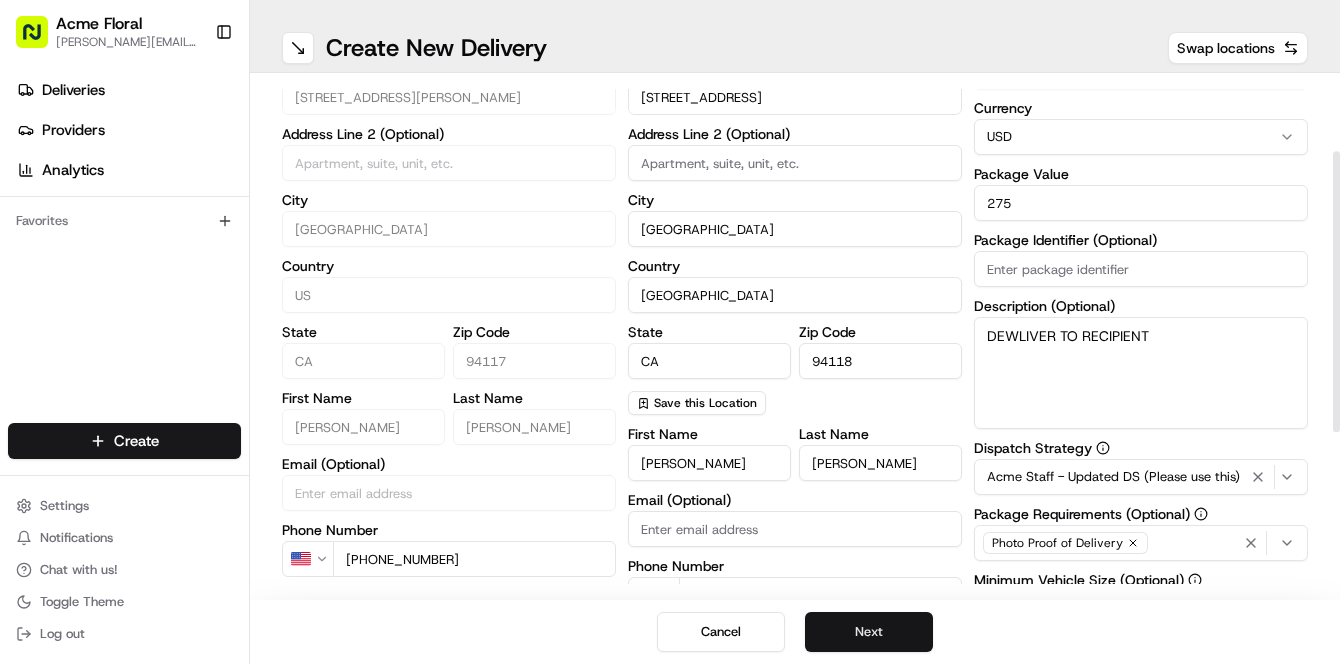 type on "275" 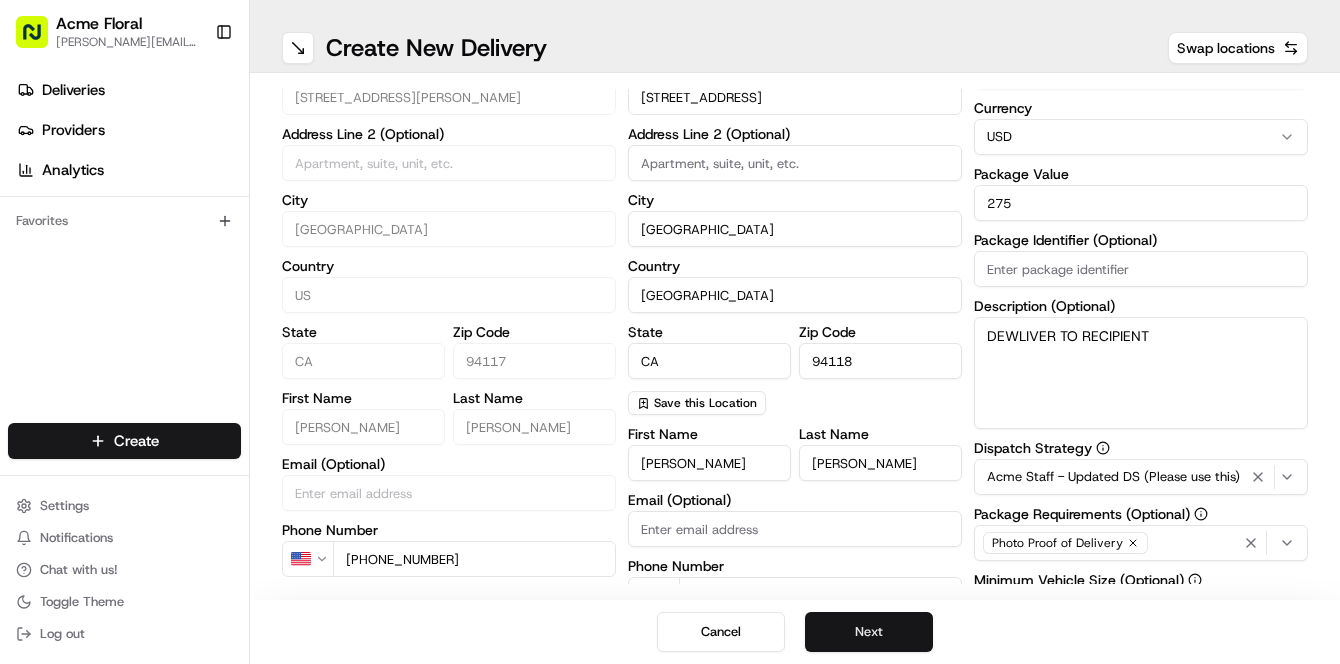 click on "Next" at bounding box center [869, 632] 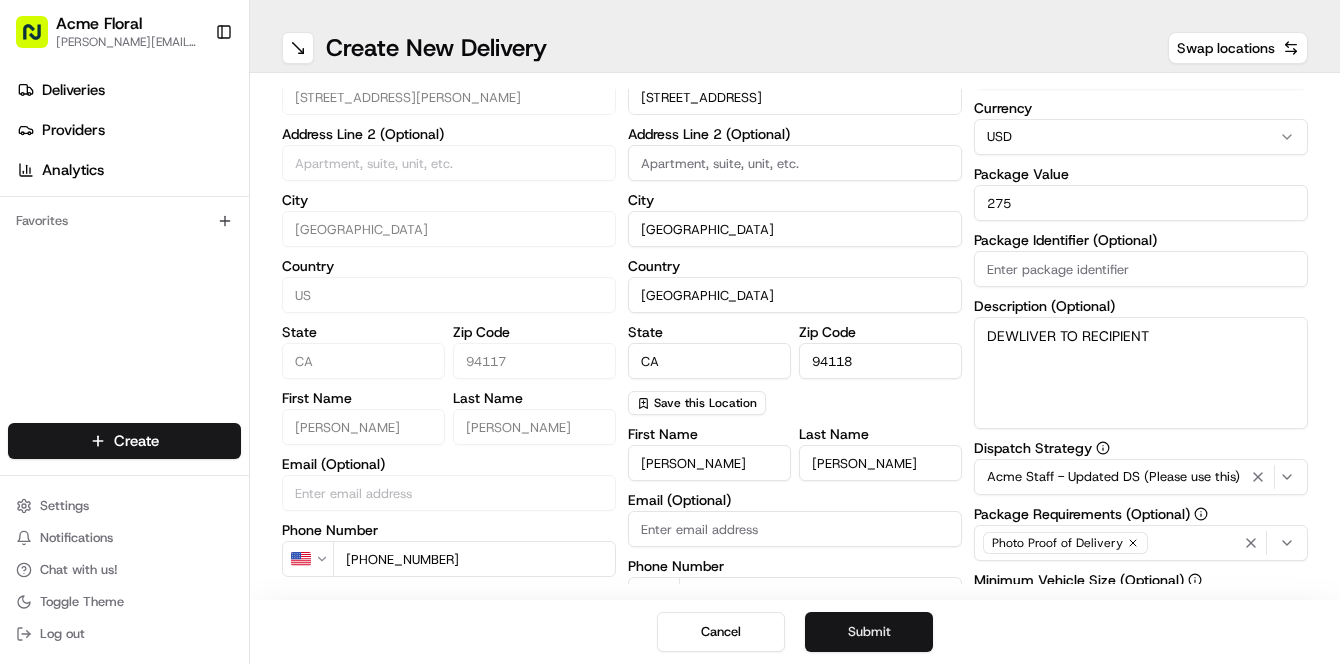 click on "Submit" at bounding box center (869, 632) 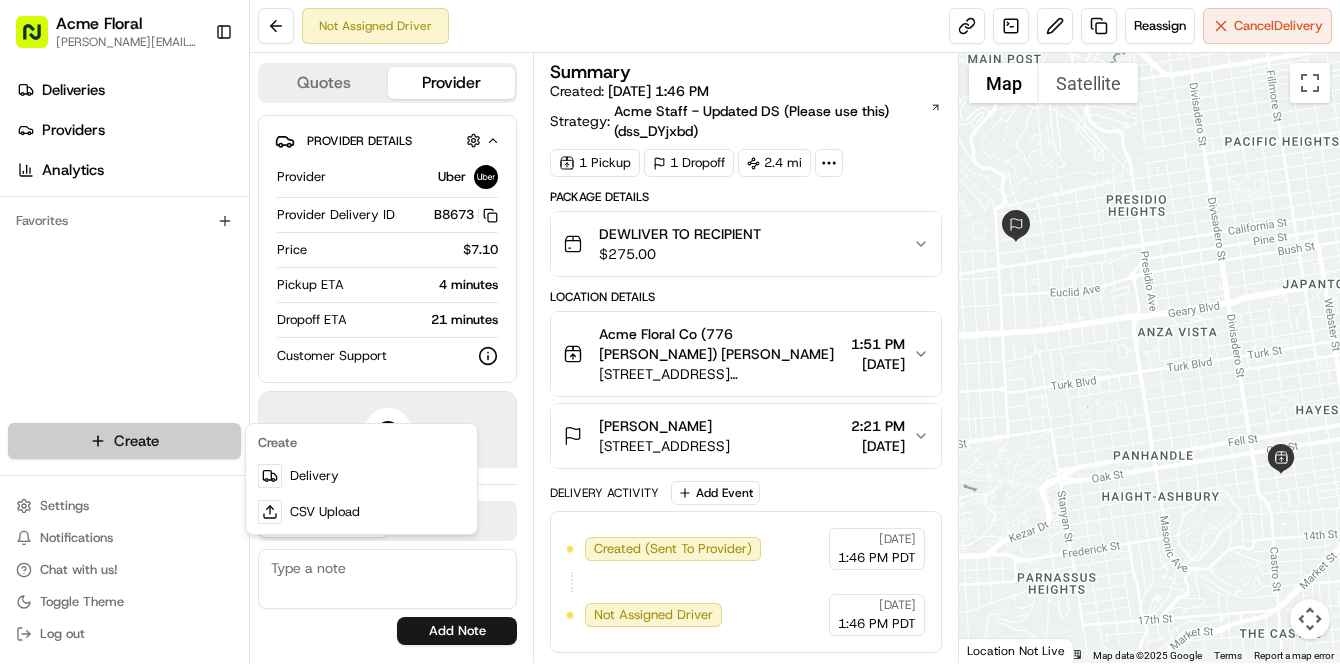 click on "Acme Floral [PERSON_NAME][EMAIL_ADDRESS][DOMAIN_NAME] Toggle Sidebar Deliveries Providers Analytics Favorites Main Menu Members & Organization Organization Users Roles Preferences Customization Tracking Orchestration Automations Dispatch Strategy Locations Pickup Locations Dropoff Locations Billing Billing Refund Requests Integrations Notification Triggers Webhooks API Keys Request Logs Create Settings Notifications Chat with us! Toggle Theme Log out Not Assigned Driver Reassign Cancel  Delivery Quotes Provider Provider Details Hidden ( 1 ) Provider Uber   Provider Delivery ID B8673 Copy  del_a3oPvEk6SdWVZXvZbRuGcw B8673 Price $7.10 Pickup ETA 4 minutes Dropoff ETA 21 minutes Customer Support Driver information is not available yet. Notes Flags No results found Add Note No results found Add Flag Summary Created:   [DATE] 1:46 PM Strategy:   Acme Staff - Updated DS (Please use this) (dss_DYjxbd) 1   Pickup 1   Dropoff 2.4 mi Package Details DEWLIVER TO RECIPIENT $ 275.00 Location Details 1:51 PM [DATE] Uber" at bounding box center [670, 332] 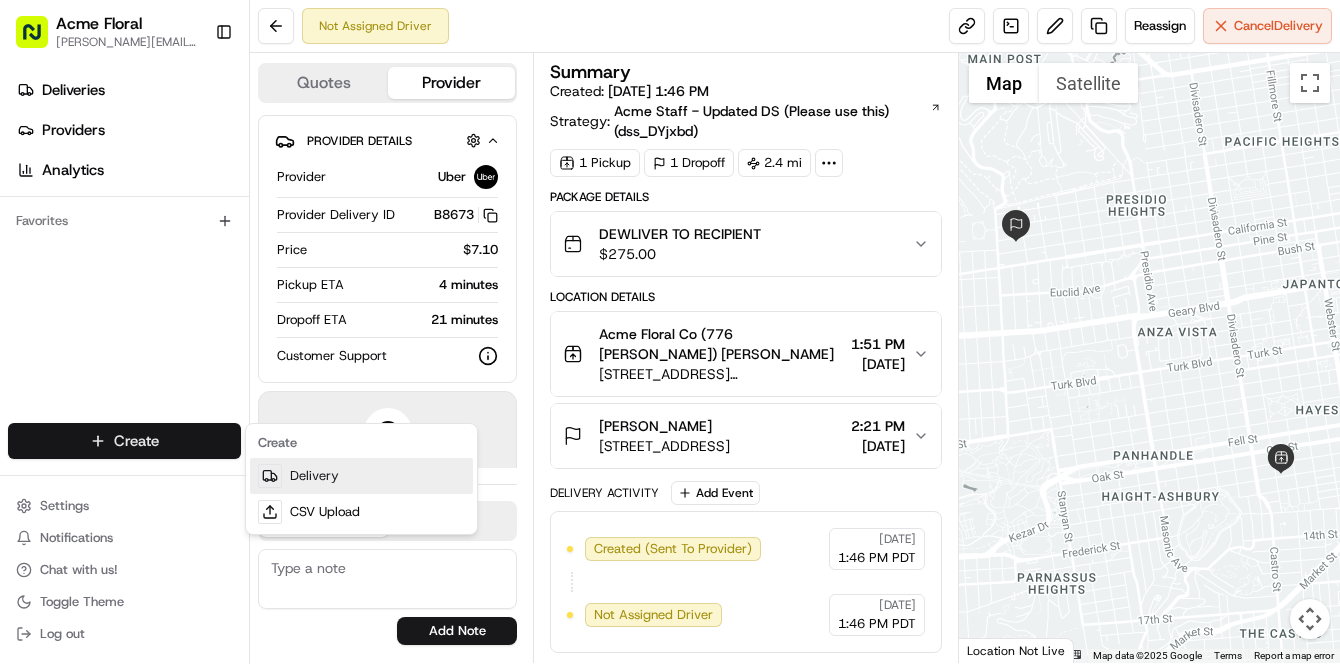 click on "Delivery" at bounding box center (361, 476) 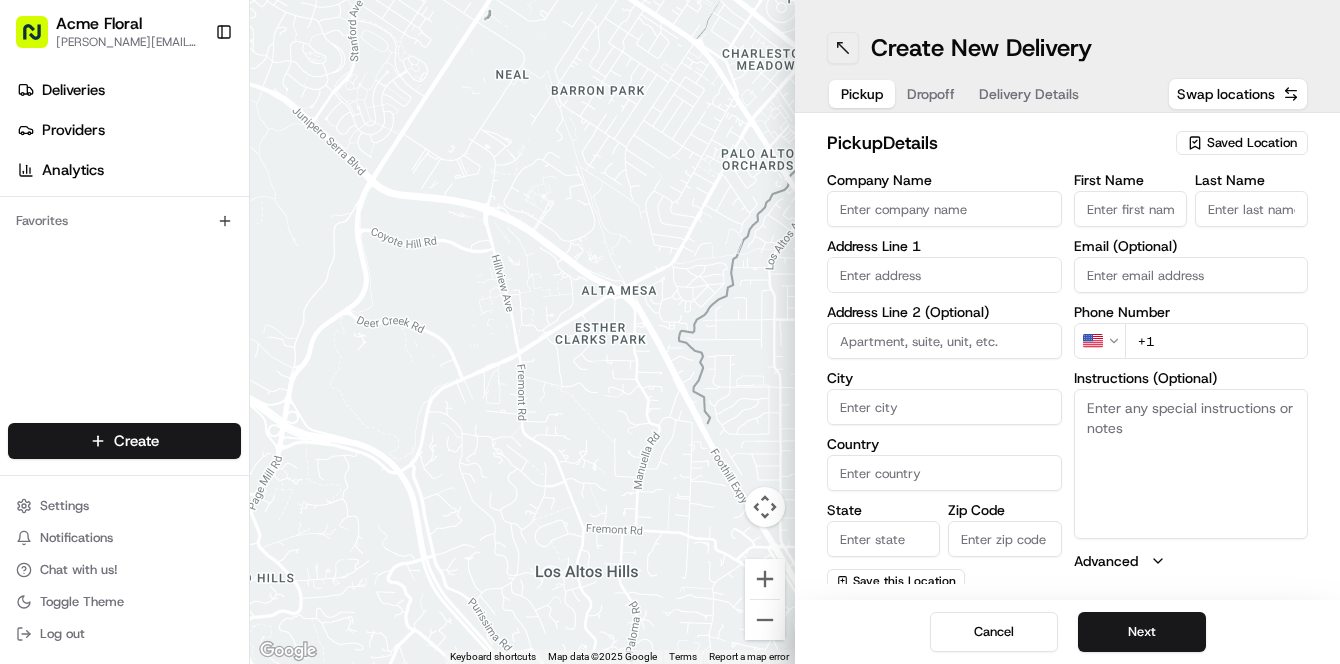 click at bounding box center [843, 48] 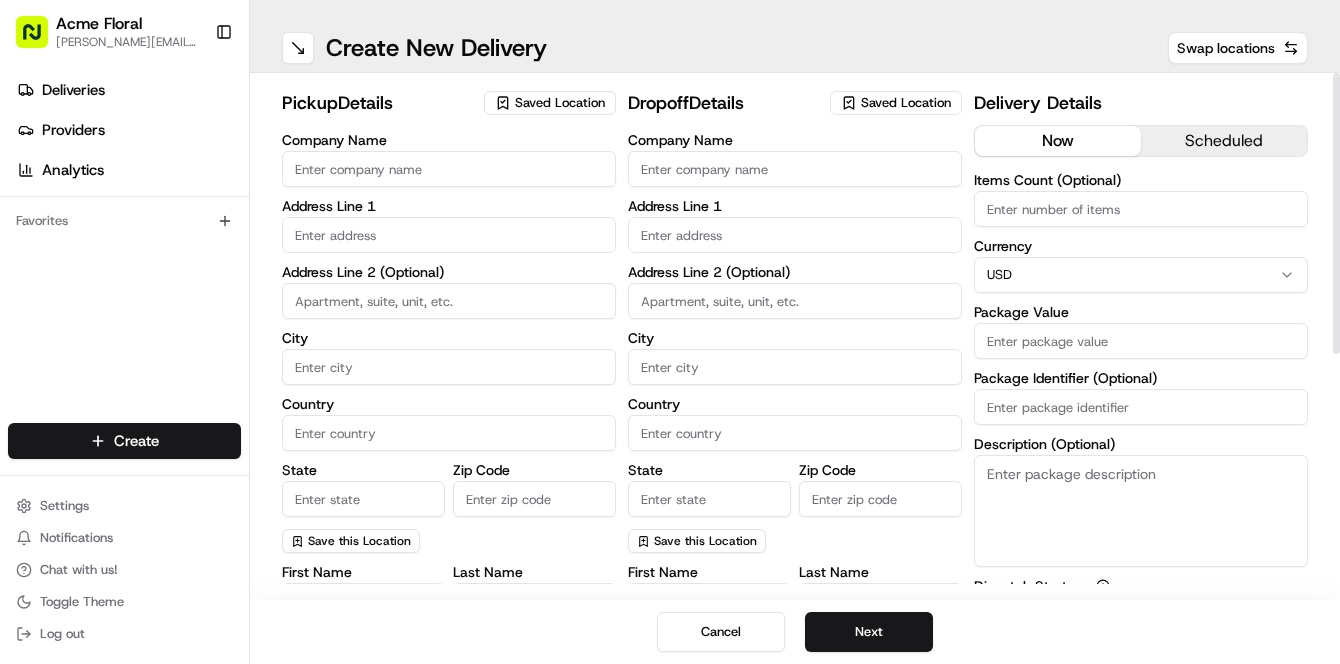 click on "pickup  Details Saved Location" at bounding box center [449, 107] 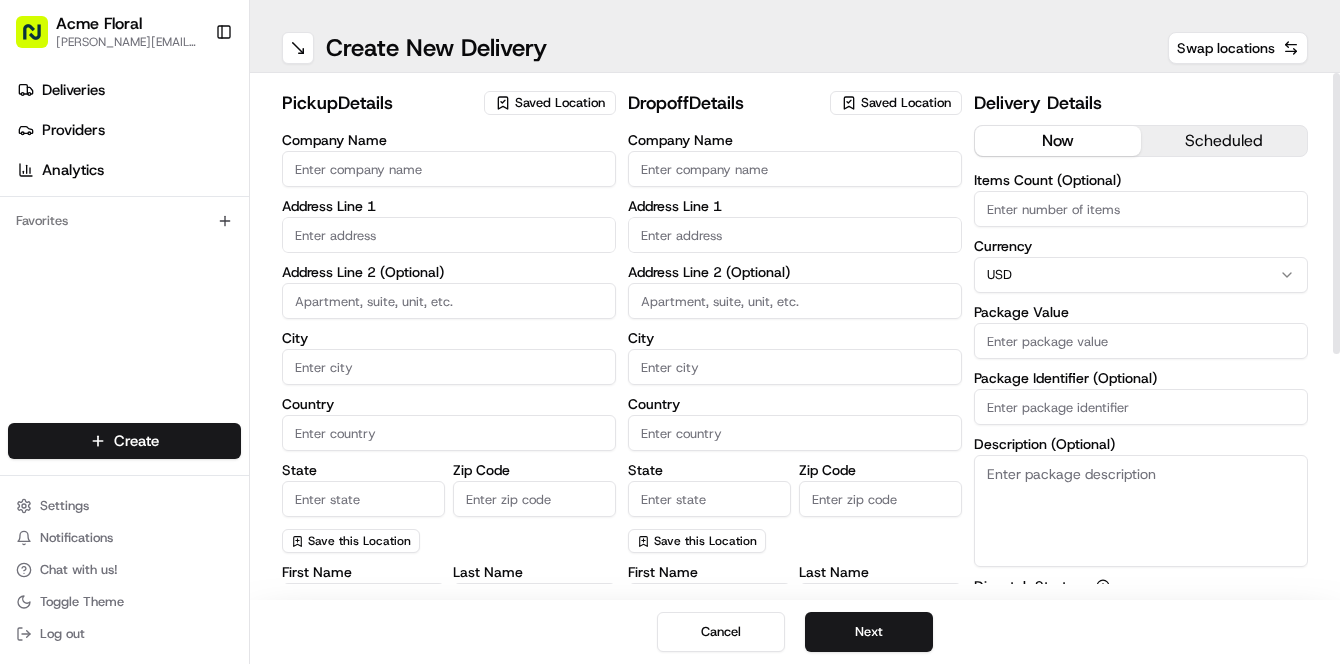 click on "Saved Location" at bounding box center (560, 103) 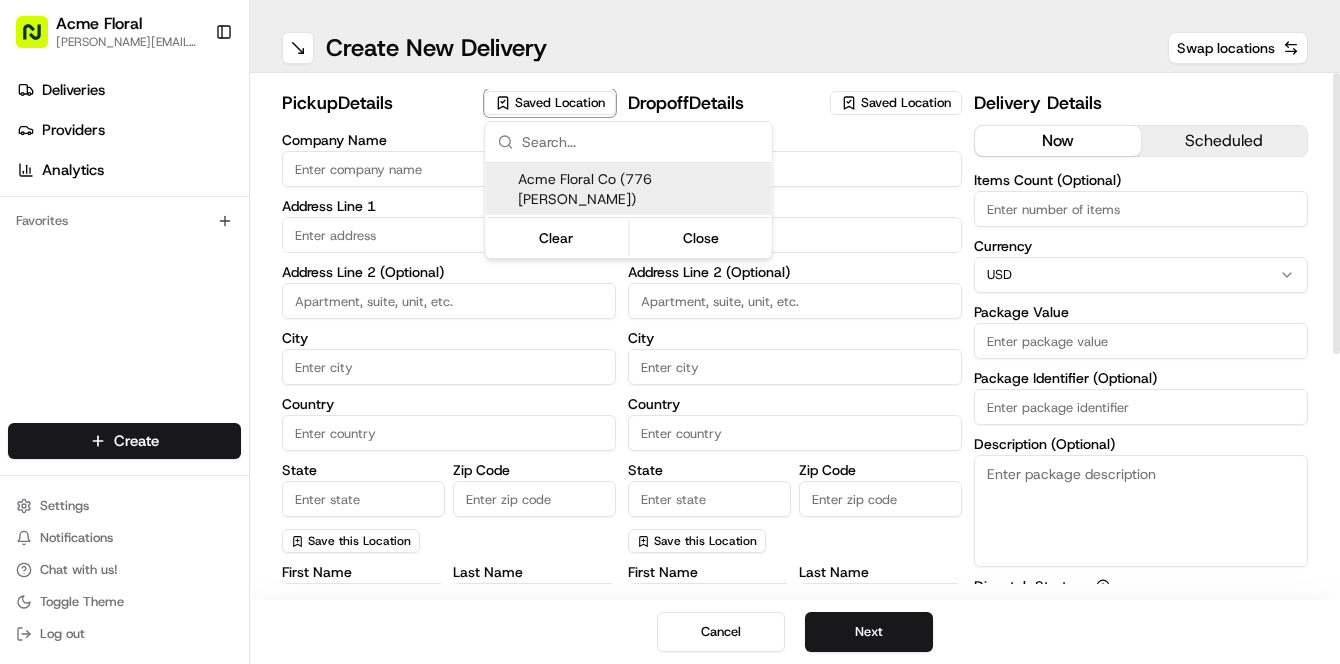 click on "Acme Floral Co (776 [PERSON_NAME])" at bounding box center [641, 189] 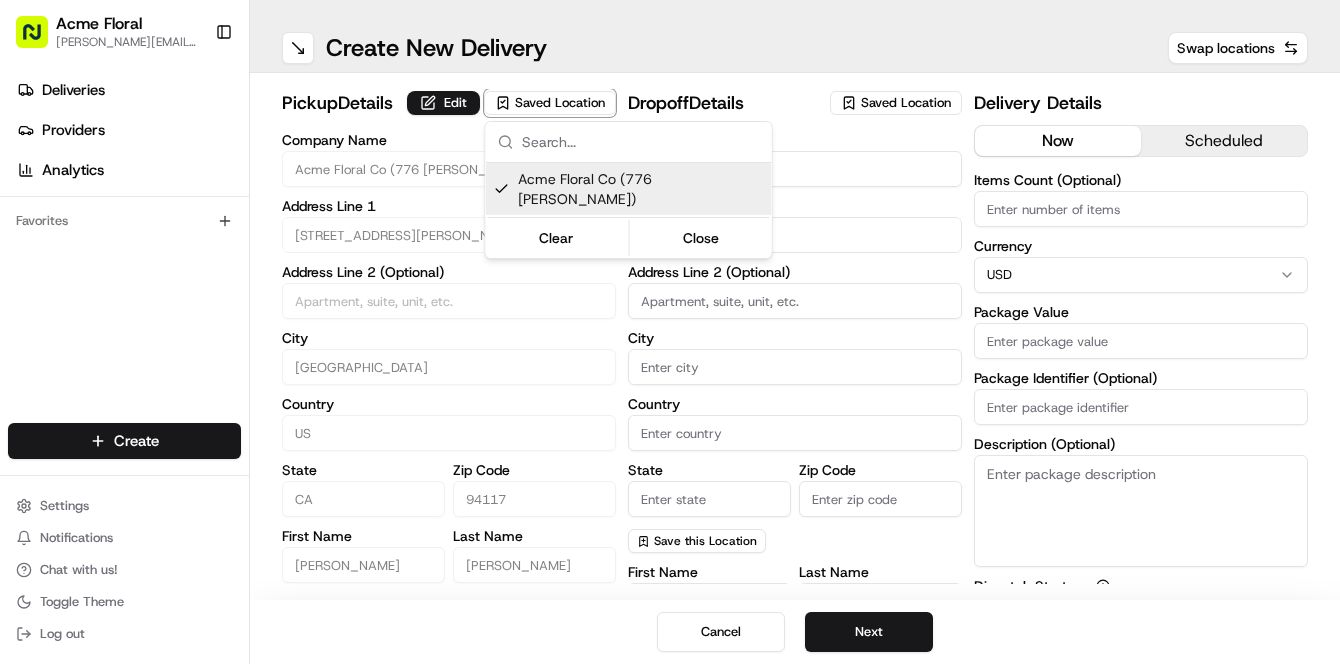 type on "[STREET_ADDRESS][PERSON_NAME]" 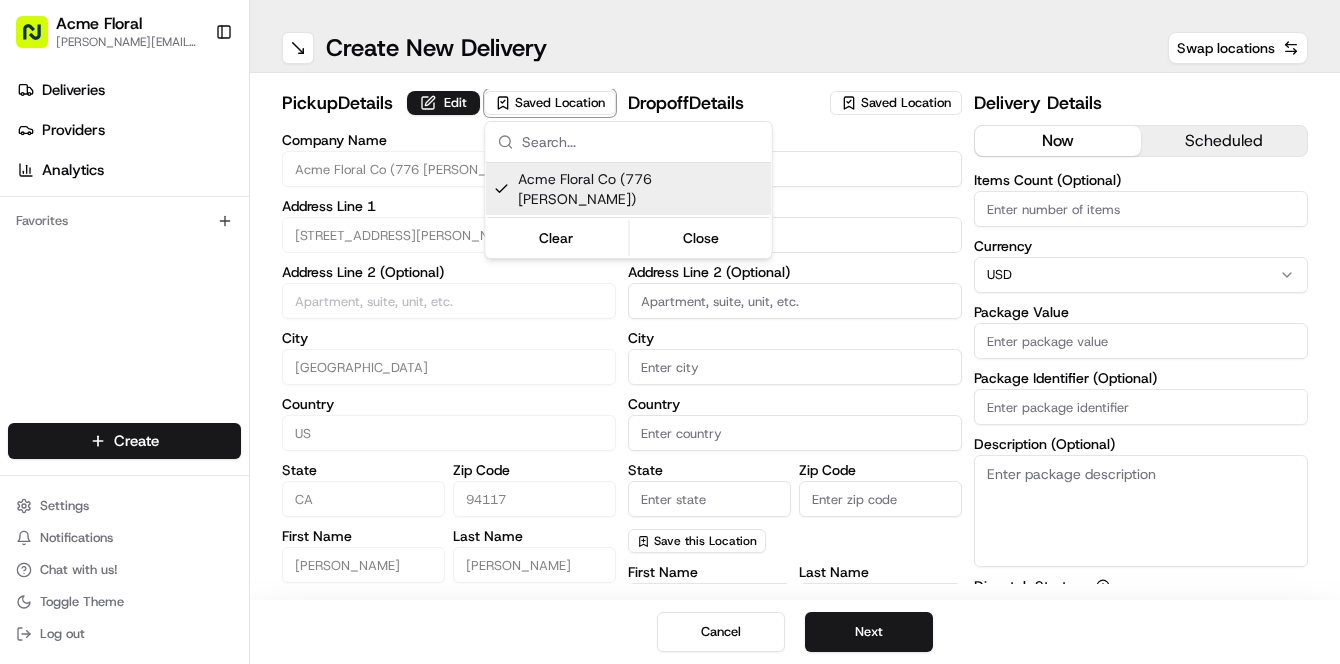 click on "Acme Floral [PERSON_NAME][EMAIL_ADDRESS][DOMAIN_NAME] Toggle Sidebar Deliveries Providers Analytics Favorites Main Menu Members & Organization Organization Users Roles Preferences Customization Tracking Orchestration Automations Dispatch Strategy Locations Pickup Locations Dropoff Locations Billing Billing Refund Requests Integrations Notification Triggers Webhooks API Keys Request Logs Create Settings Notifications Chat with us! Toggle Theme Log out ← Move left → Move right ↑ Move up ↓ Move down + Zoom in - Zoom out Home Jump left by 75% End Jump right by 75% Page Up Jump up by 75% Page Down Jump down by 75% Map Data Map data ©2025 Google Map data ©2025 Google 2 m  Click to toggle between metric and imperial units Terms Create New Delivery Swap locations pickup  Details  Edit Saved Location Company Name Acme Floral Co (776 [PERSON_NAME]) Address Line 1 776 [PERSON_NAME] St Address Line 2 (Optional) City [GEOGRAPHIC_DATA] Country [GEOGRAPHIC_DATA] State [US_STATE] Zip Code 94117 First Name [PERSON_NAME] Last Name [PERSON_NAME] Email (Optional) Phone Number US" at bounding box center (670, 332) 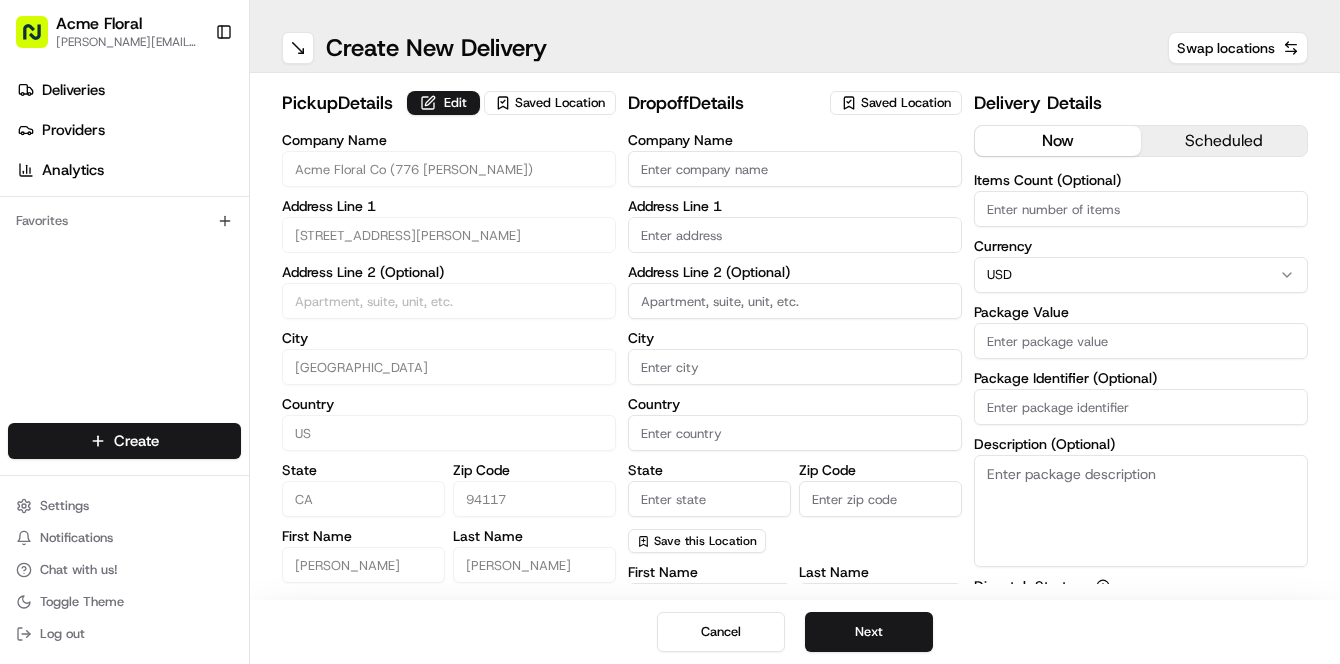click on "Saved Location" at bounding box center [906, 103] 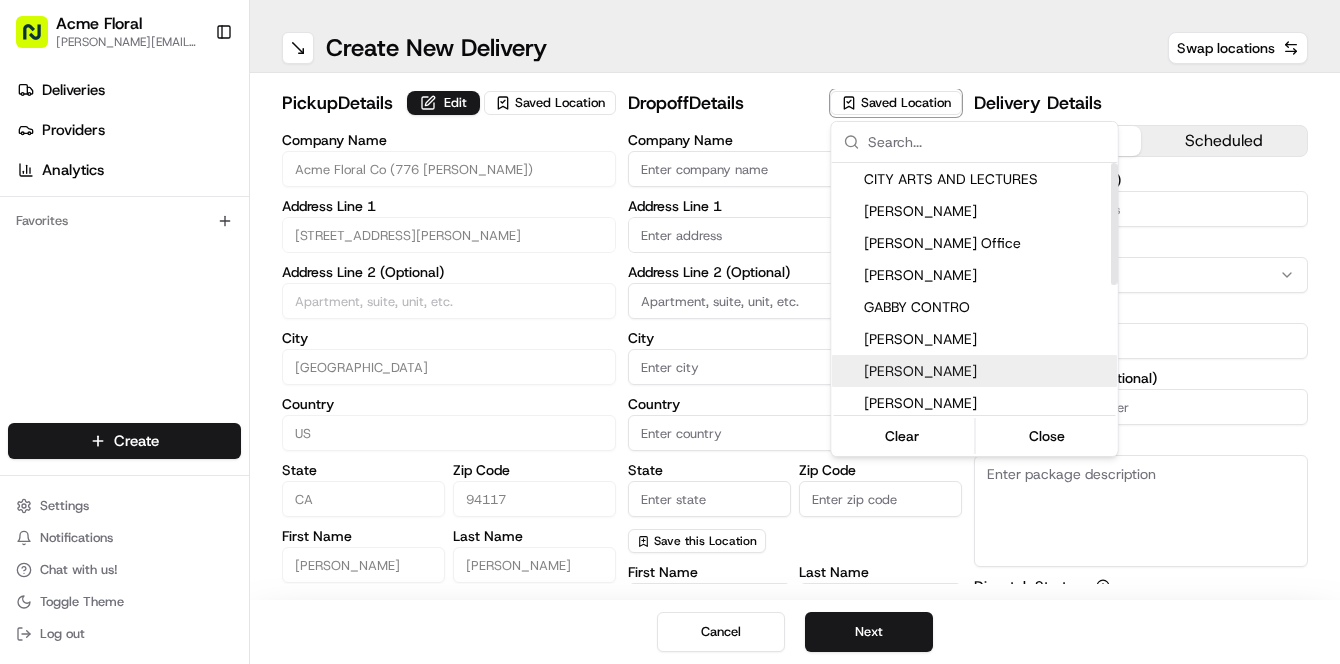 click on "[PERSON_NAME]" at bounding box center [987, 371] 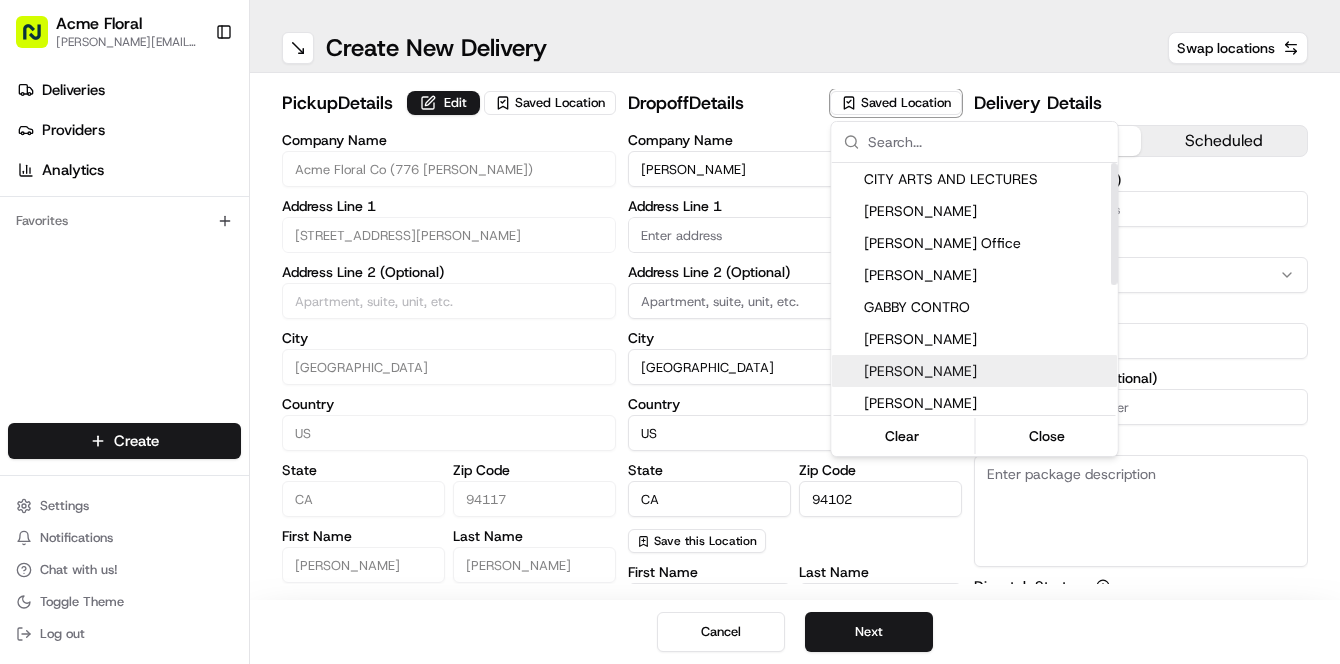 type on "[STREET_ADDRESS][PERSON_NAME]" 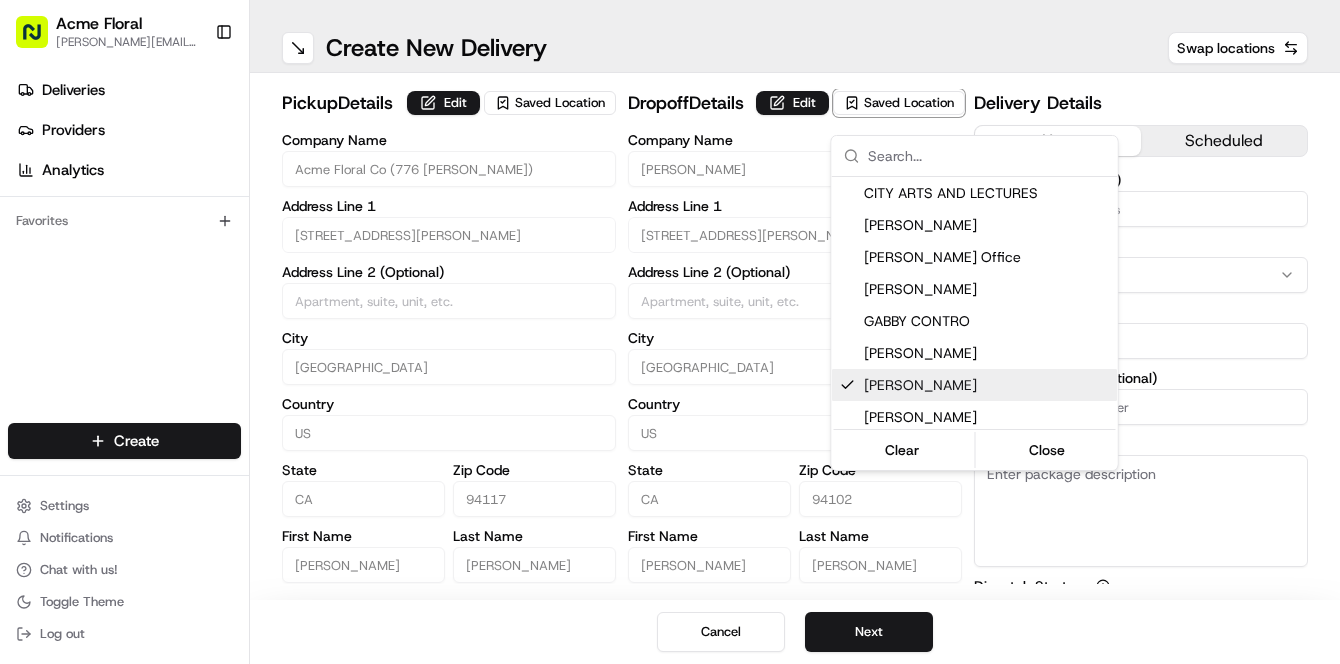 click on "Acme Floral [PERSON_NAME][EMAIL_ADDRESS][DOMAIN_NAME] Toggle Sidebar Deliveries Providers Analytics Favorites Main Menu Members & Organization Organization Users Roles Preferences Customization Tracking Orchestration Automations Dispatch Strategy Locations Pickup Locations Dropoff Locations Billing Billing Refund Requests Integrations Notification Triggers Webhooks API Keys Request Logs Create Settings Notifications Chat with us! Toggle Theme Log out ← Move left → Move right ↑ Move up ↓ Move down + Zoom in - Zoom out Home Jump left by 75% End Jump right by 75% Page Up Jump up by 75% Page Down Jump down by 75% Map Data Map data ©2025 Google Map data ©2025 Google 50 km  Click to toggle between metric and imperial units Terms Create New Delivery Swap locations pickup  Details  Edit Saved Location Company Name Acme Floral Co (776 [PERSON_NAME]) Address Line 1 776 [PERSON_NAME] St Address Line 2 (Optional) City [GEOGRAPHIC_DATA] Country [GEOGRAPHIC_DATA] State [US_STATE] Zip Code 94117 First Name [PERSON_NAME] Last Name [PERSON_NAME] Email (Optional) Phone Number $" at bounding box center (670, 332) 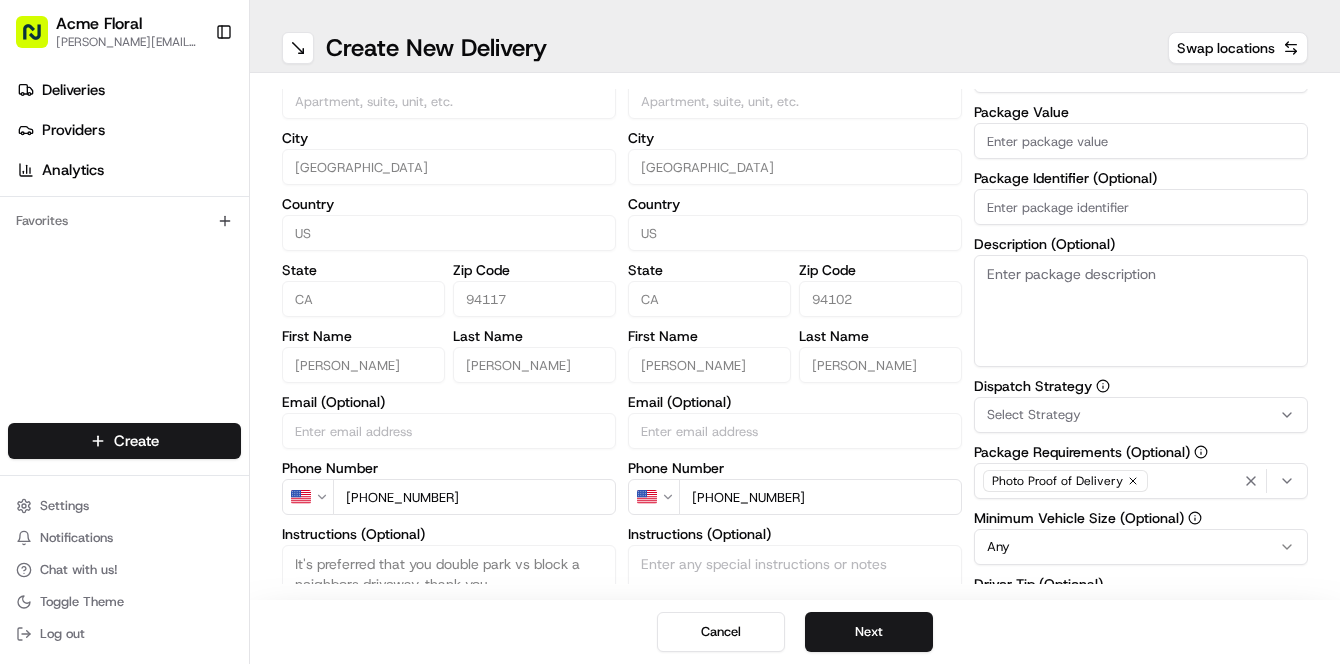 scroll, scrollTop: 382, scrollLeft: 0, axis: vertical 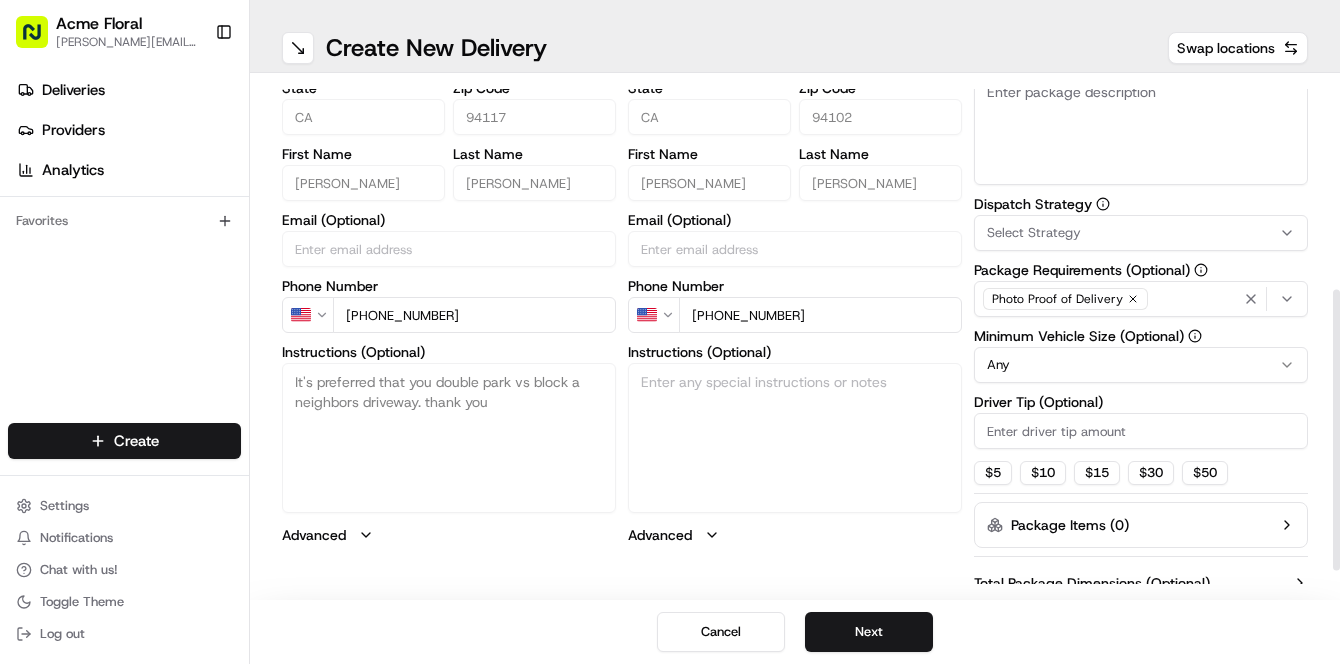 click on "Description (Optional)" at bounding box center [1141, 129] 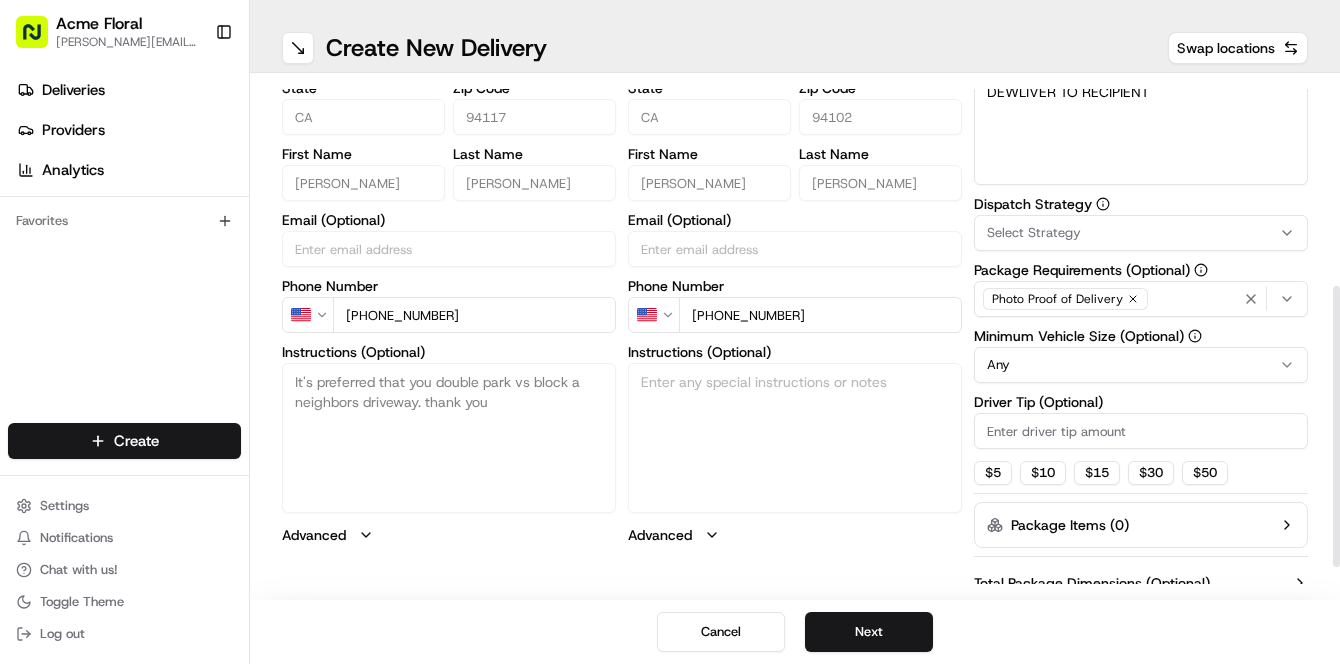 scroll, scrollTop: 376, scrollLeft: 0, axis: vertical 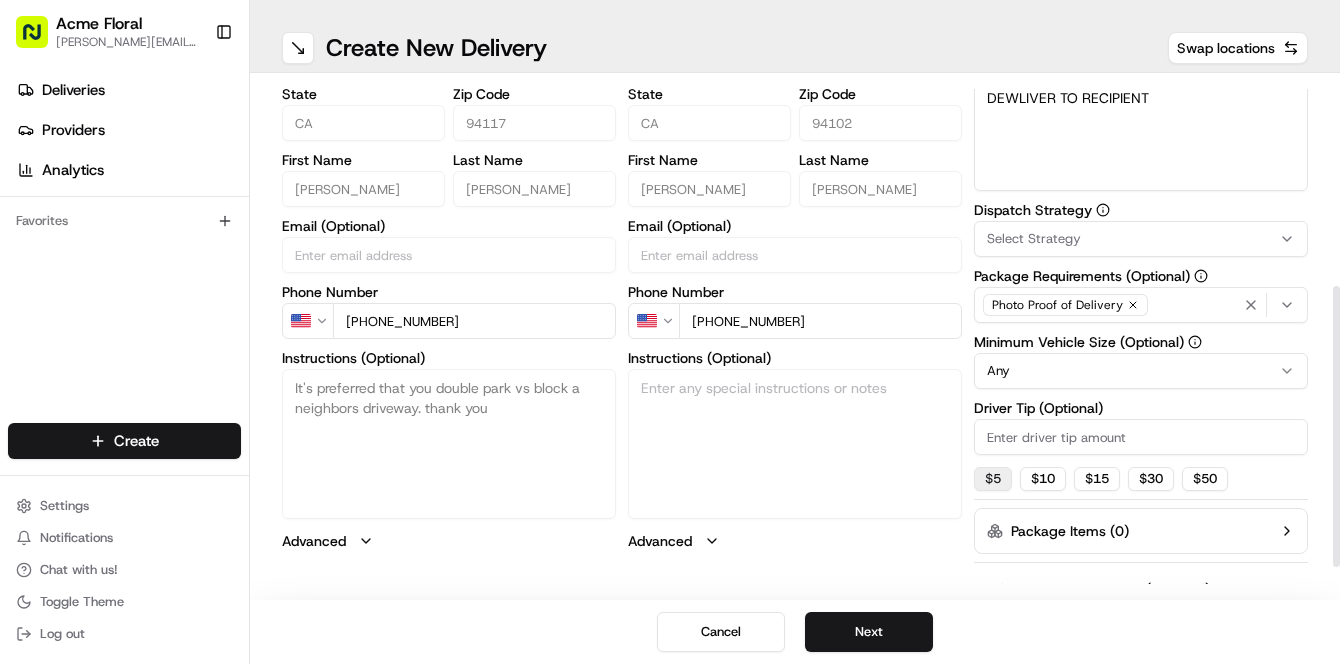 type on "DEWLIVER TO RECIPIENT" 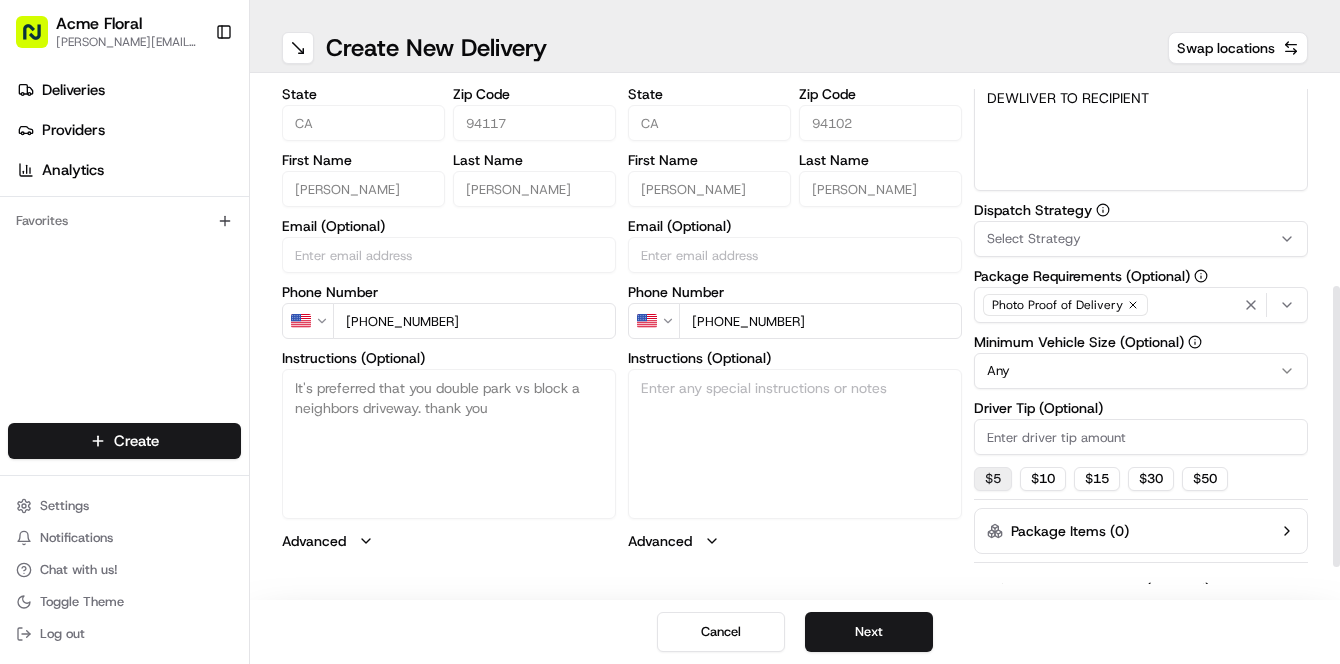 click on "$ 5" at bounding box center [993, 479] 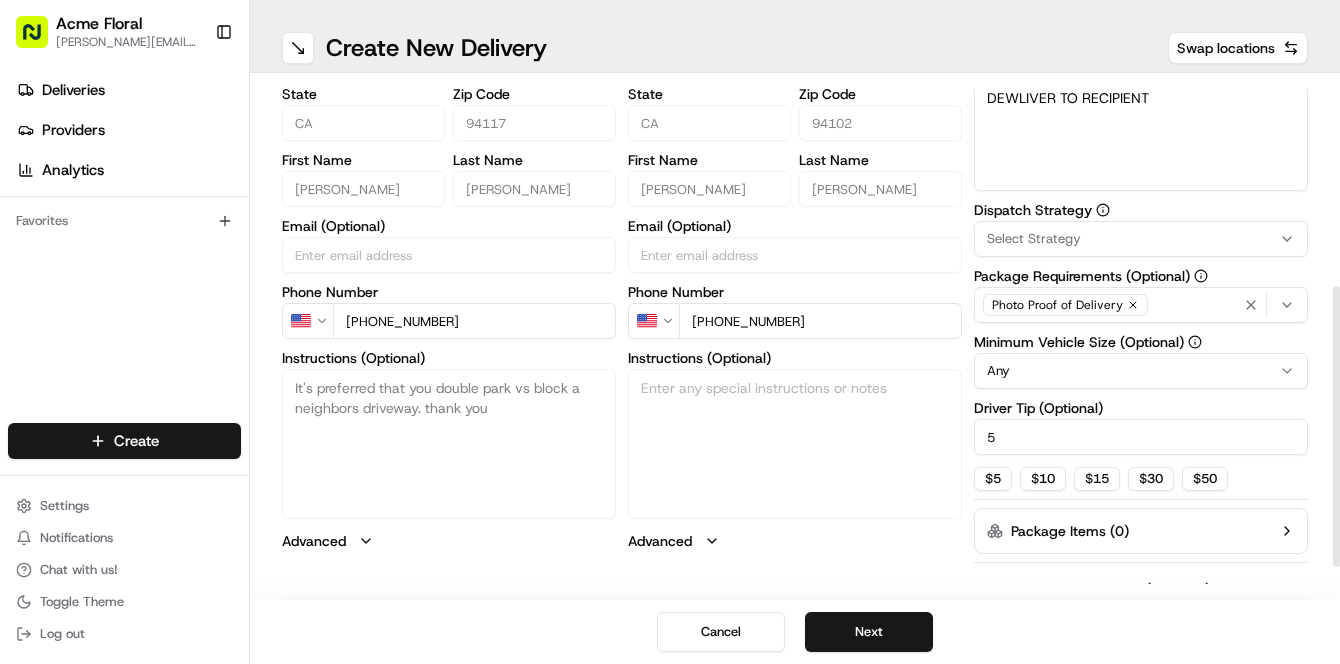 click on "Select Strategy" at bounding box center [1141, 239] 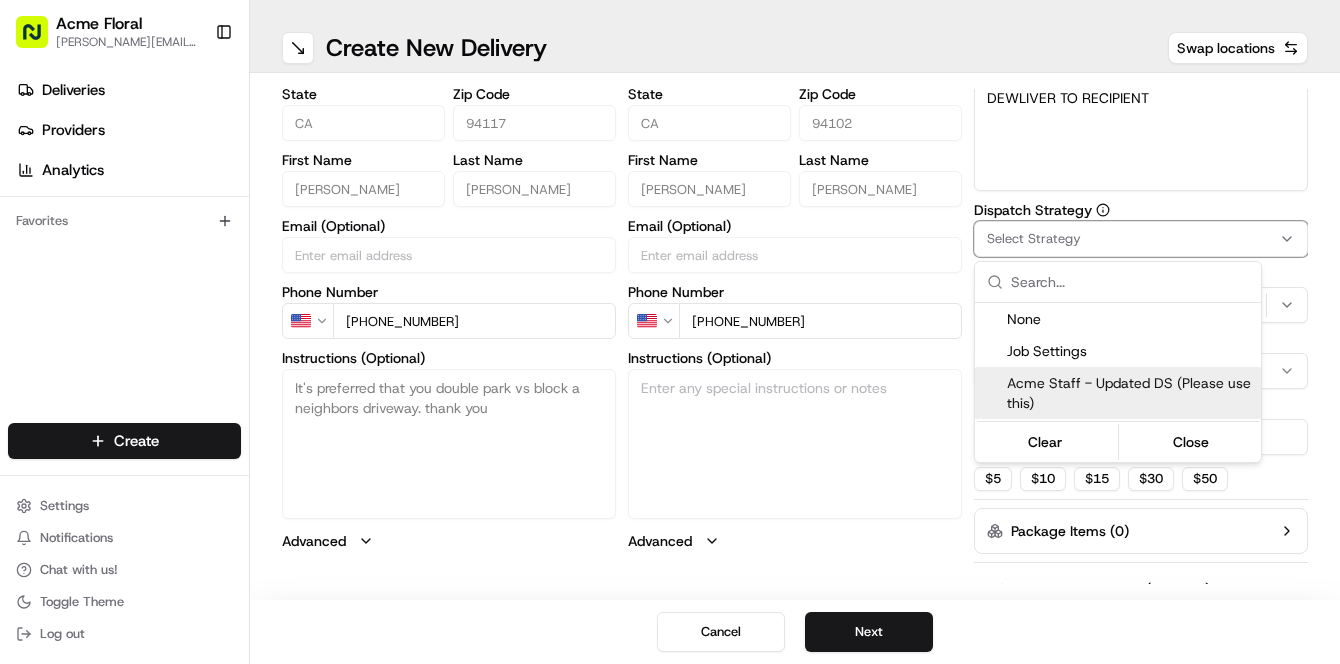 click on "Acme Staff - Updated DS (Please use this)" at bounding box center (1130, 393) 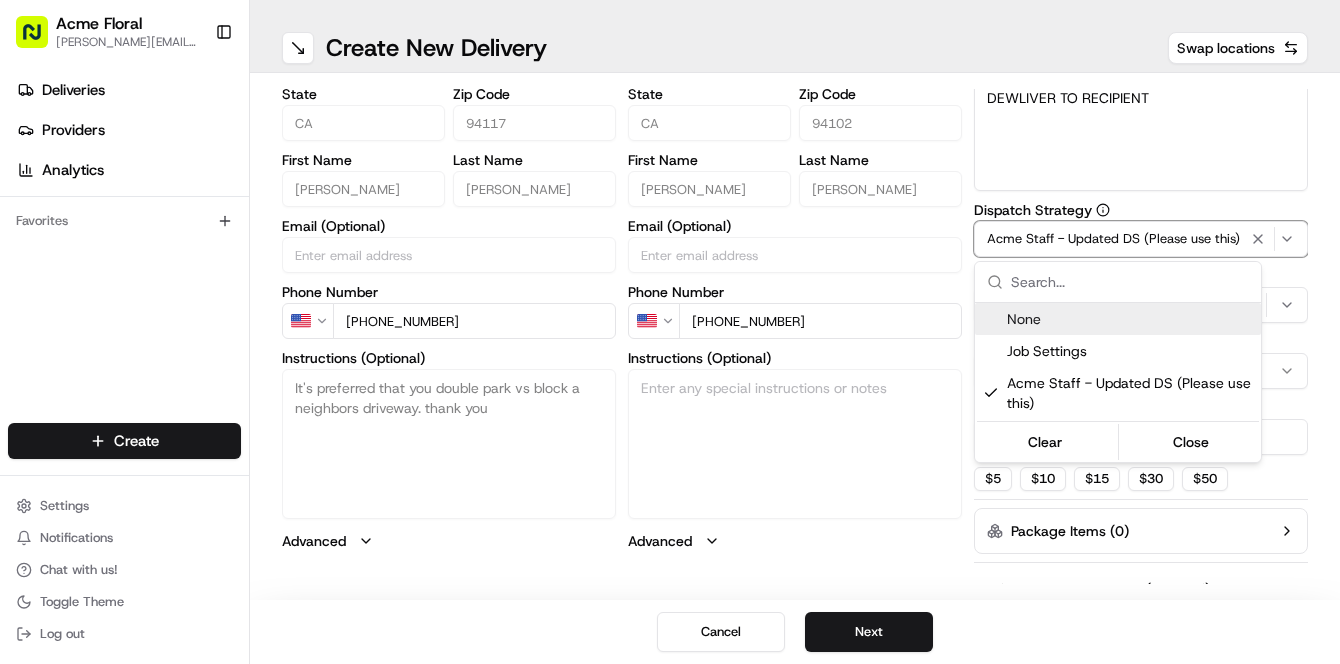 click on "Acme Floral [PERSON_NAME][EMAIL_ADDRESS][DOMAIN_NAME] Toggle Sidebar Deliveries Providers Analytics Favorites Main Menu Members & Organization Organization Users Roles Preferences Customization Tracking Orchestration Automations Dispatch Strategy Locations Pickup Locations Dropoff Locations Billing Billing Refund Requests Integrations Notification Triggers Webhooks API Keys Request Logs Create Settings Notifications Chat with us! Toggle Theme Log out ← Move left → Move right ↑ Move up ↓ Move down + Zoom in - Zoom out Home Jump left by 75% End Jump right by 75% Page Up Jump up by 75% Page Down Jump down by 75% Map Data Map data ©2025 Google Map data ©2025 Google 50 km  Click to toggle between metric and imperial units Terms Create New Delivery Swap locations pickup  Details  Edit Saved Location Company Name Acme Floral Co (776 [PERSON_NAME]) Address Line 1 776 [PERSON_NAME] St Address Line 2 (Optional) City [GEOGRAPHIC_DATA] Country [GEOGRAPHIC_DATA] State [US_STATE] Zip Code 94117 First Name [PERSON_NAME] Last Name [PERSON_NAME] Email (Optional) Phone Number 5" at bounding box center [670, 332] 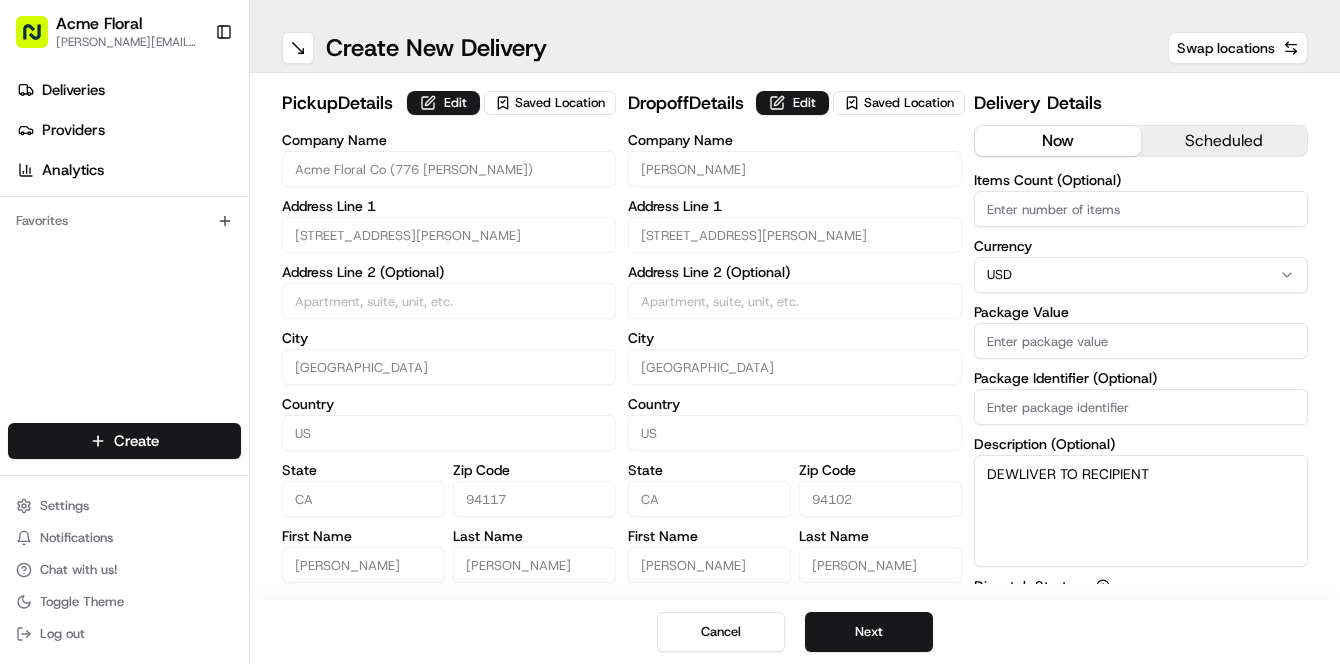 scroll, scrollTop: 0, scrollLeft: 0, axis: both 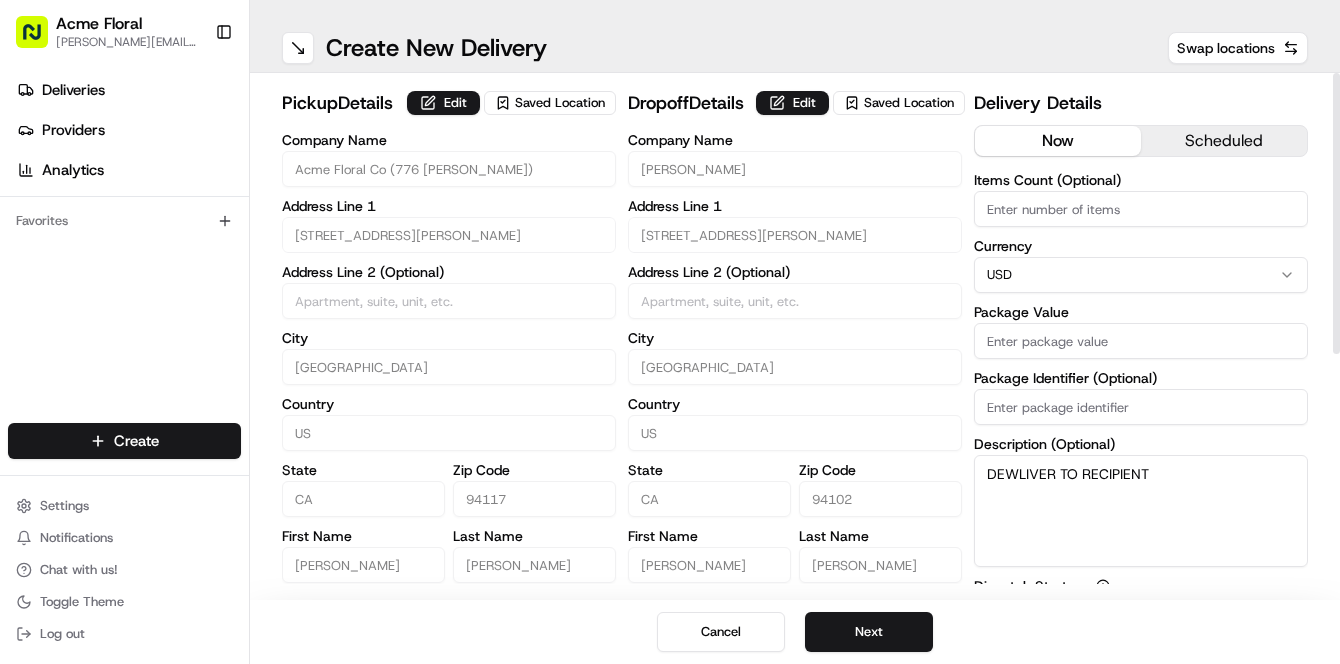 click on "Package Value" at bounding box center (1141, 341) 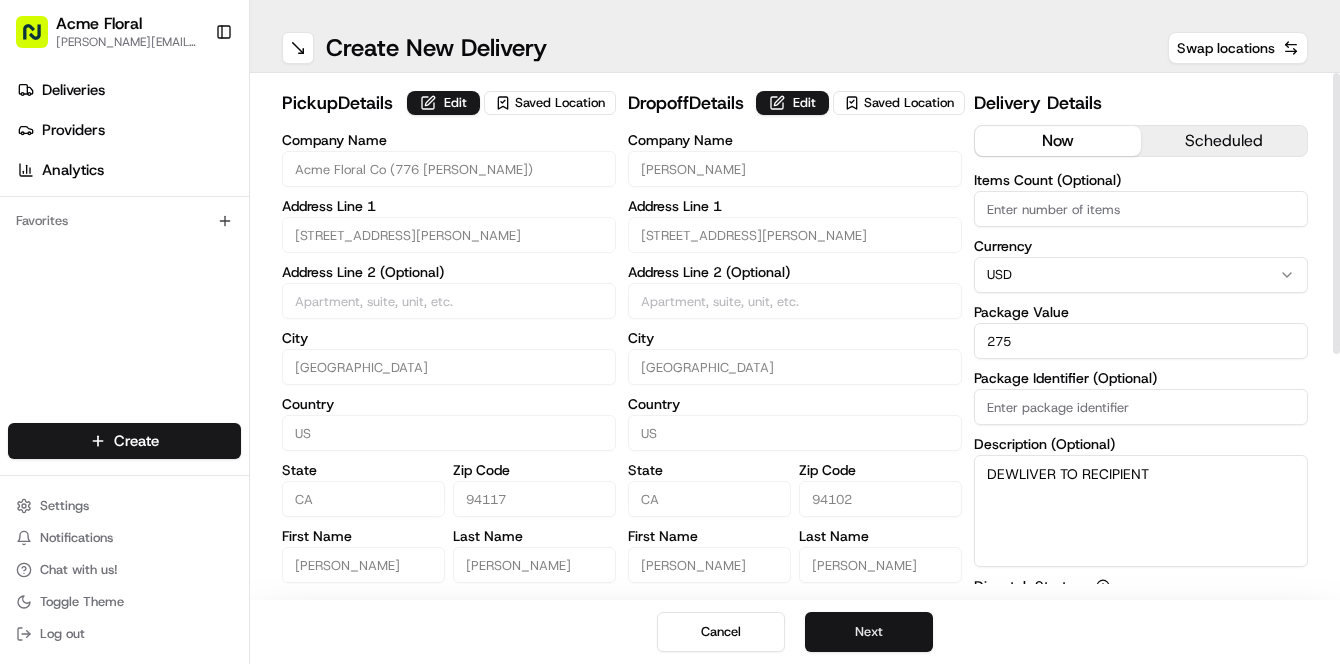 type on "275" 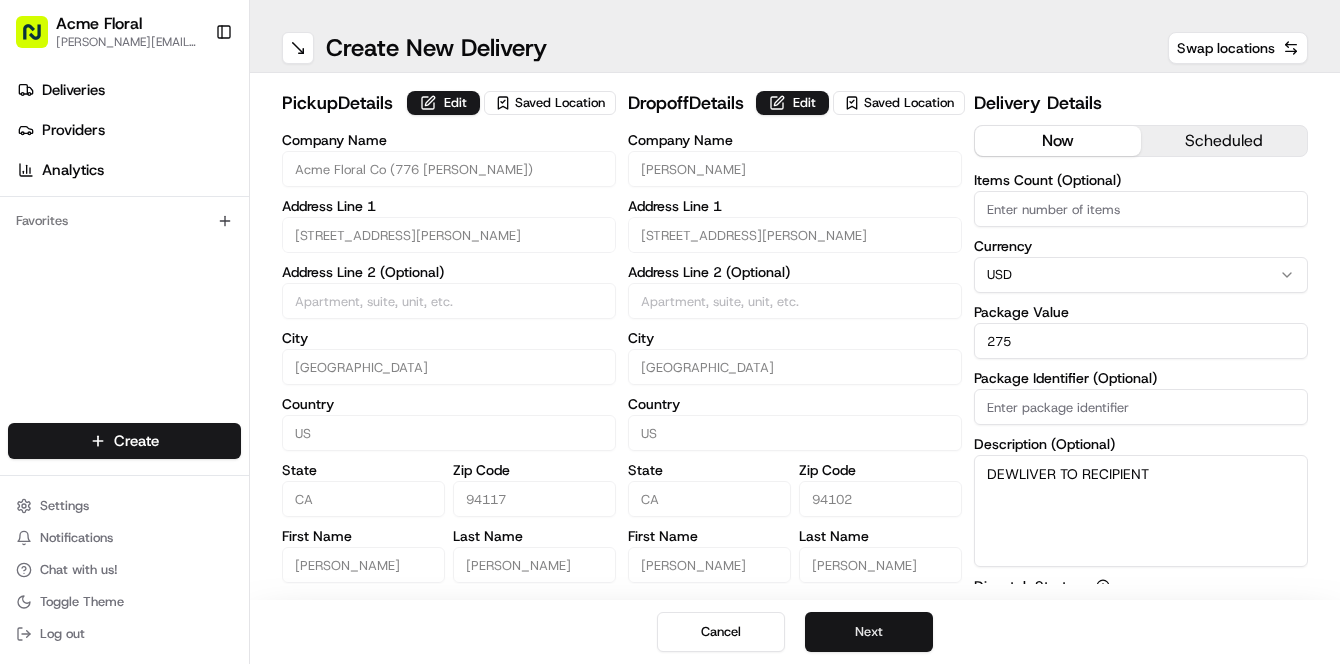 click on "Next" at bounding box center [869, 632] 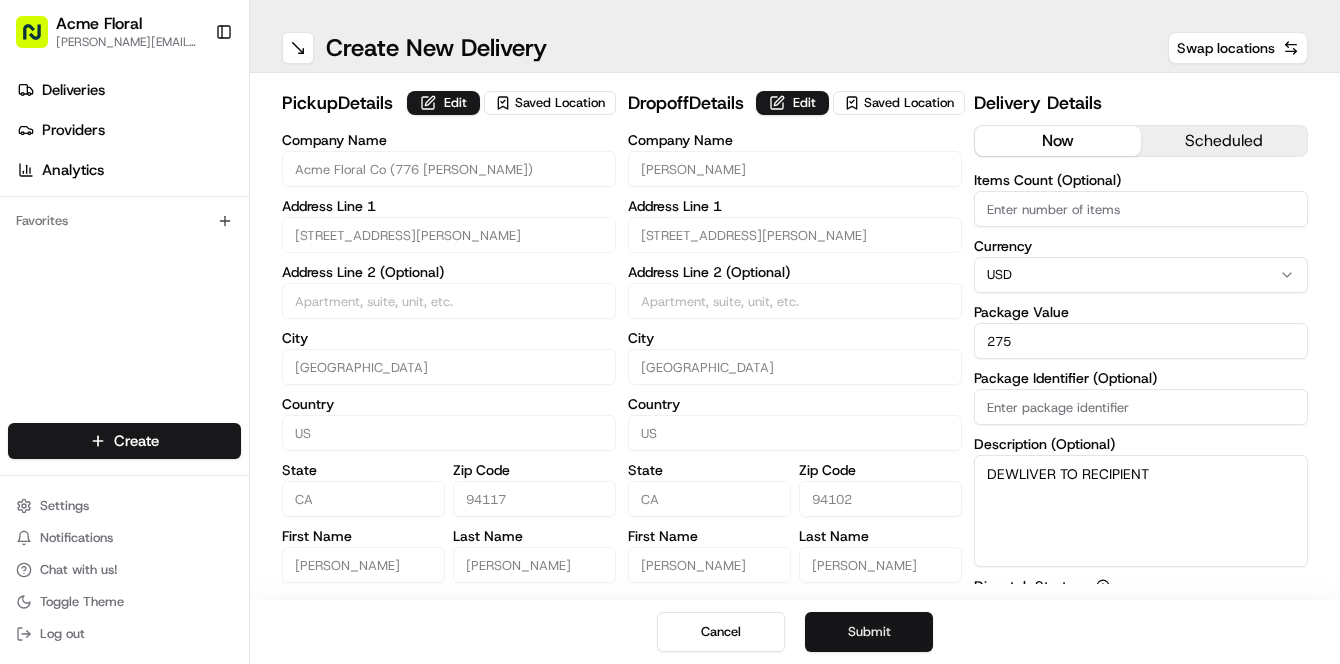 click on "Submit" at bounding box center (869, 632) 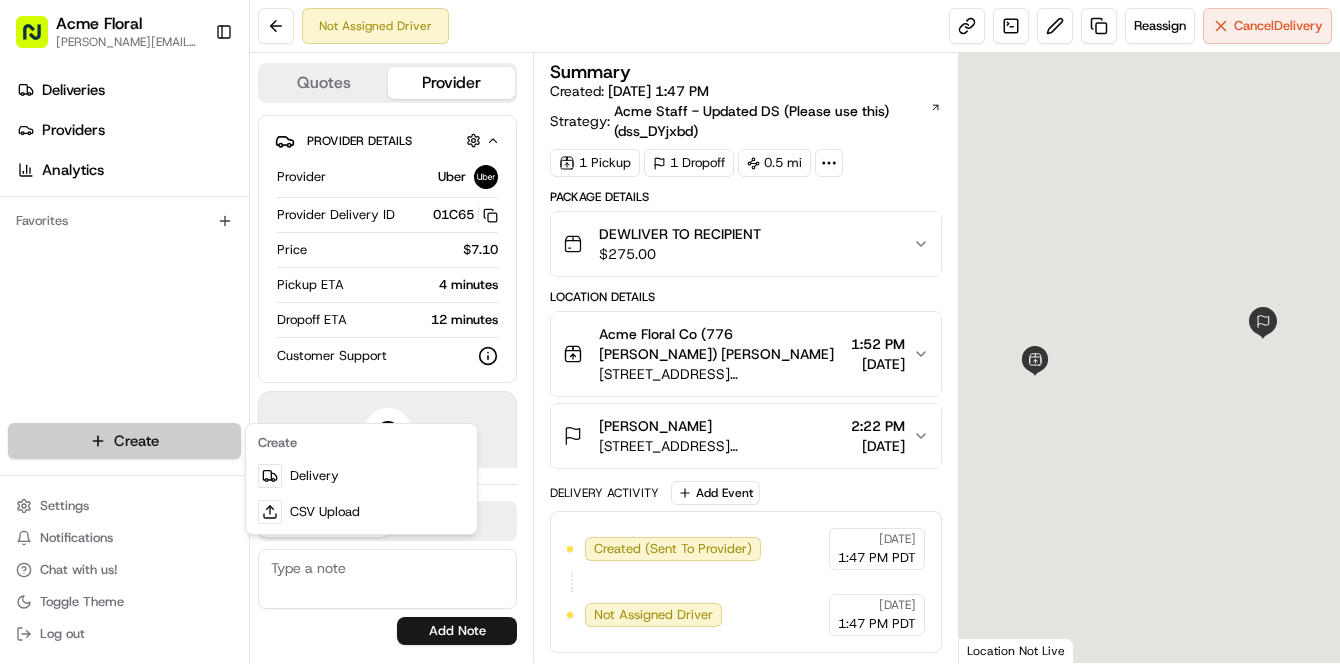 click on "Acme Floral [PERSON_NAME][EMAIL_ADDRESS][DOMAIN_NAME] Toggle Sidebar Deliveries Providers Analytics Favorites Main Menu Members & Organization Organization Users Roles Preferences Customization Tracking Orchestration Automations Dispatch Strategy Locations Pickup Locations Dropoff Locations Billing Billing Refund Requests Integrations Notification Triggers Webhooks API Keys Request Logs Create Settings Notifications Chat with us! Toggle Theme Log out Not Assigned Driver Reassign Cancel  Delivery Quotes Provider Provider Details Hidden ( 1 ) Provider Uber   Provider Delivery ID 01C65 Copy  del_w3SdId0nQPurOEivzUAcZQ 01C65 Price $7.10 Pickup ETA 4 minutes Dropoff ETA 12 minutes Customer Support Driver information is not available yet. Notes Flags No results found Add Note No results found Add Flag Summary Created:   [DATE] 1:47 PM Strategy:   Acme Staff - Updated DS (Please use this) (dss_DYjxbd) 1   Pickup 1   Dropoff 0.5 mi Package Details DEWLIVER TO RECIPIENT $ 275.00 Location Details 1:52 PM [DATE] Uber" at bounding box center [670, 332] 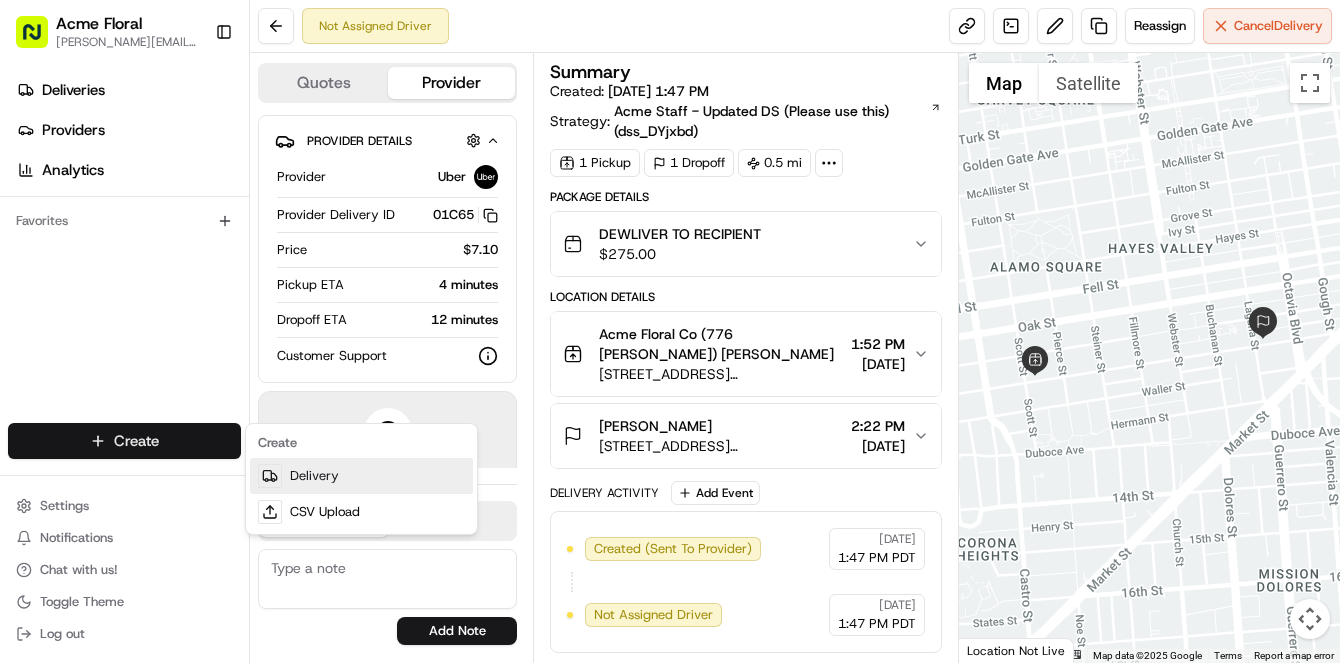 click on "Delivery" at bounding box center [361, 476] 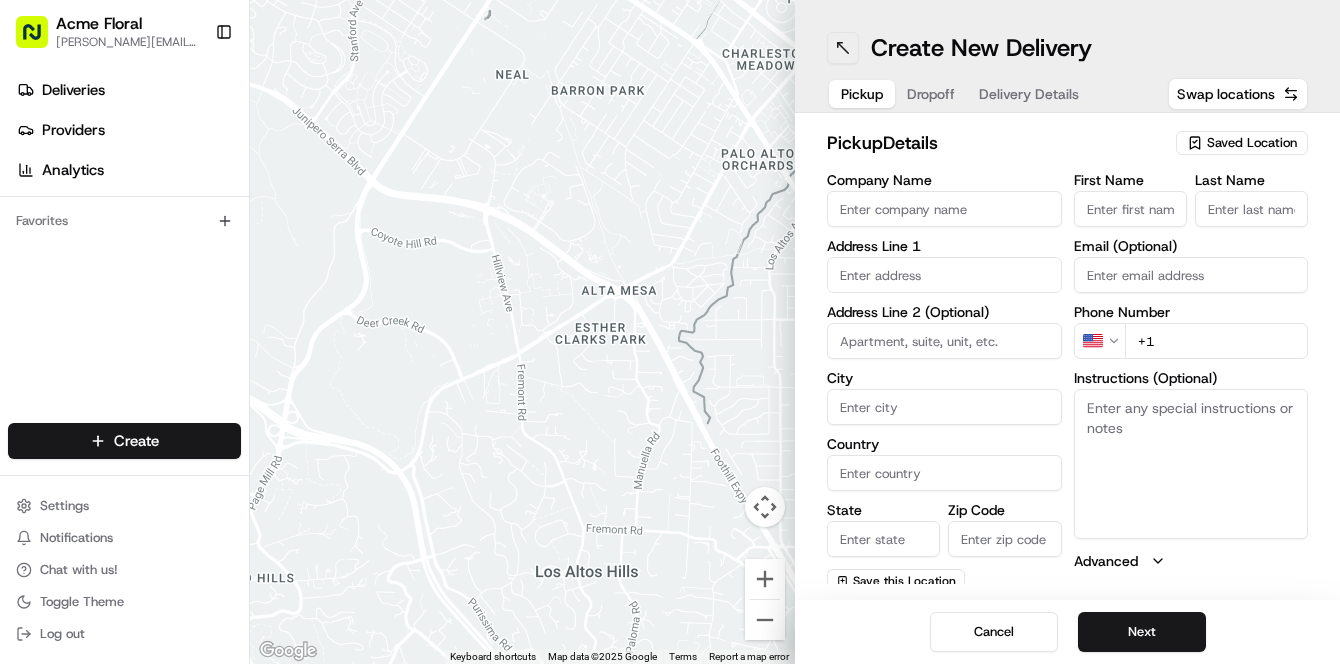 click at bounding box center (843, 48) 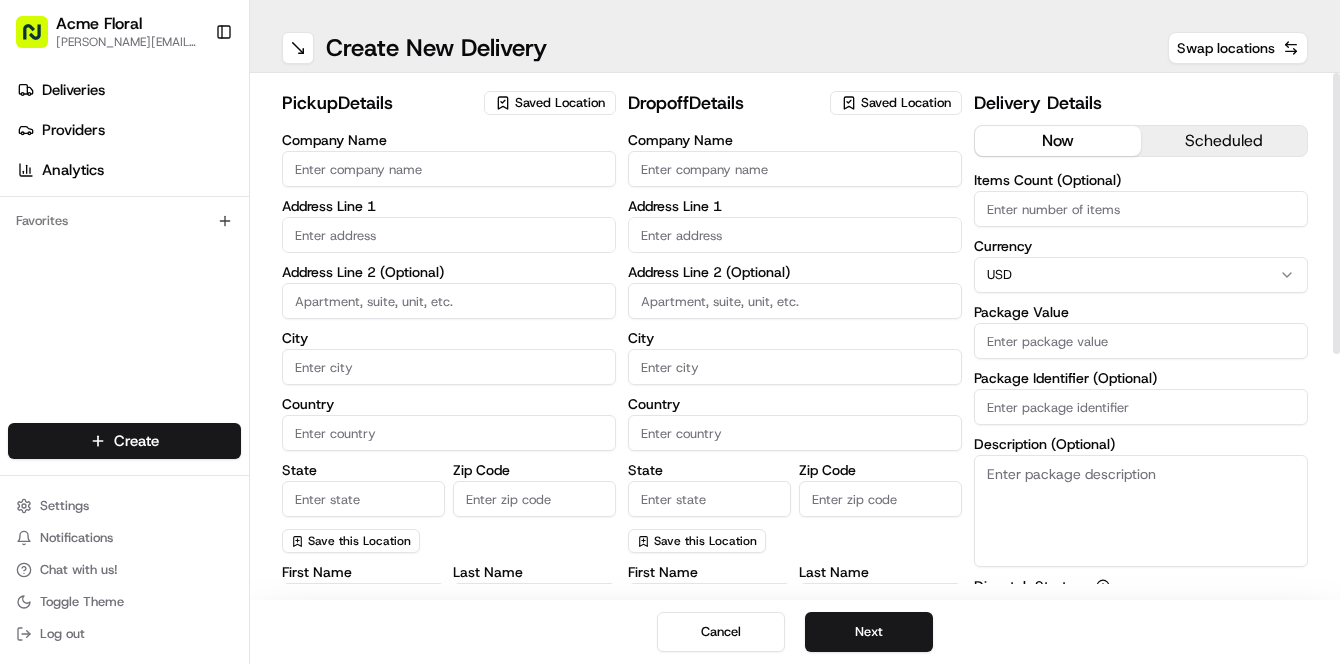 click on "Saved Location" at bounding box center (560, 103) 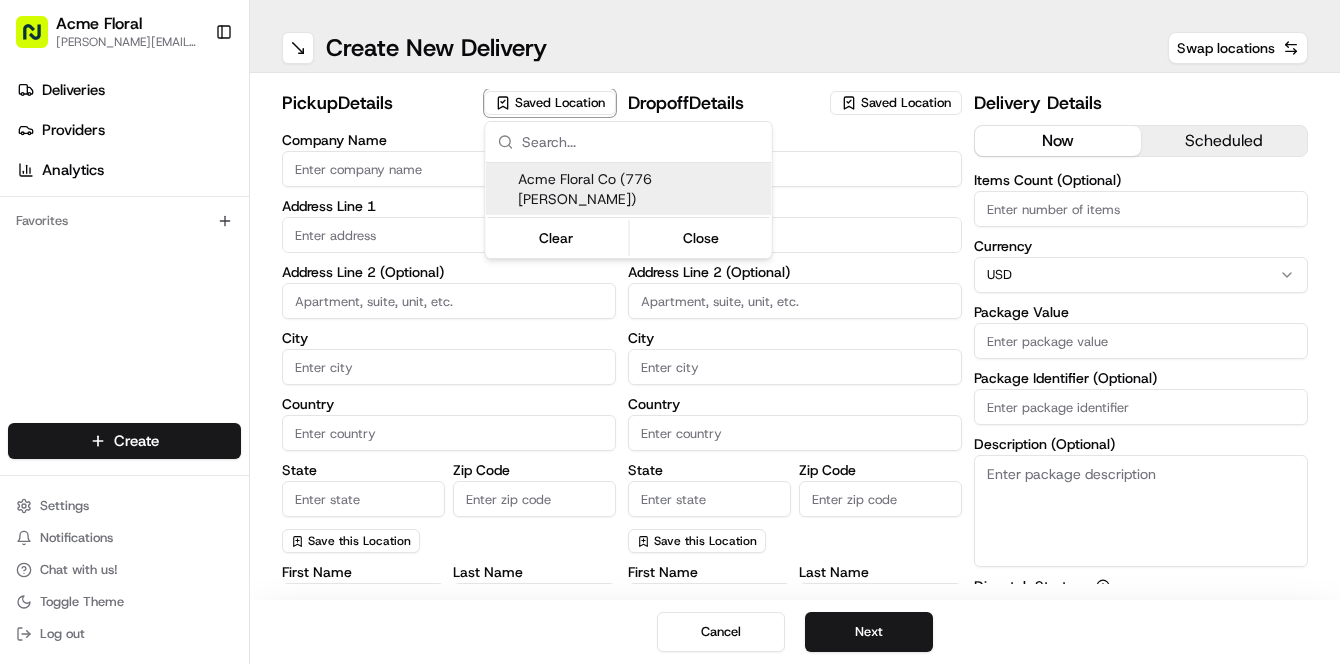 click on "Acme Floral Co (776 [PERSON_NAME])" at bounding box center (641, 189) 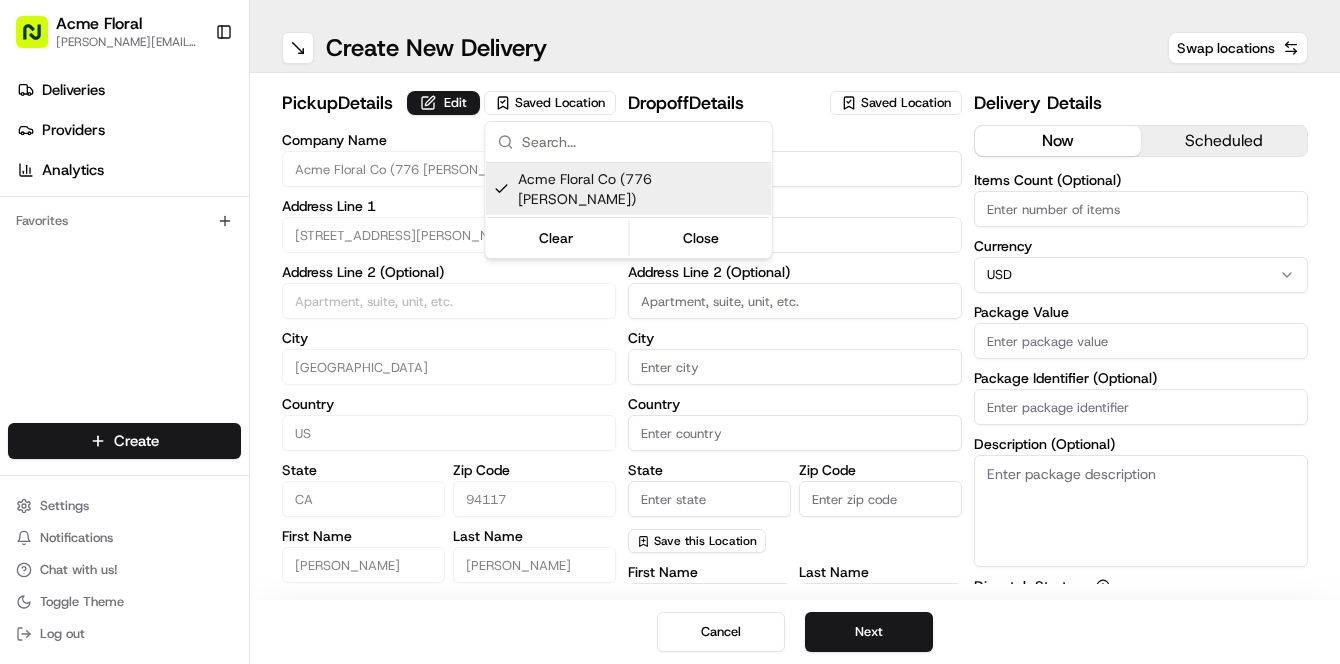 click on "Acme Floral [PERSON_NAME][EMAIL_ADDRESS][DOMAIN_NAME] Toggle Sidebar Deliveries Providers Analytics Favorites Main Menu Members & Organization Organization Users Roles Preferences Customization Tracking Orchestration Automations Dispatch Strategy Locations Pickup Locations Dropoff Locations Billing Billing Refund Requests Integrations Notification Triggers Webhooks API Keys Request Logs Create Settings Notifications Chat with us! Toggle Theme Log out ← Move left → Move right ↑ Move up ↓ Move down + Zoom in - Zoom out Home Jump left by 75% End Jump right by 75% Page Up Jump up by 75% Page Down Jump down by 75% Map Data Map data ©2025 Google Map data ©2025 Google 2 m  Click to toggle between metric and imperial units Terms Create New Delivery Swap locations pickup  Details  Edit Saved Location Company Name Acme Floral Co (776 [PERSON_NAME]) Address Line 1 776 [PERSON_NAME] St Address Line 2 (Optional) City [GEOGRAPHIC_DATA] Country [GEOGRAPHIC_DATA] State [US_STATE] Zip Code 94117 First Name [PERSON_NAME] Last Name [PERSON_NAME] Email (Optional) Phone Number US" at bounding box center (670, 332) 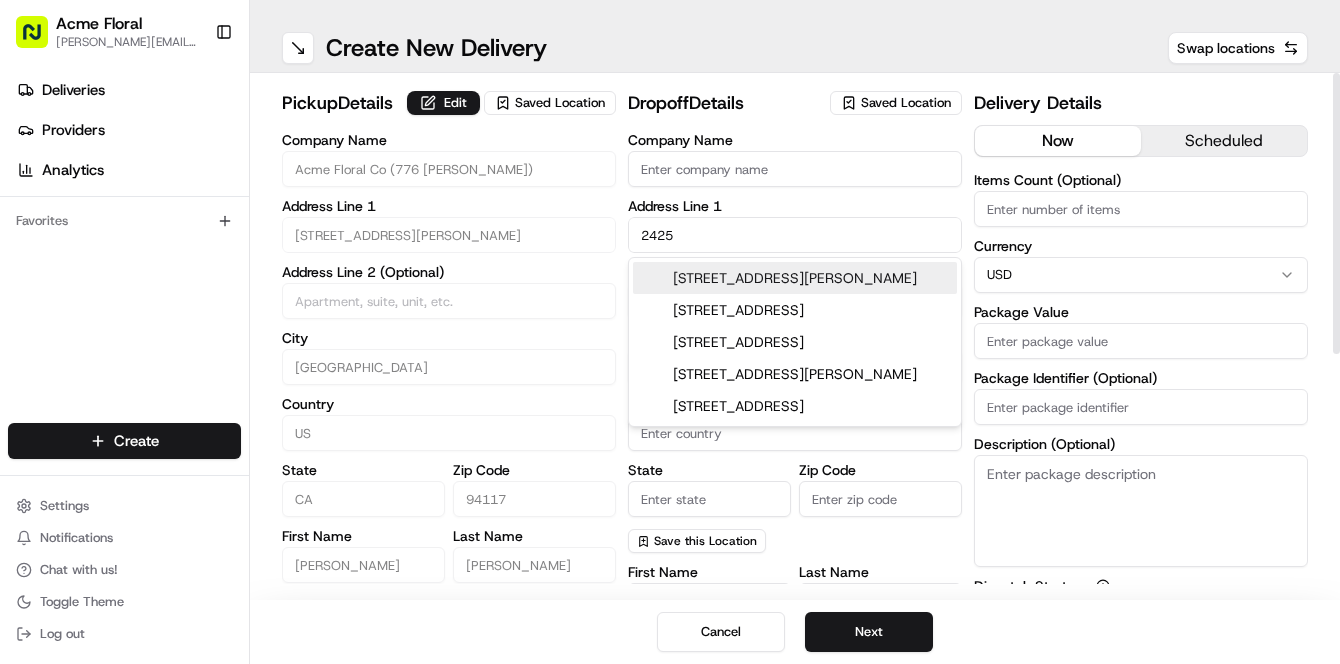 click on "[STREET_ADDRESS][PERSON_NAME]" at bounding box center (795, 278) 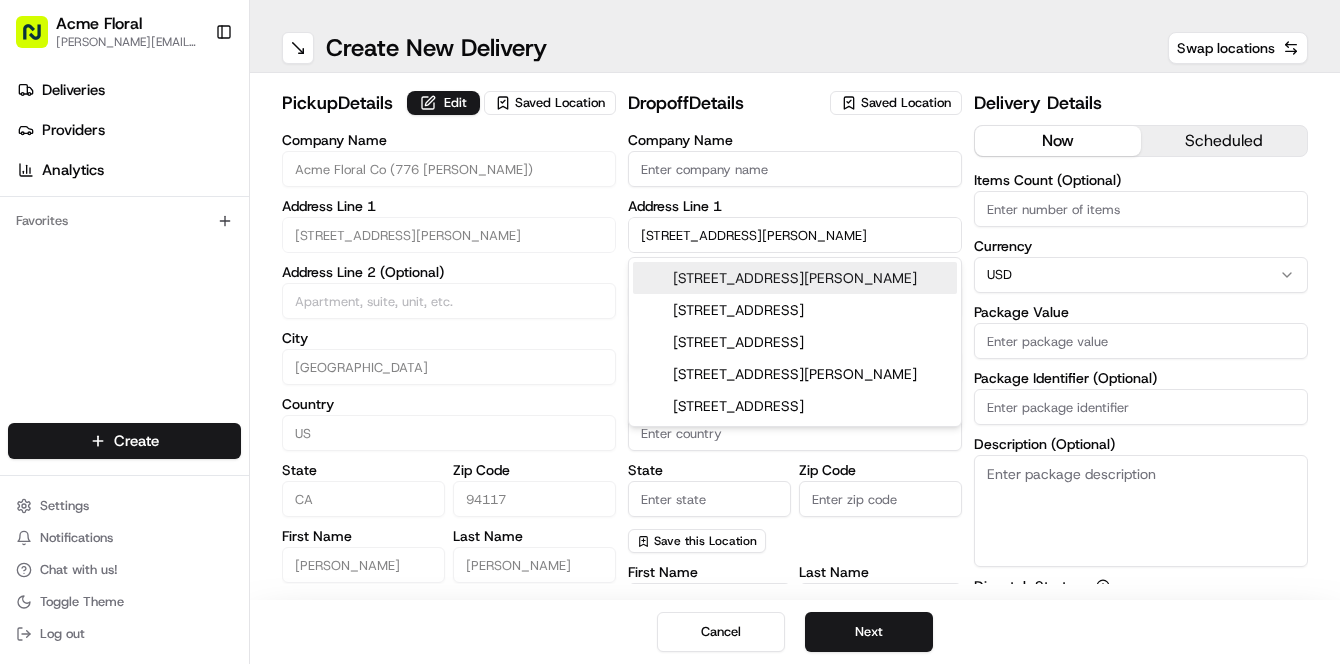 type on "[STREET_ADDRESS][PERSON_NAME]" 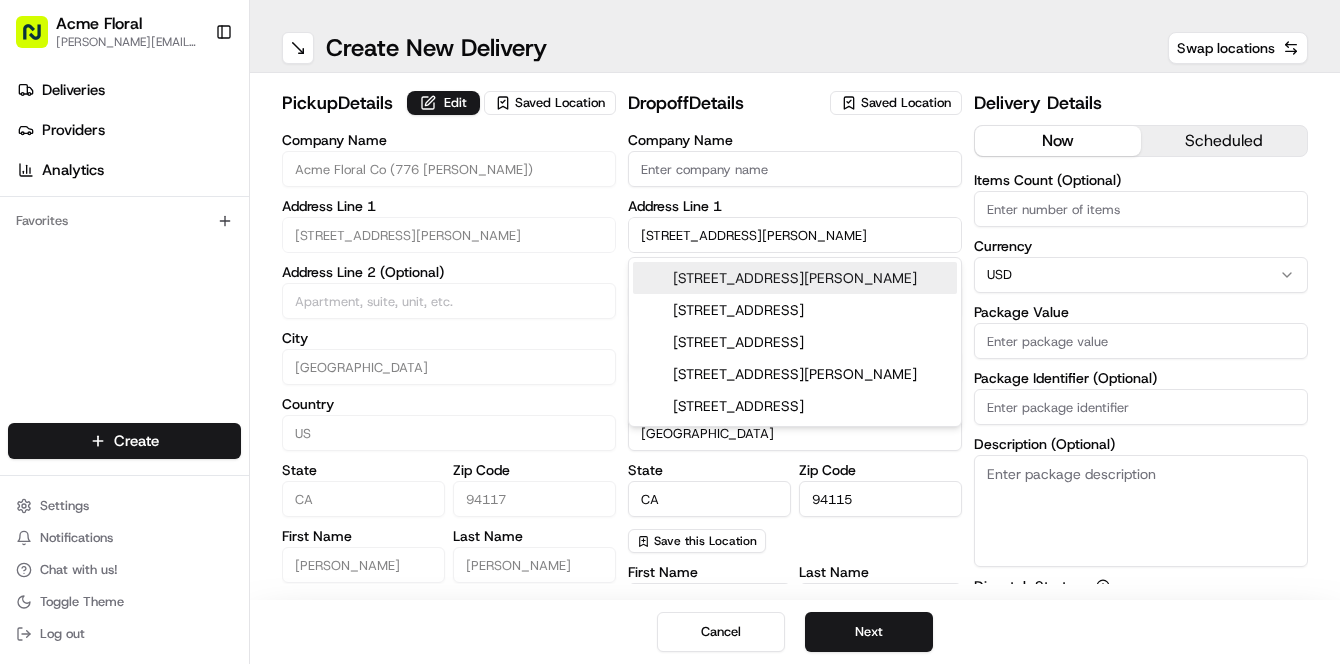 type on "[STREET_ADDRESS][PERSON_NAME]" 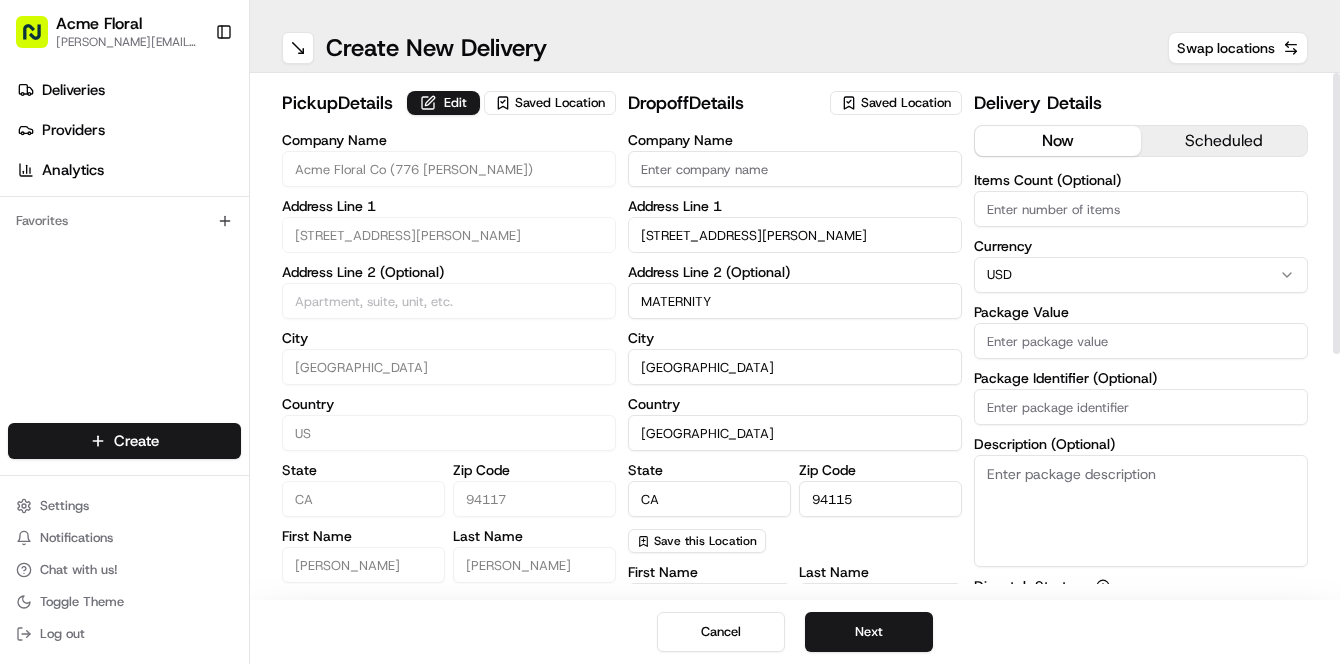 type on "MATERNITY" 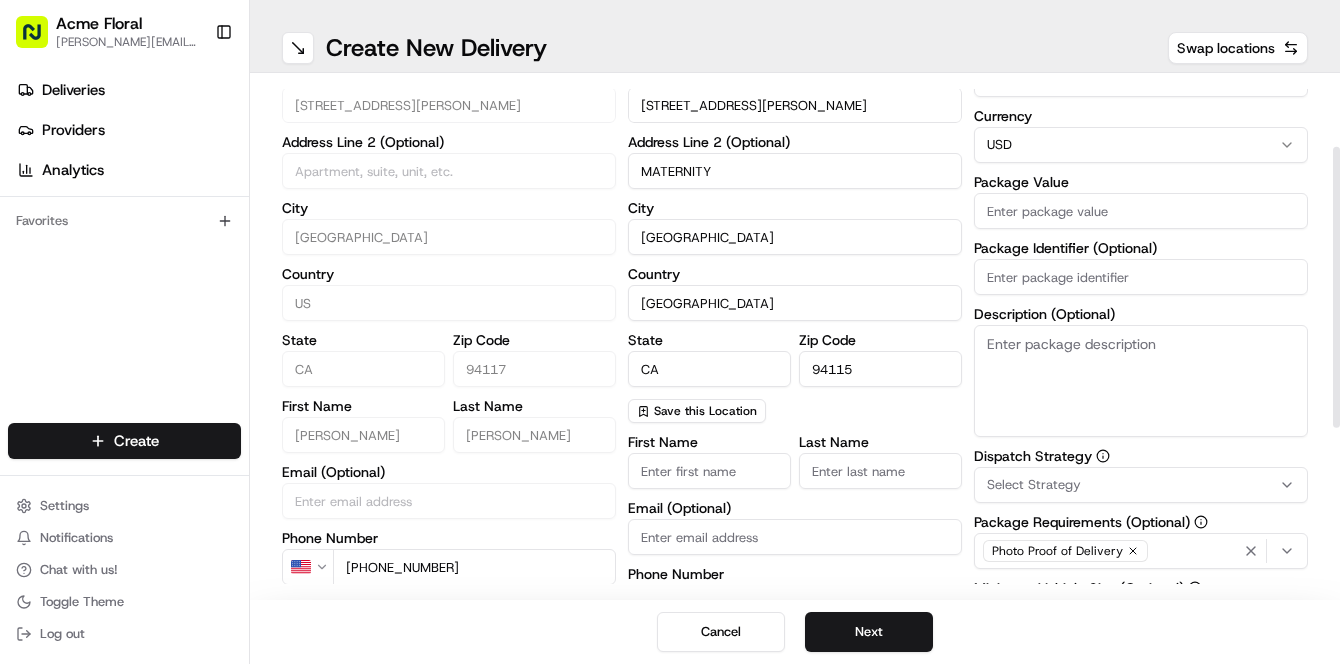 scroll, scrollTop: 197, scrollLeft: 0, axis: vertical 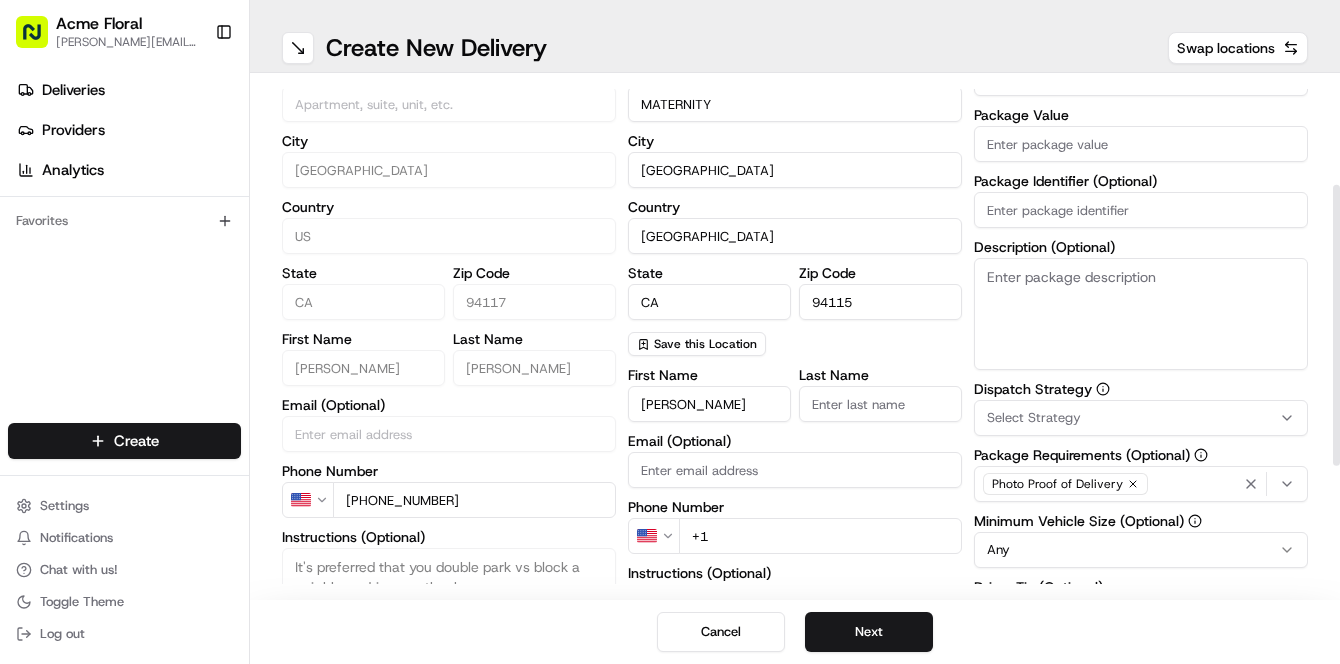 type on "[PERSON_NAME]" 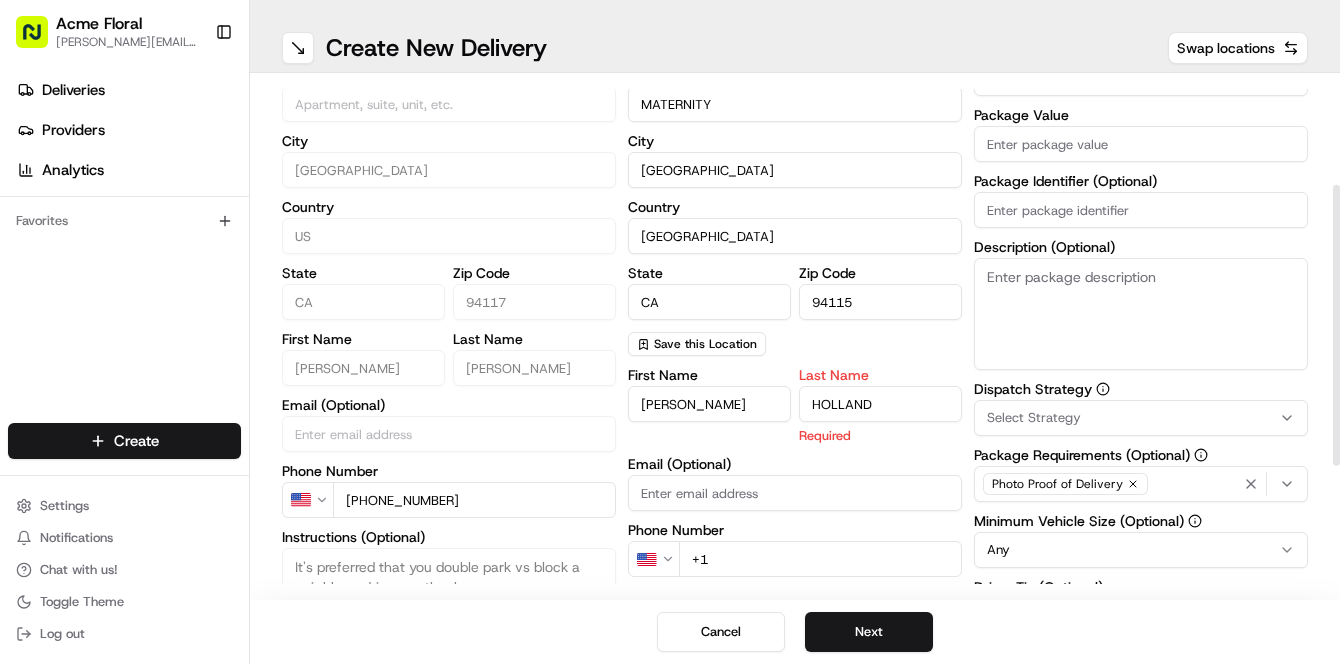 type on "HOLLAND" 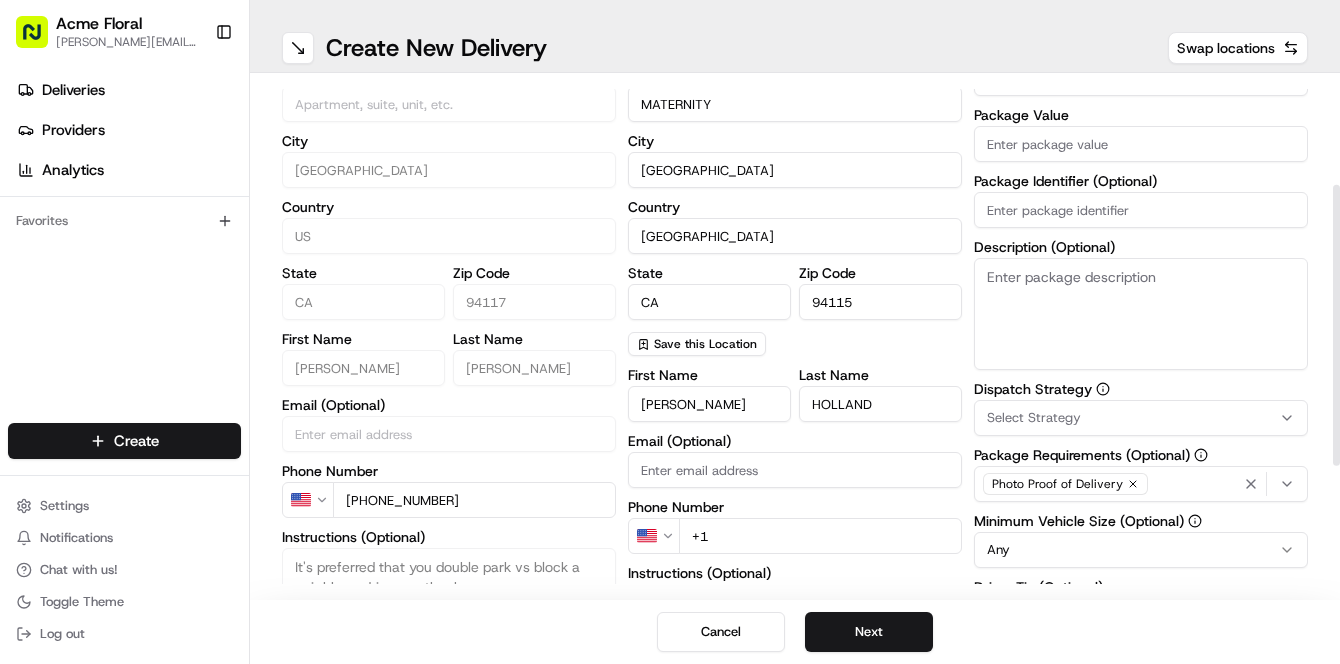 click on "First Name [PERSON_NAME] Last Name [PERSON_NAME] Email (Optional) Phone Number US +1 Instructions (Optional) Advanced" at bounding box center (795, 567) 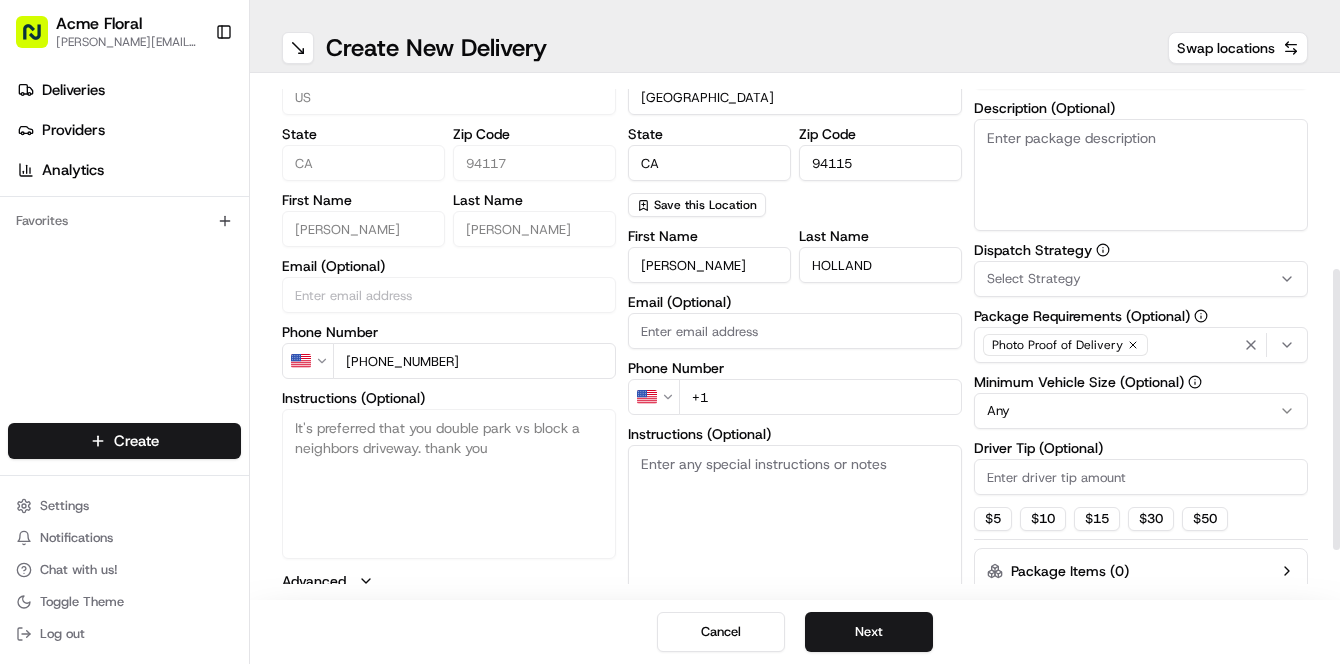 scroll, scrollTop: 346, scrollLeft: 0, axis: vertical 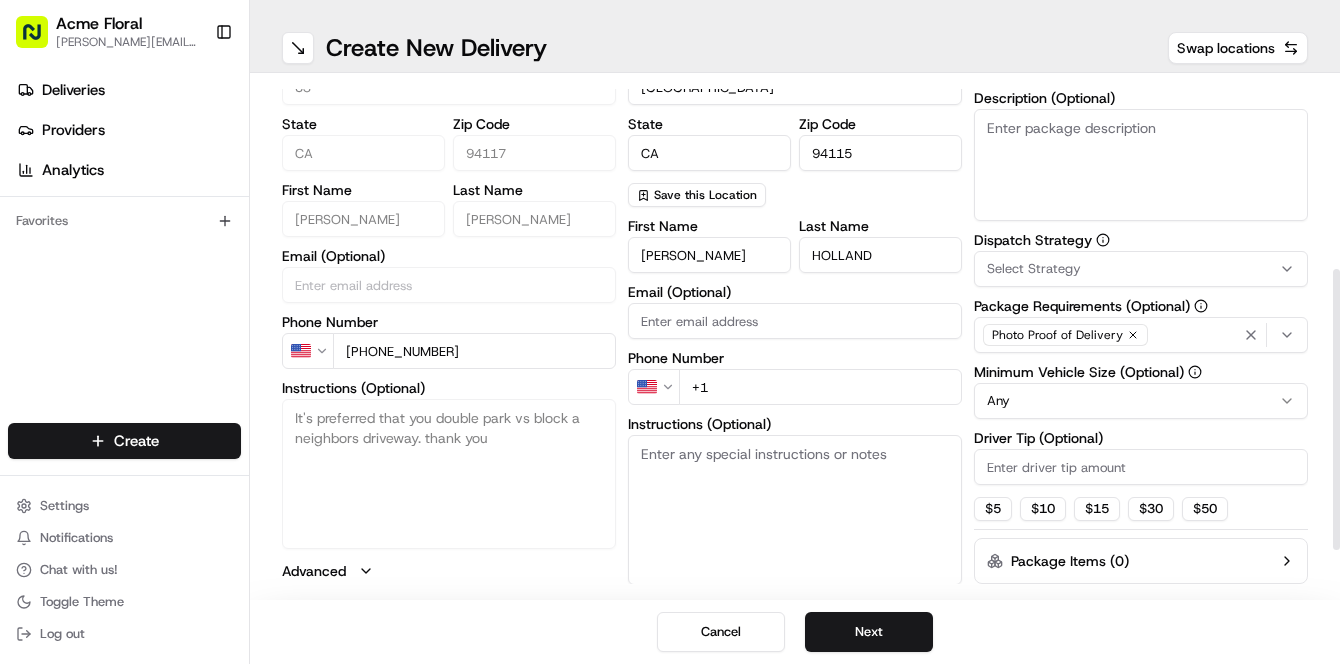 paste on "[PHONE_NUMBER]" 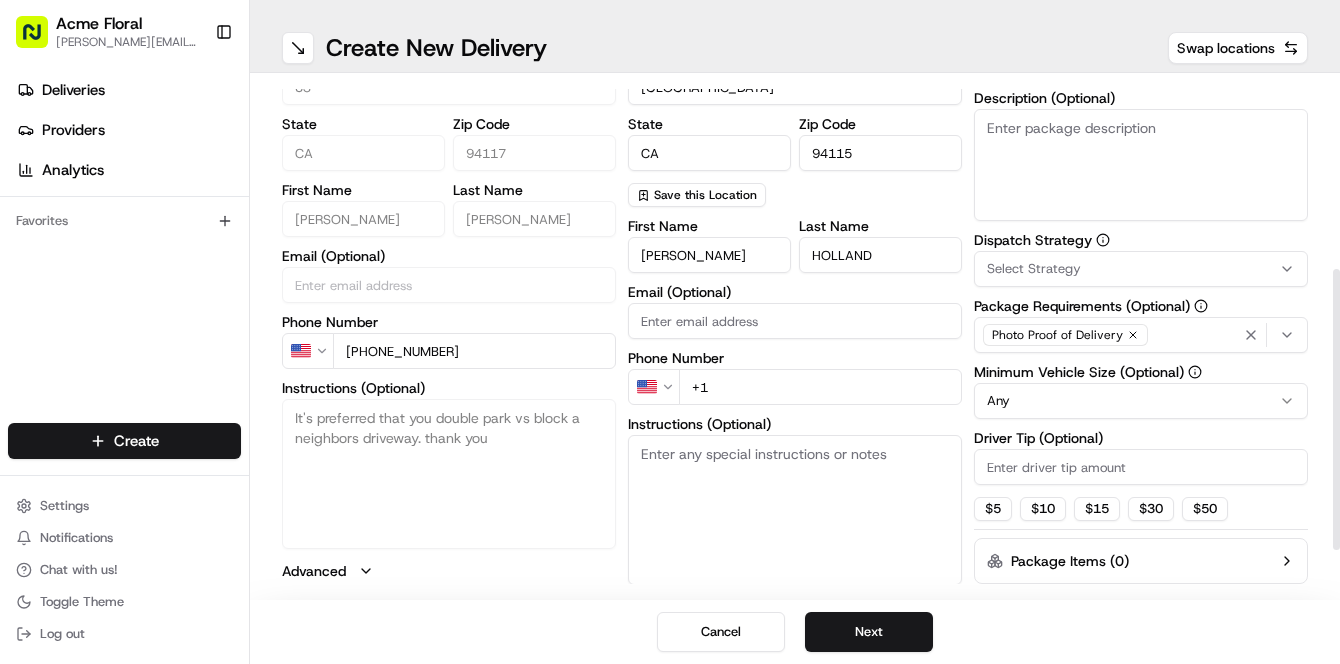 type on "[PHONE_NUMBER]" 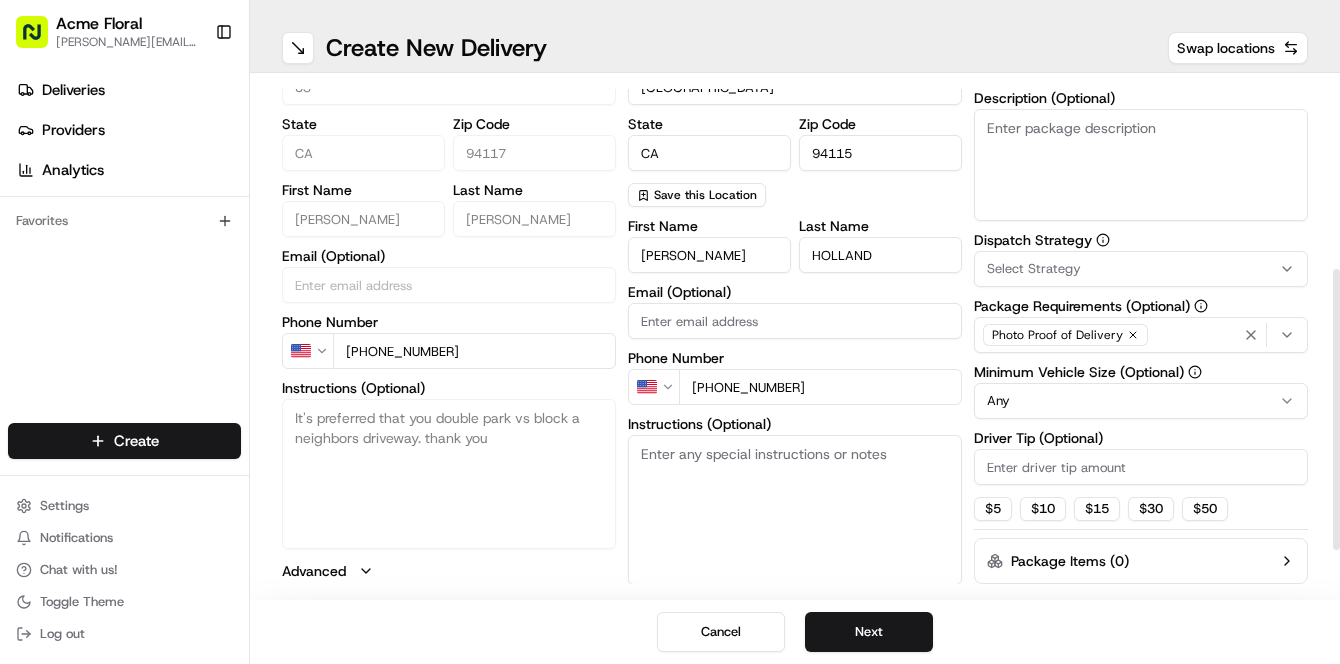 click on "Instructions (Optional)" at bounding box center (795, 510) 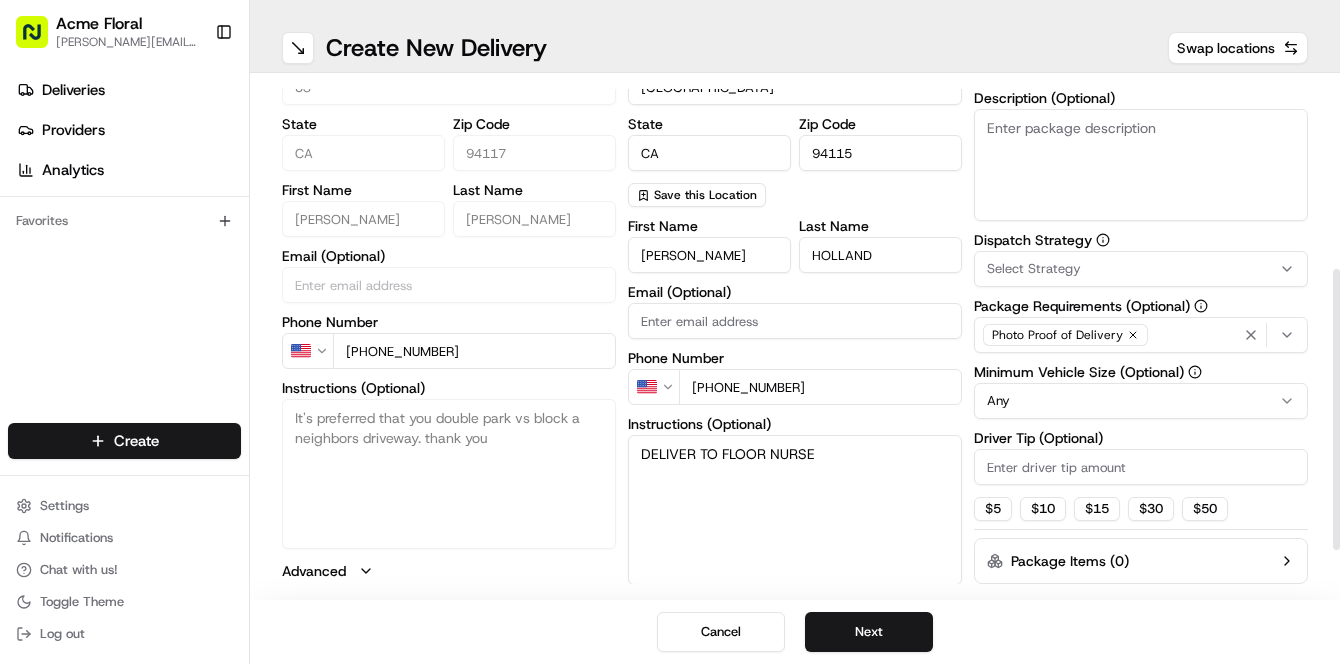 click on "DELIVER TO FLOOR NURSE" at bounding box center (795, 510) 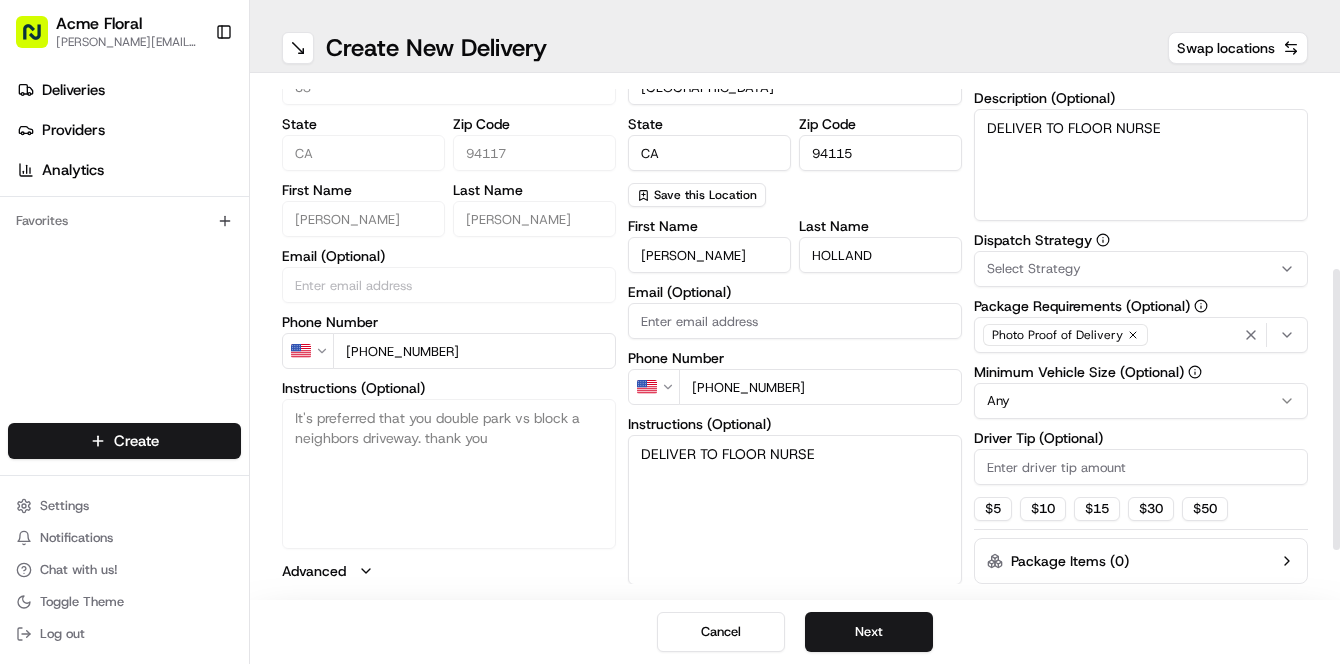 type on "DELIVER TO FLOOR NURSE" 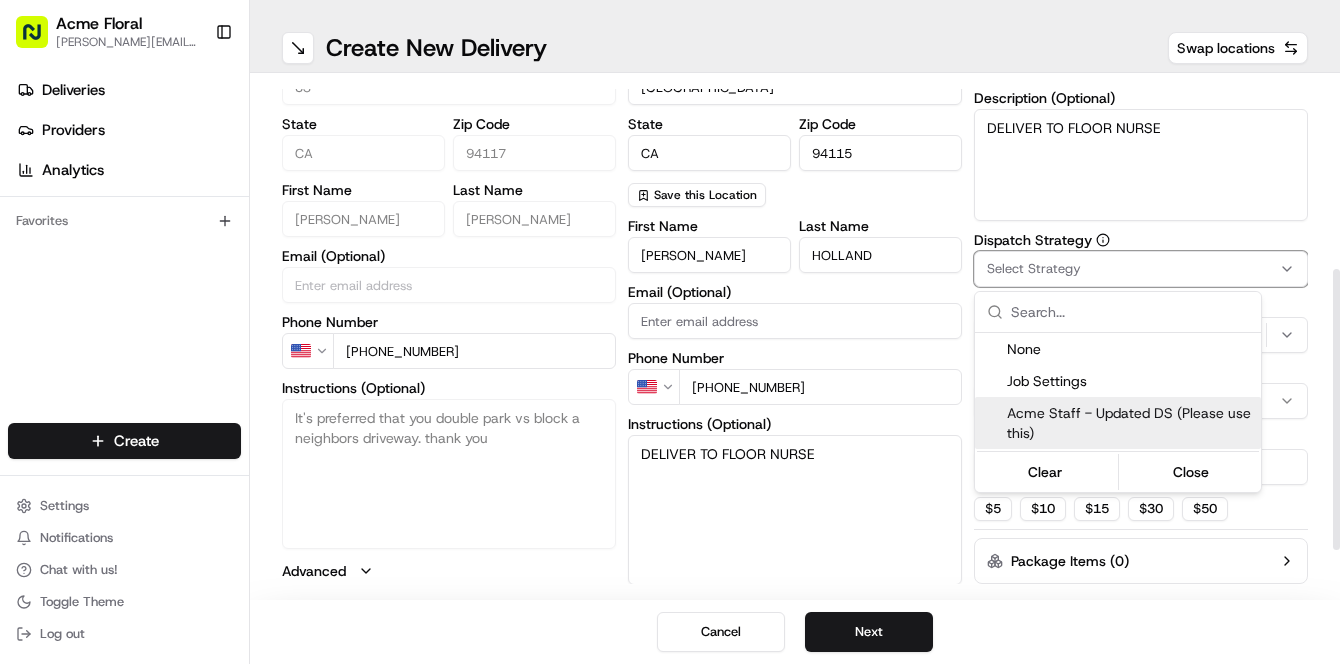 click on "Acme Staff - Updated DS (Please use this)" at bounding box center (1130, 423) 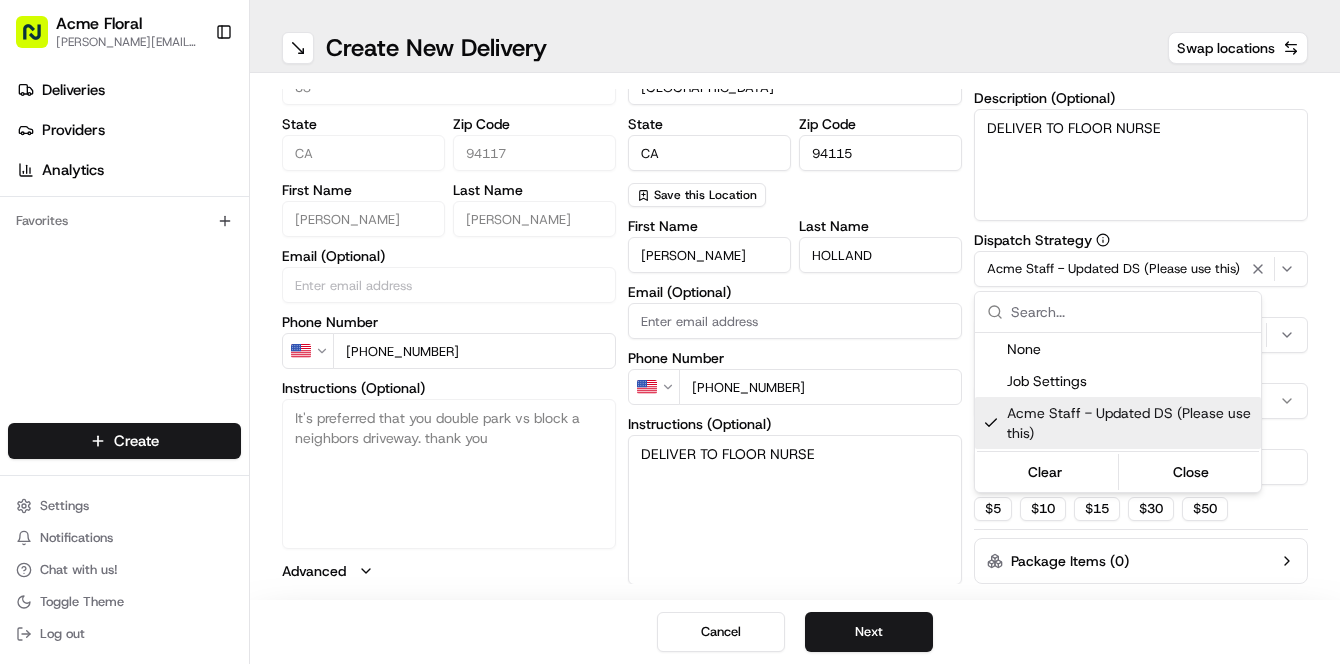click on "Acme Floral [PERSON_NAME][EMAIL_ADDRESS][DOMAIN_NAME] Toggle Sidebar Deliveries Providers Analytics Favorites Main Menu Members & Organization Organization Users Roles Preferences Customization Tracking Orchestration Automations Dispatch Strategy Locations Pickup Locations Dropoff Locations Billing Billing Refund Requests Integrations Notification Triggers Webhooks API Keys Request Logs Create Settings Notifications Chat with us! Toggle Theme Log out ← Move left → Move right ↑ Move up ↓ Move down + Zoom in - Zoom out Home Jump left by 75% End Jump right by 75% Page Up Jump up by 75% Page Down Jump down by 75% Map Data Map data ©2025 Google Map data ©2025 Google 50 km  Click to toggle between metric and imperial units Terms Create New Delivery Swap locations pickup  Details  Edit Saved Location Company Name Acme Floral Co (776 [PERSON_NAME]) Address Line 1 776 [PERSON_NAME] St Address Line 2 (Optional) City [GEOGRAPHIC_DATA] Country [GEOGRAPHIC_DATA] State [US_STATE] Zip Code 94117 First Name [PERSON_NAME] Last Name [PERSON_NAME] Email (Optional) Phone Number $" at bounding box center (670, 332) 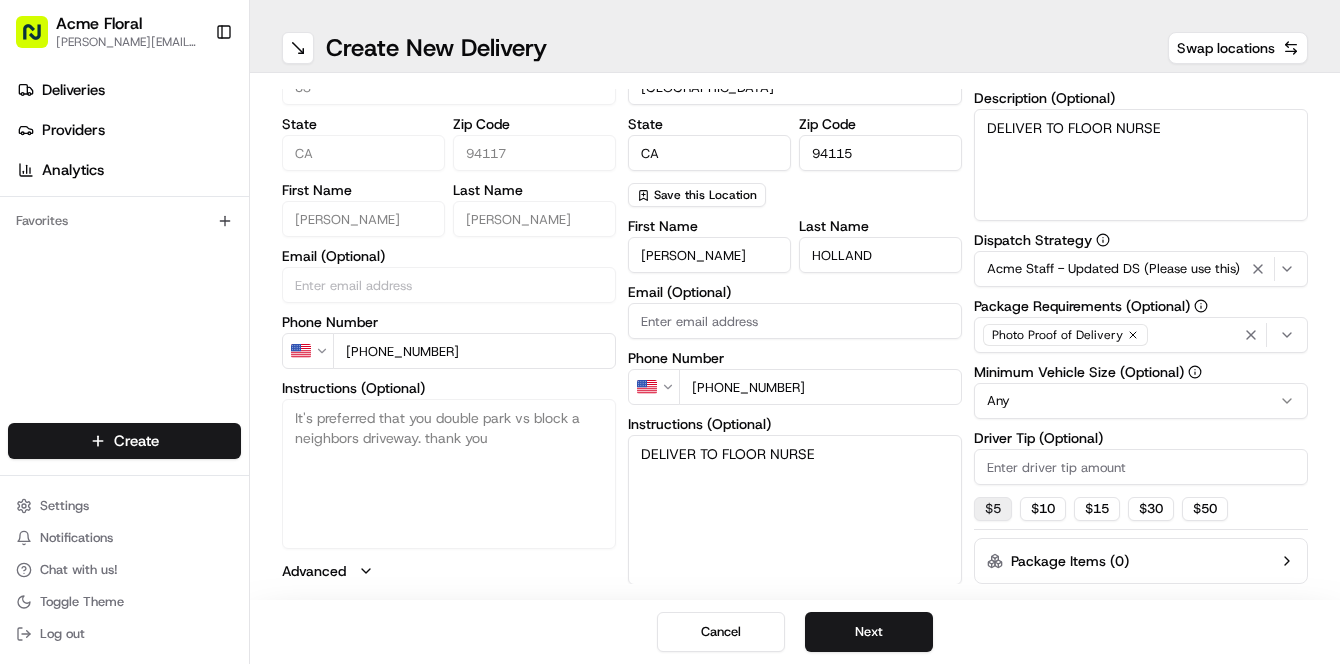 click on "$ 5" at bounding box center (993, 509) 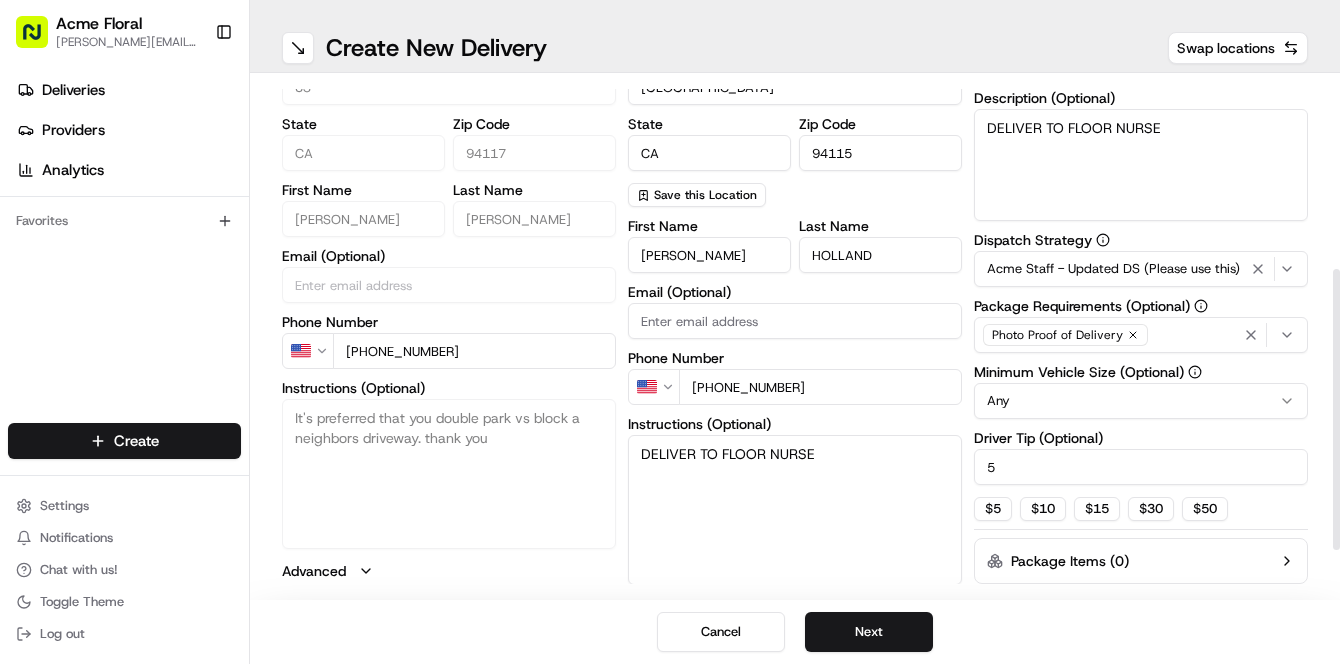 click on "pickup  Details  Edit Saved Location Company Name Acme Floral Co (776 [PERSON_NAME]) Address Line 1 776 [PERSON_NAME] St Address Line 2 (Optional) City [GEOGRAPHIC_DATA] Country US State [US_STATE] Zip Code 94117 First Name [PERSON_NAME] Last Name [PERSON_NAME] Email (Optional) Phone Number US [PHONE_NUMBER] Instructions (Optional) It's preferred that you double park vs block a neighbors driveway. thank you Advanced dropoff  Details Saved Location Company Name Address Line 1 [STREET_ADDRESS][PERSON_NAME] Address Line 2 (Optional) [GEOGRAPHIC_DATA] [GEOGRAPHIC_DATA] [GEOGRAPHIC_DATA] [US_STATE] Zip Code 94115 Save this Location First Name [PERSON_NAME] Last Name [PERSON_NAME] Email (Optional) Phone Number US [PHONE_NUMBER] Instructions (Optional) DELIVER TO FLOOR NURSE Advanced Delivery Details now scheduled Items Count (Optional) Currency USD Package Value Package Identifier (Optional) Description (Optional) DELIVER TO FLOOR NURSE Dispatch Strategy Acme Staff - Updated DS (Please use this) Package Requirements (Optional) Photo Proof of Delivery Any Driver Tip (Optional) 5" at bounding box center (795, 208) 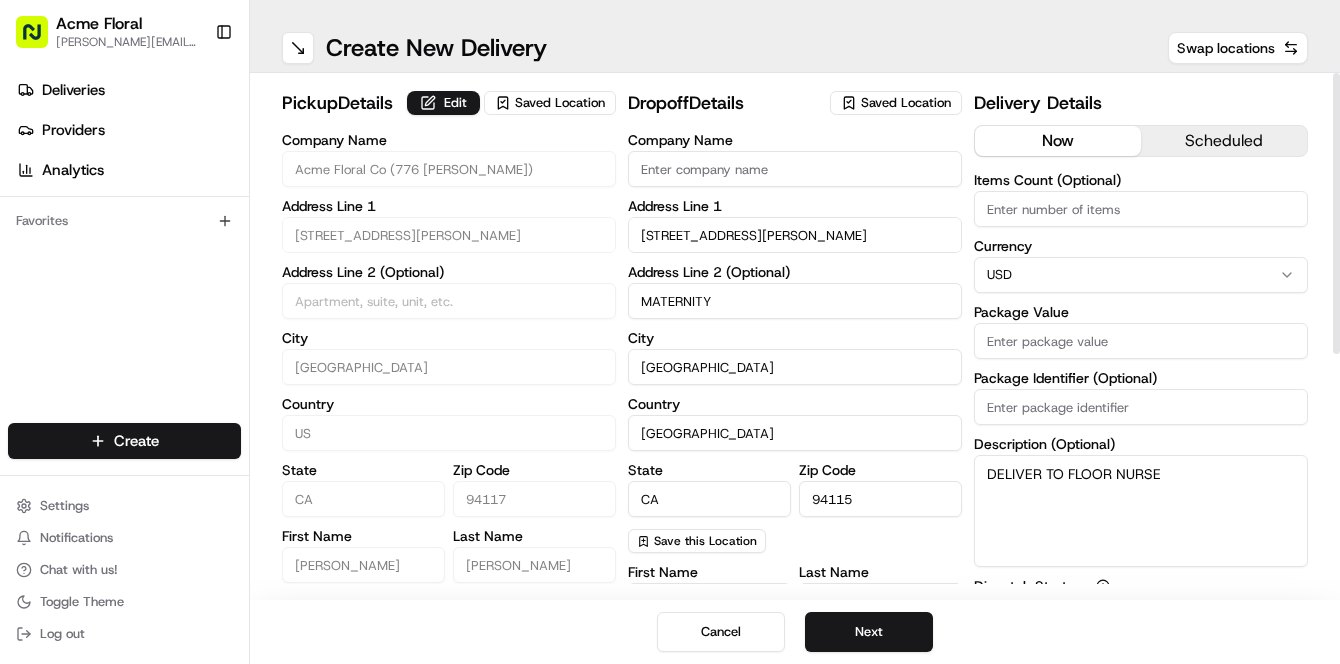 scroll, scrollTop: 0, scrollLeft: 0, axis: both 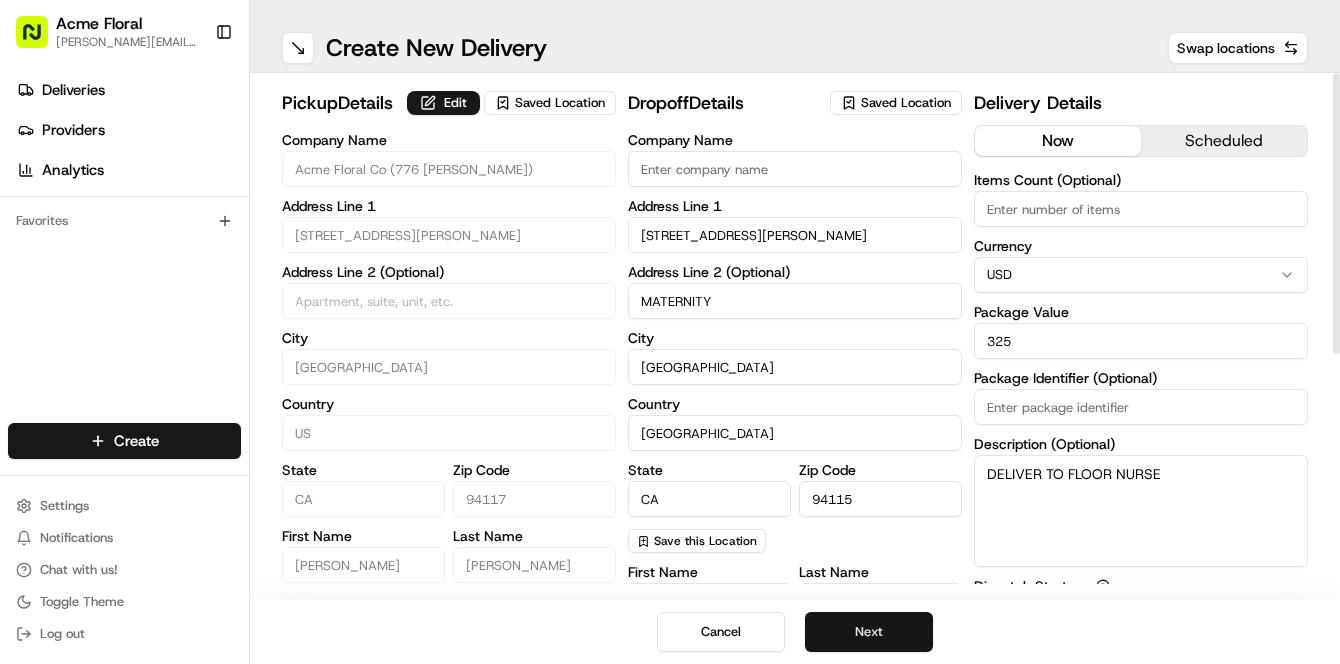 type on "325" 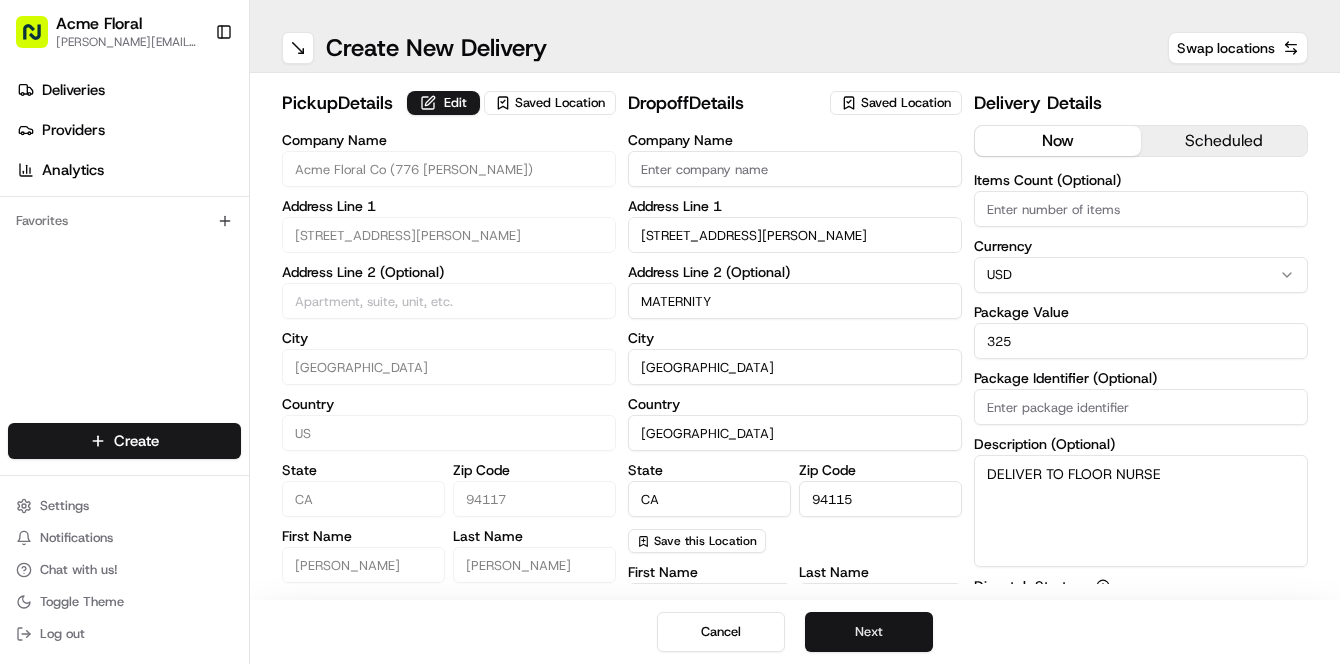 click on "Next" at bounding box center (869, 632) 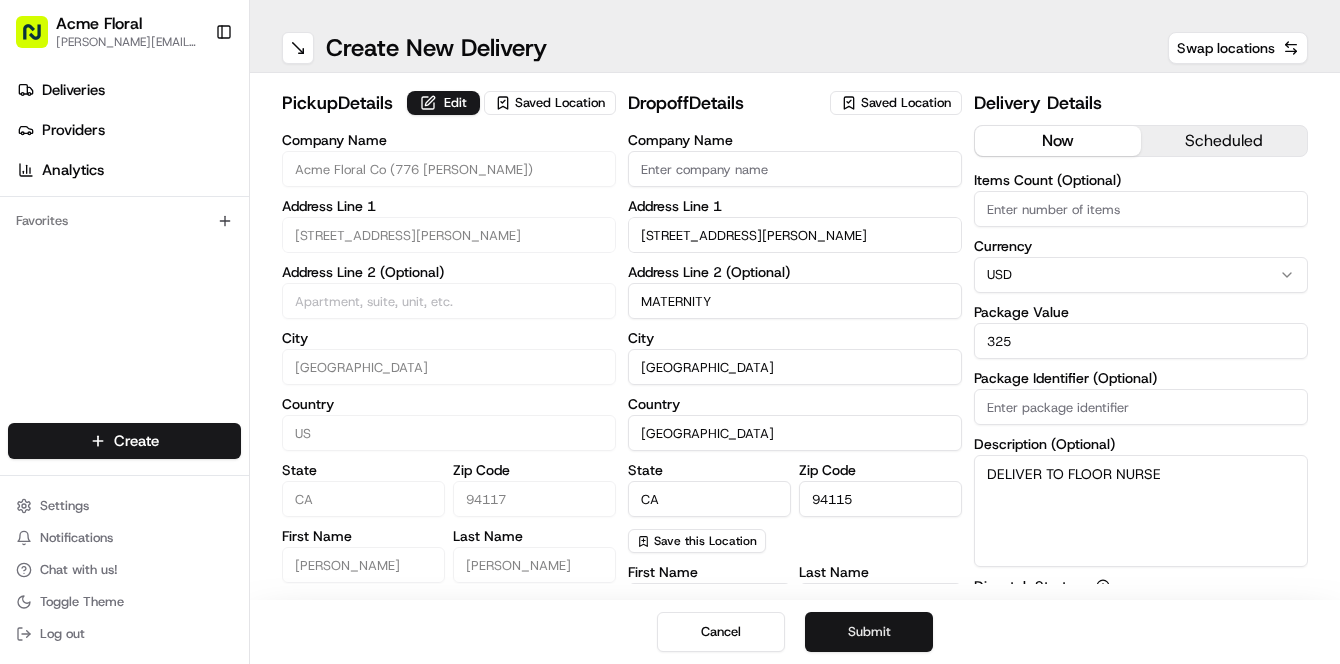 click on "Submit" at bounding box center [869, 632] 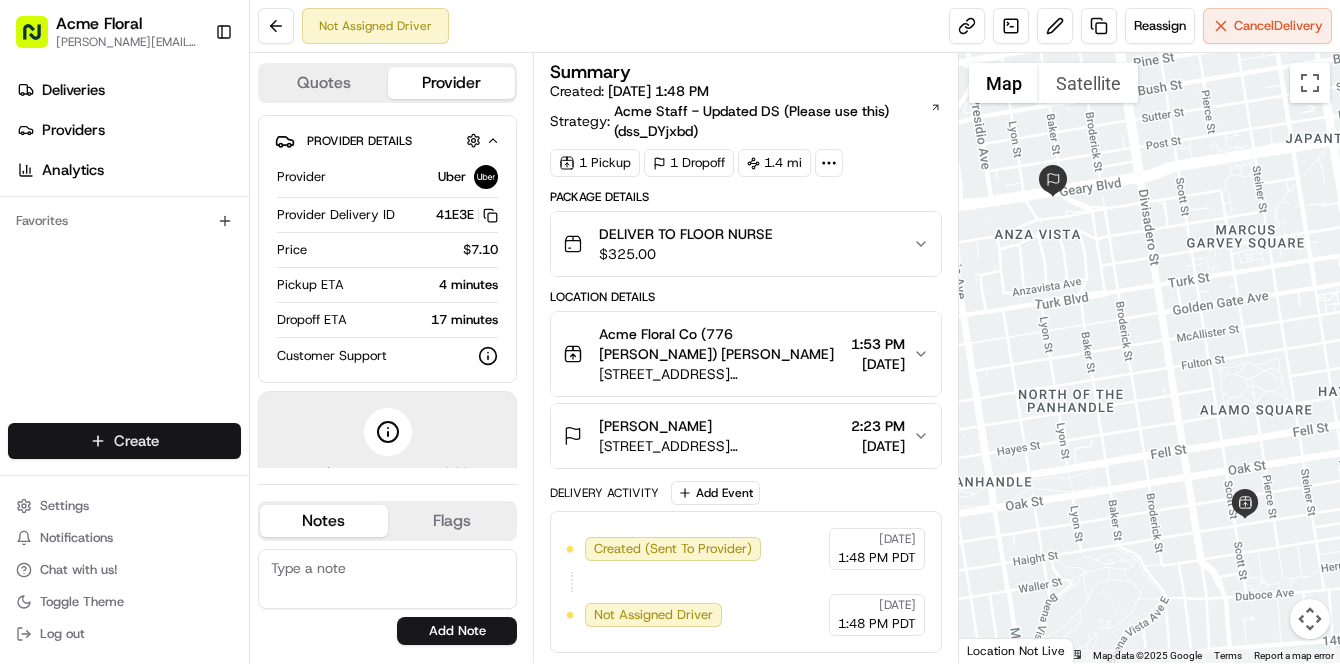 click on "Acme Floral [PERSON_NAME][EMAIL_ADDRESS][DOMAIN_NAME] Toggle Sidebar Deliveries Providers Analytics Favorites Main Menu Members & Organization Organization Users Roles Preferences Customization Tracking Orchestration Automations Dispatch Strategy Locations Pickup Locations Dropoff Locations Billing Billing Refund Requests Integrations Notification Triggers Webhooks API Keys Request Logs Create Settings Notifications Chat with us! Toggle Theme Log out Not Assigned Driver Reassign Cancel  Delivery Quotes Provider Provider Details Hidden ( 1 ) Provider Uber   Provider Delivery ID 41E3E Copy  del_JTyg7tOdR5yemhbA7FQePg 41E3E Price $7.10 Pickup ETA 4 minutes Dropoff ETA 17 minutes Customer Support Driver information is not available yet. Notes Flags [EMAIL_ADDRESS][DOMAIN_NAME] [PERSON_NAME][EMAIL_ADDRESS][DOMAIN_NAME] Add Note [EMAIL_ADDRESS][DOMAIN_NAME] [PERSON_NAME][EMAIL_ADDRESS][DOMAIN_NAME] Add Flag Summary Created:   [DATE] 1:48 PM Strategy:   Acme Staff - Updated DS (Please use this) (dss_DYjxbd) 1   Pickup 1   Dropoff 1.4 mi Package Details DELIVER TO FLOOR NURSE" at bounding box center (670, 332) 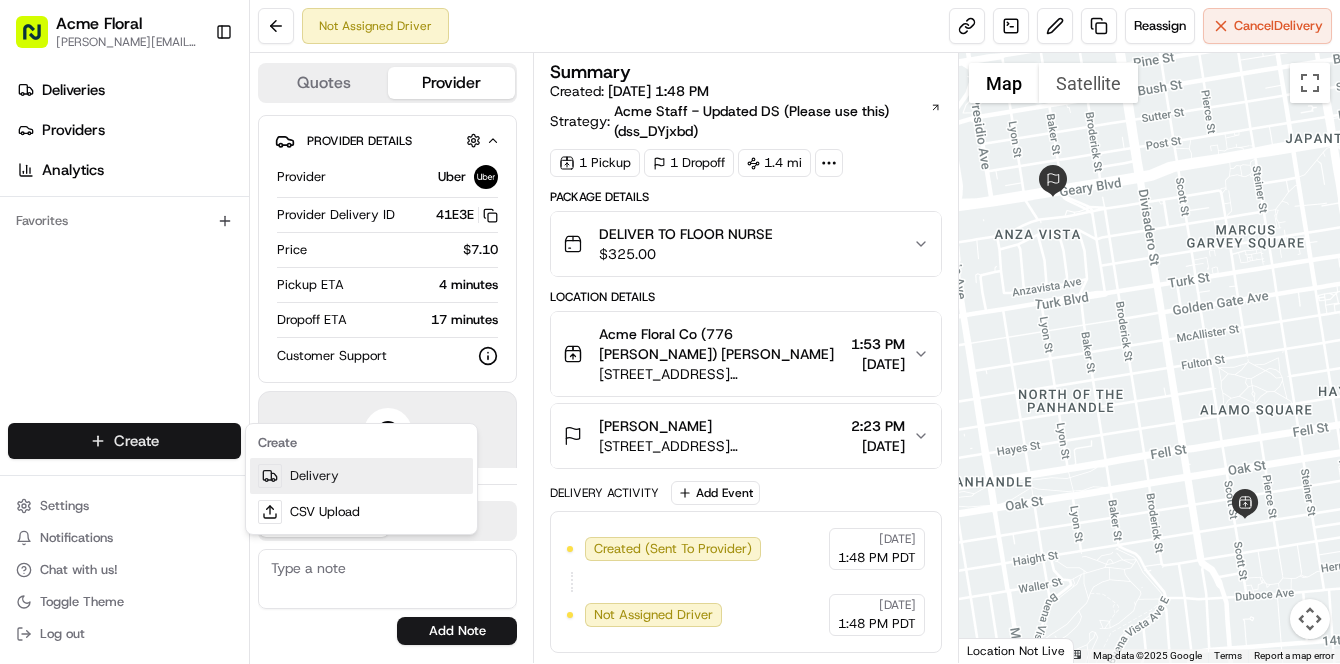 click on "Delivery" at bounding box center [361, 476] 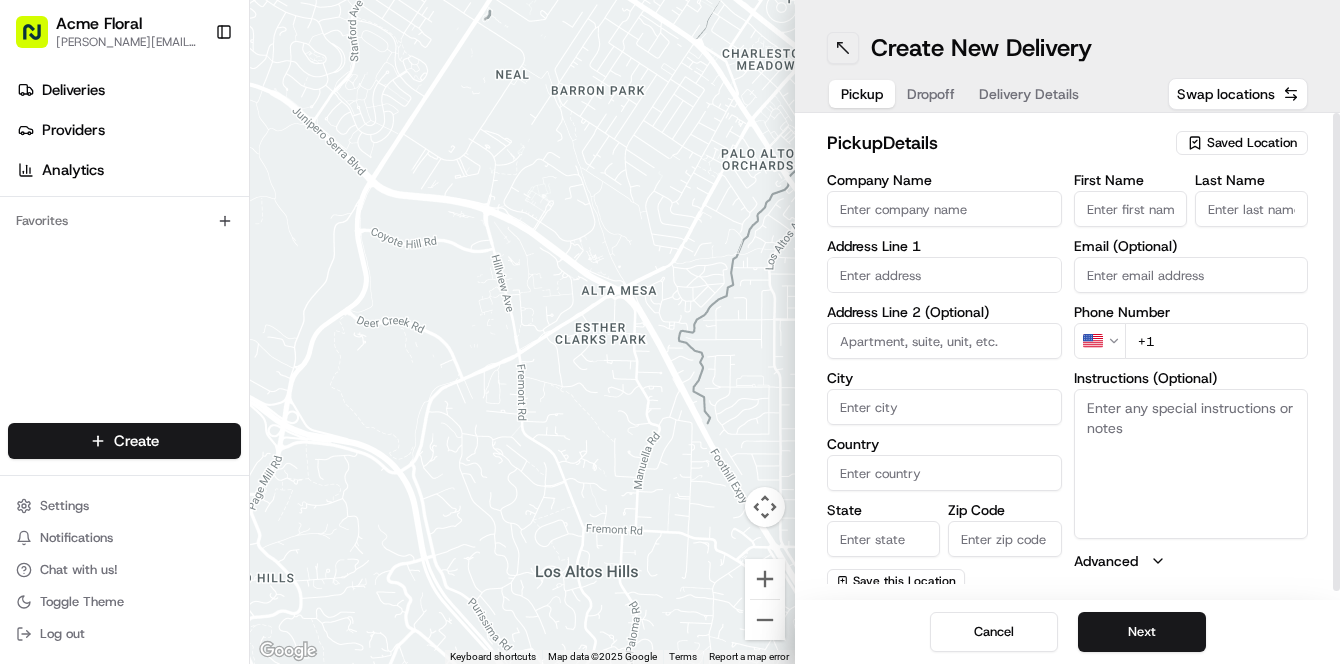 click at bounding box center (843, 48) 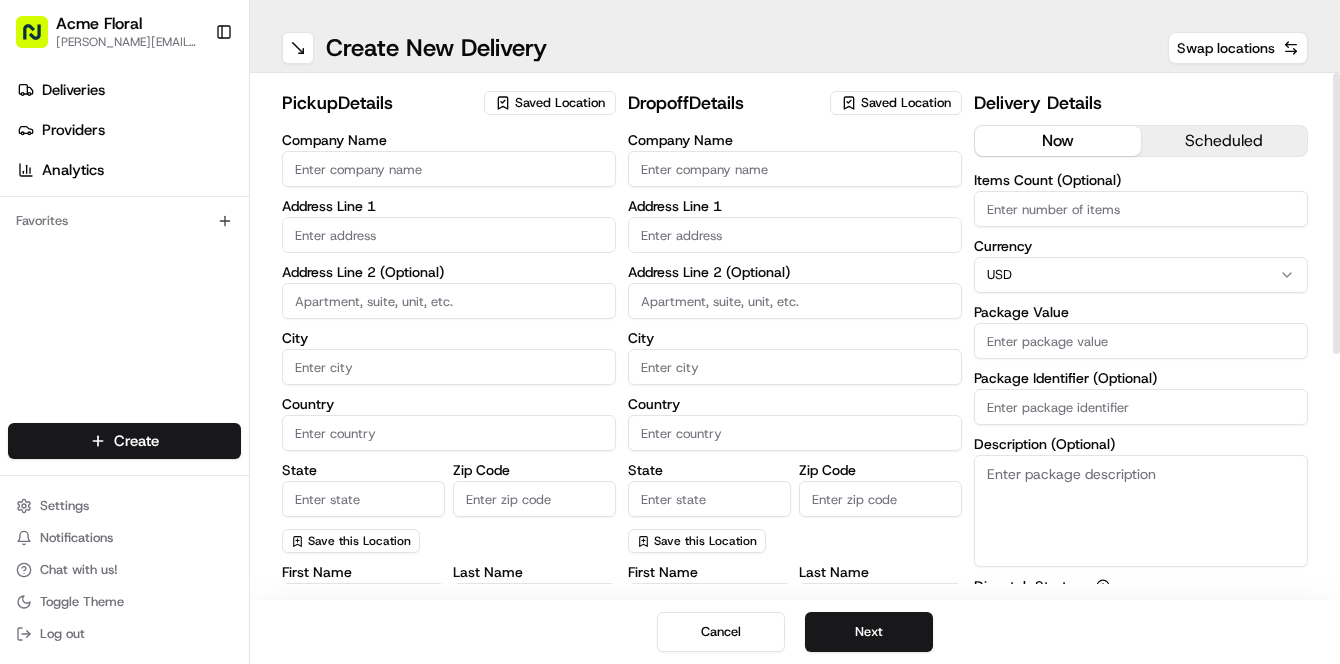click on "Saved Location" at bounding box center (560, 103) 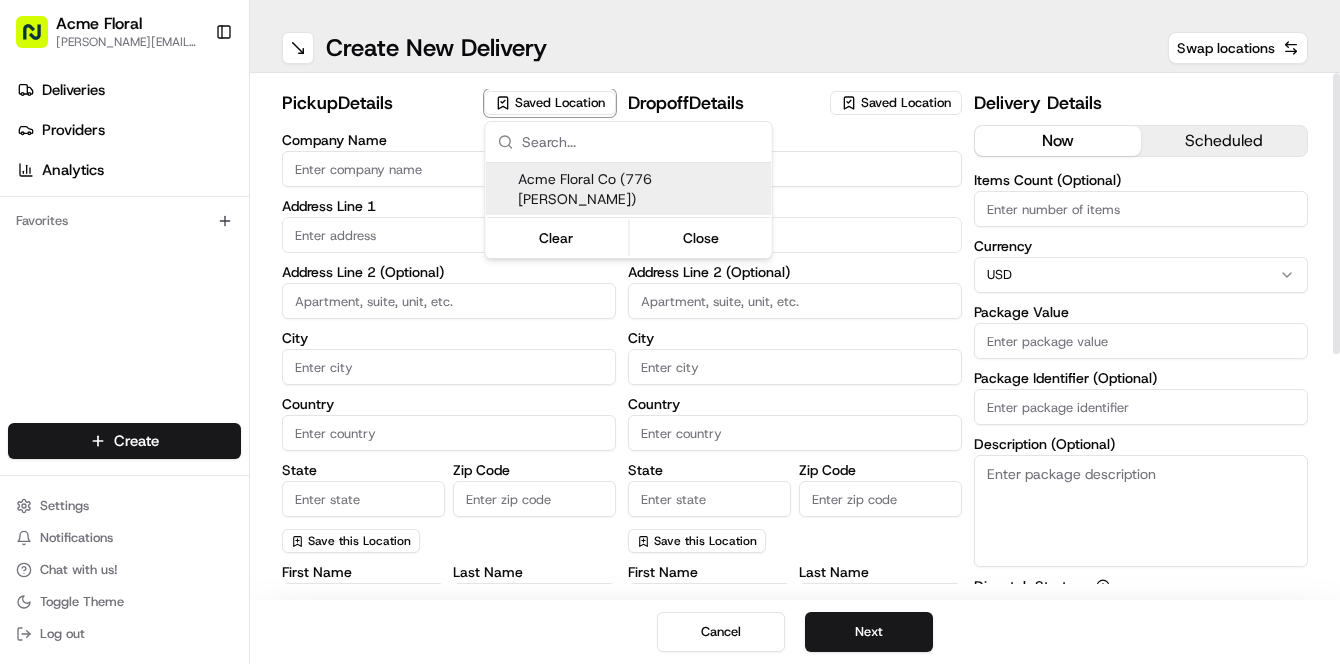 click on "Acme Floral Co (776 [PERSON_NAME])" at bounding box center [629, 189] 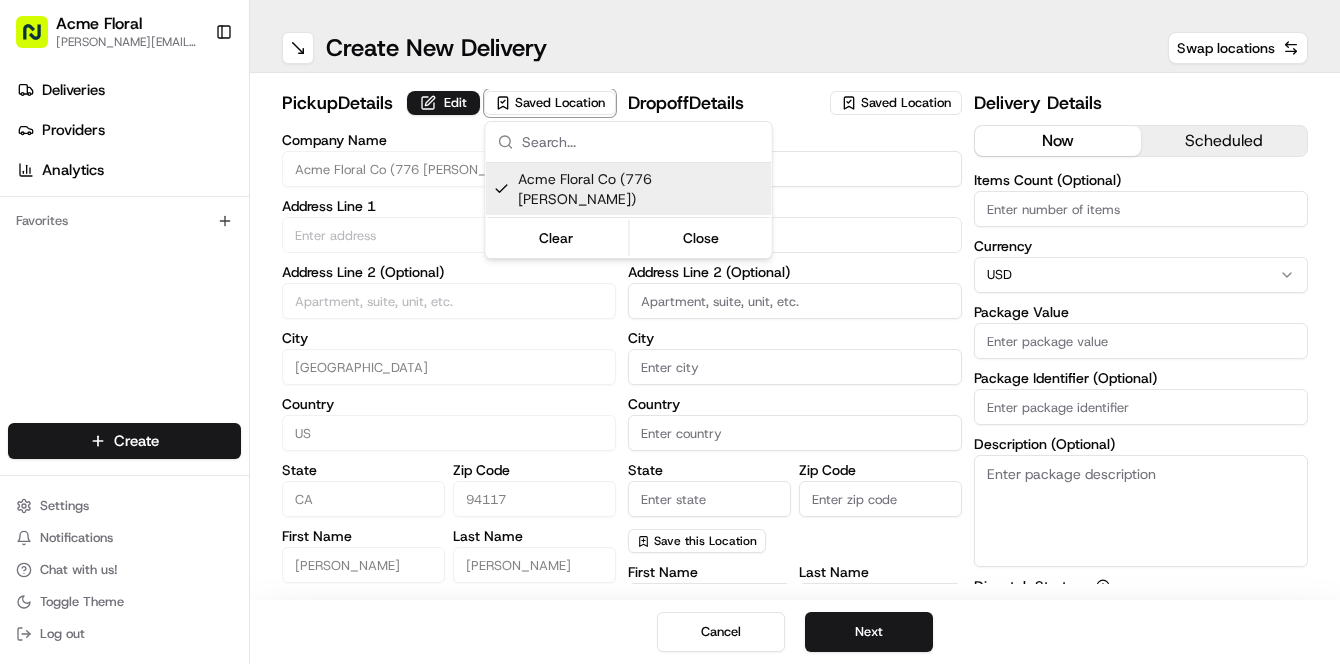 type on "Acme Floral Co (776 [PERSON_NAME])" 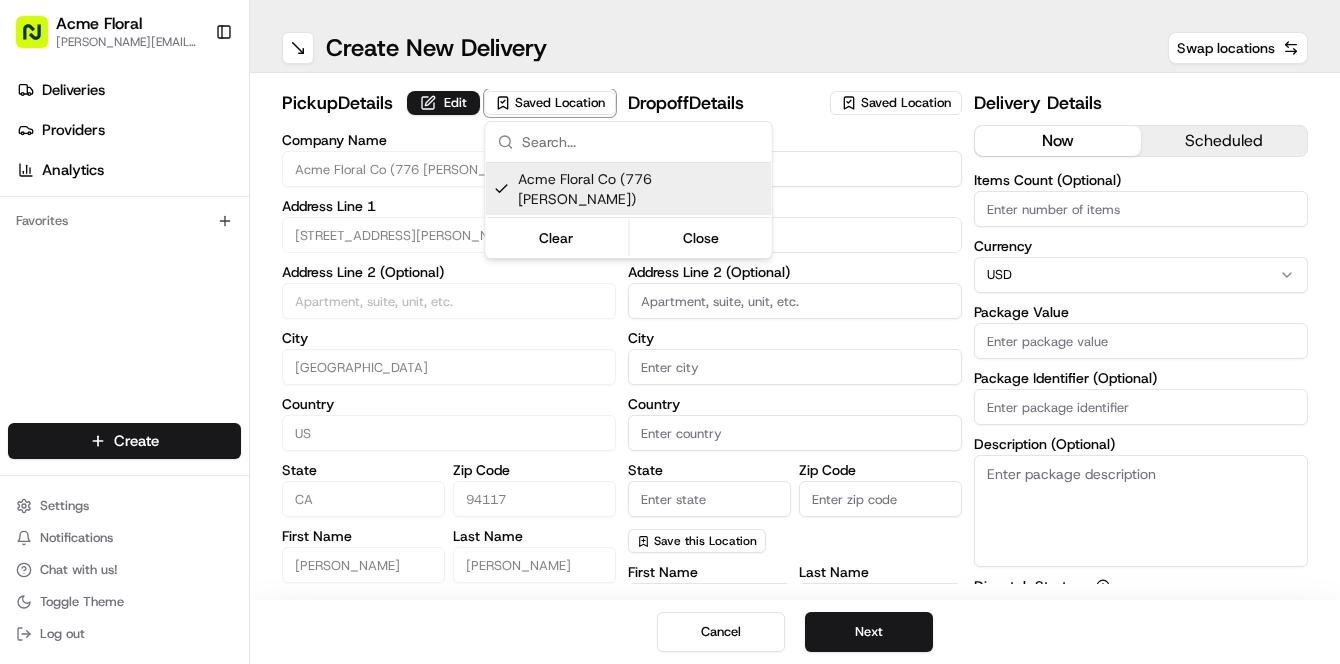 click on "Acme Floral [PERSON_NAME][EMAIL_ADDRESS][DOMAIN_NAME] Toggle Sidebar Deliveries Providers Analytics Favorites Main Menu Members & Organization Organization Users Roles Preferences Customization Tracking Orchestration Automations Dispatch Strategy Locations Pickup Locations Dropoff Locations Billing Billing Refund Requests Integrations Notification Triggers Webhooks API Keys Request Logs Create Settings Notifications Chat with us! Toggle Theme Log out ← Move left → Move right ↑ Move up ↓ Move down + Zoom in - Zoom out Home Jump left by 75% End Jump right by 75% Page Up Jump up by 75% Page Down Jump down by 75% Map Data Map data ©2025 Google Map data ©2025 Google 2 m  Click to toggle between metric and imperial units Terms Create New Delivery Swap locations pickup  Details  Edit Saved Location Company Name Acme Floral Co (776 [PERSON_NAME]) Address Line 1 776 [PERSON_NAME] St Address Line 2 (Optional) City [GEOGRAPHIC_DATA] Country [GEOGRAPHIC_DATA] State [US_STATE] Zip Code 94117 First Name [PERSON_NAME] Last Name [PERSON_NAME] Email (Optional) Phone Number US" at bounding box center [670, 332] 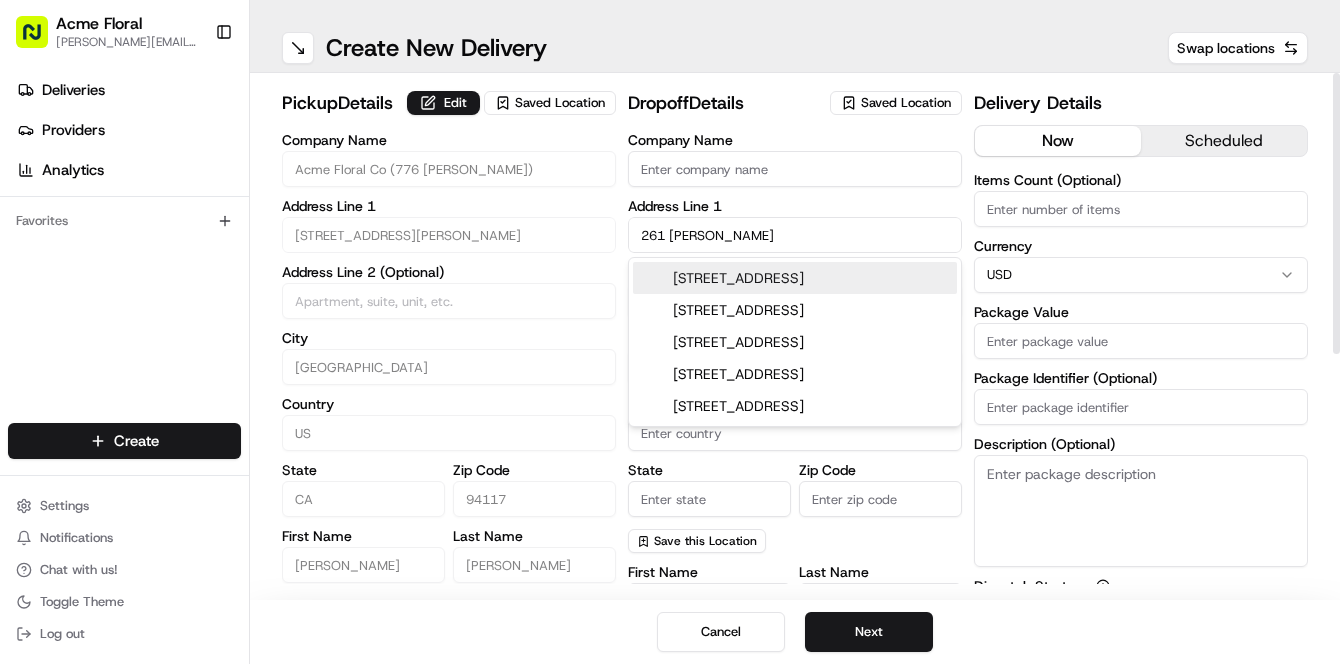 click on "[STREET_ADDRESS]" at bounding box center (795, 278) 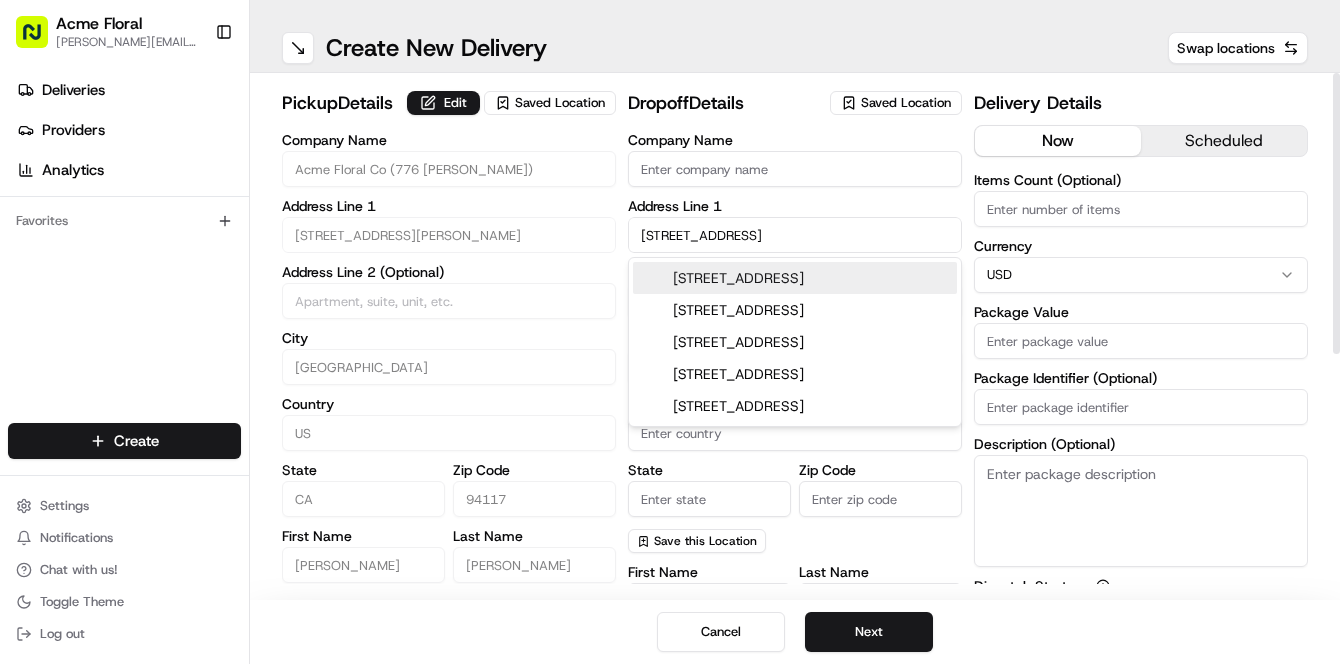 type on "[STREET_ADDRESS]" 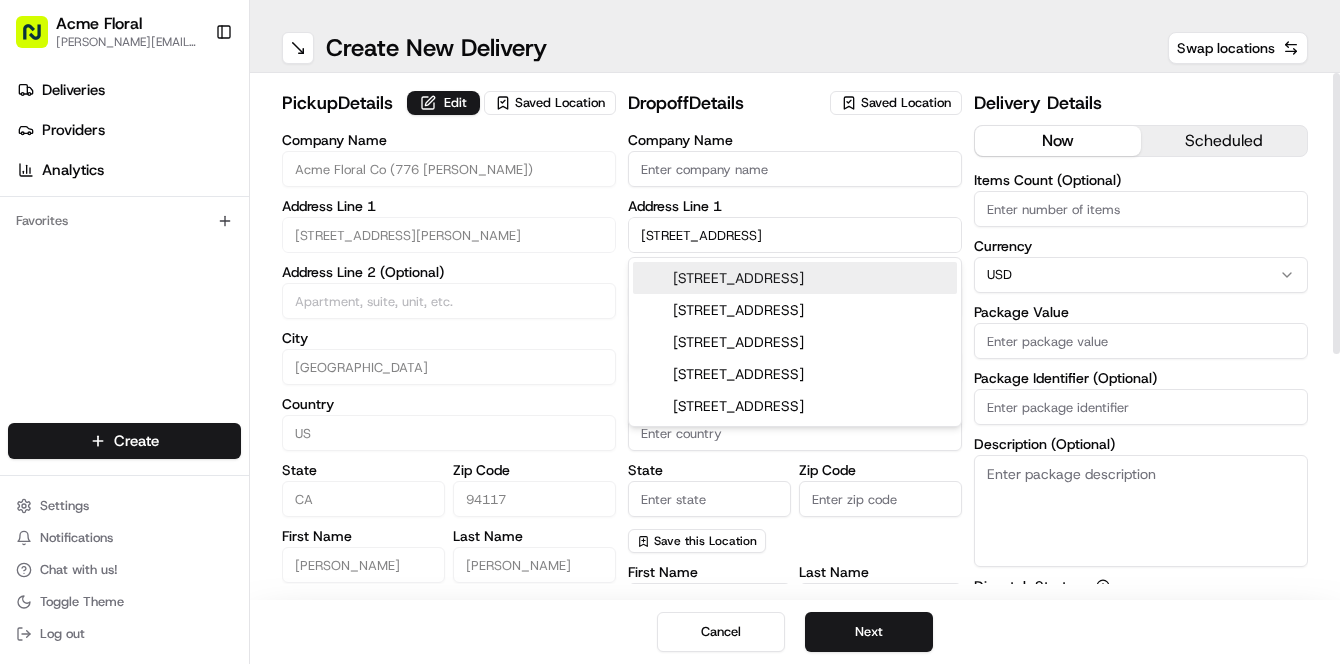 type on "[GEOGRAPHIC_DATA]" 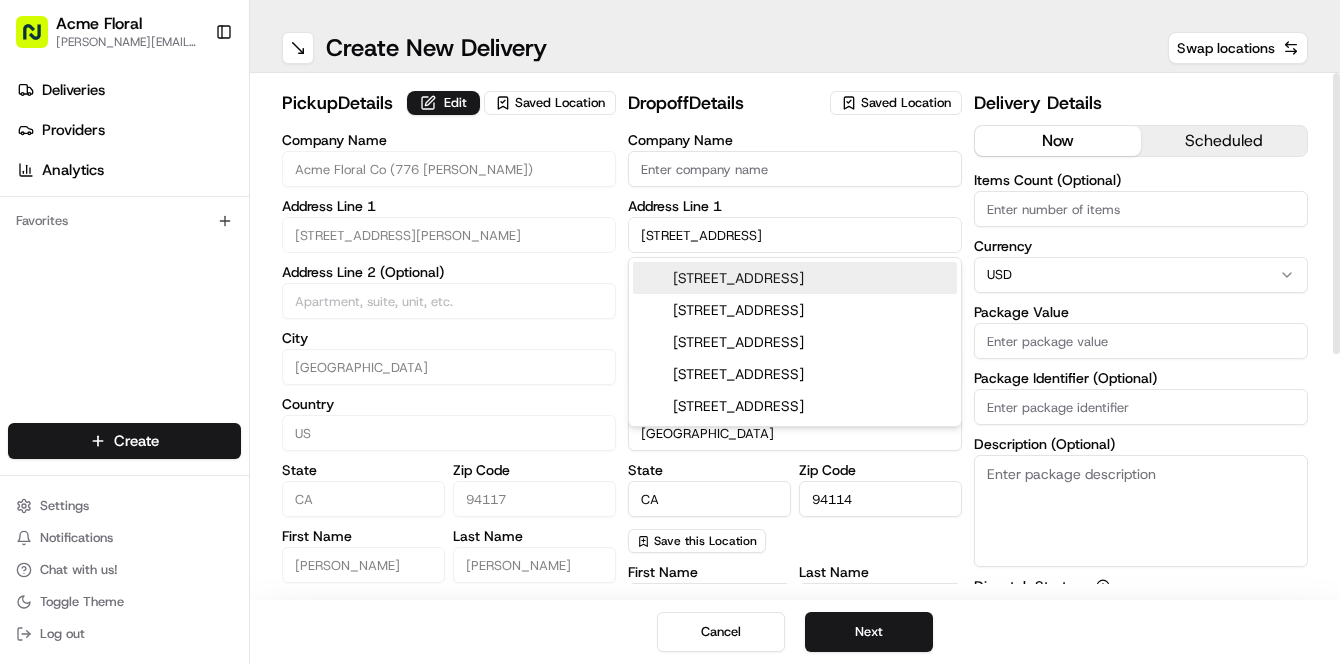 type on "[STREET_ADDRESS]" 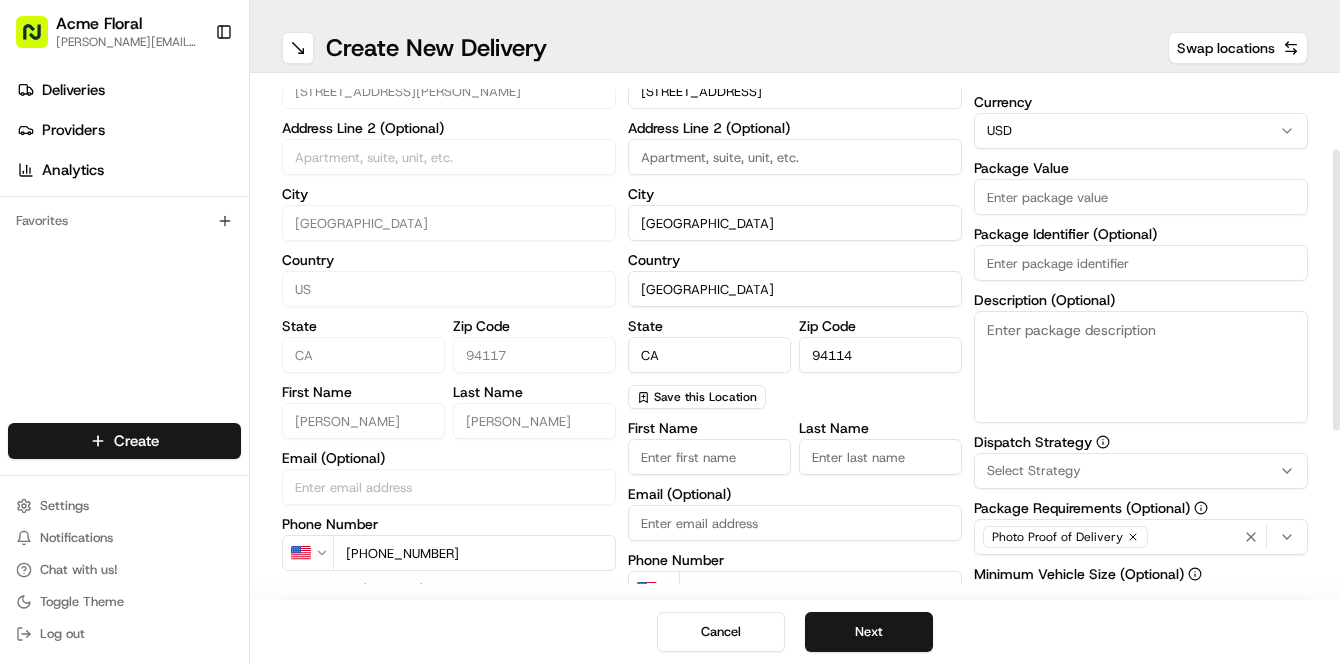 scroll, scrollTop: 195, scrollLeft: 0, axis: vertical 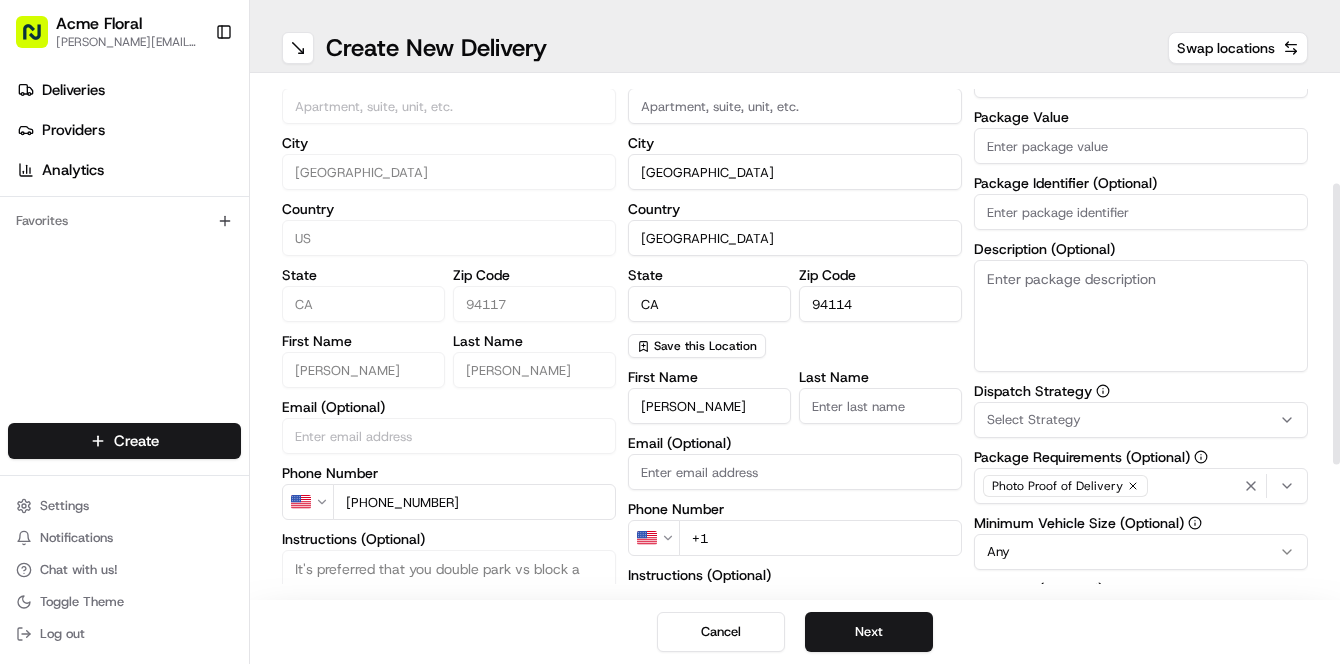 type on "[PERSON_NAME]" 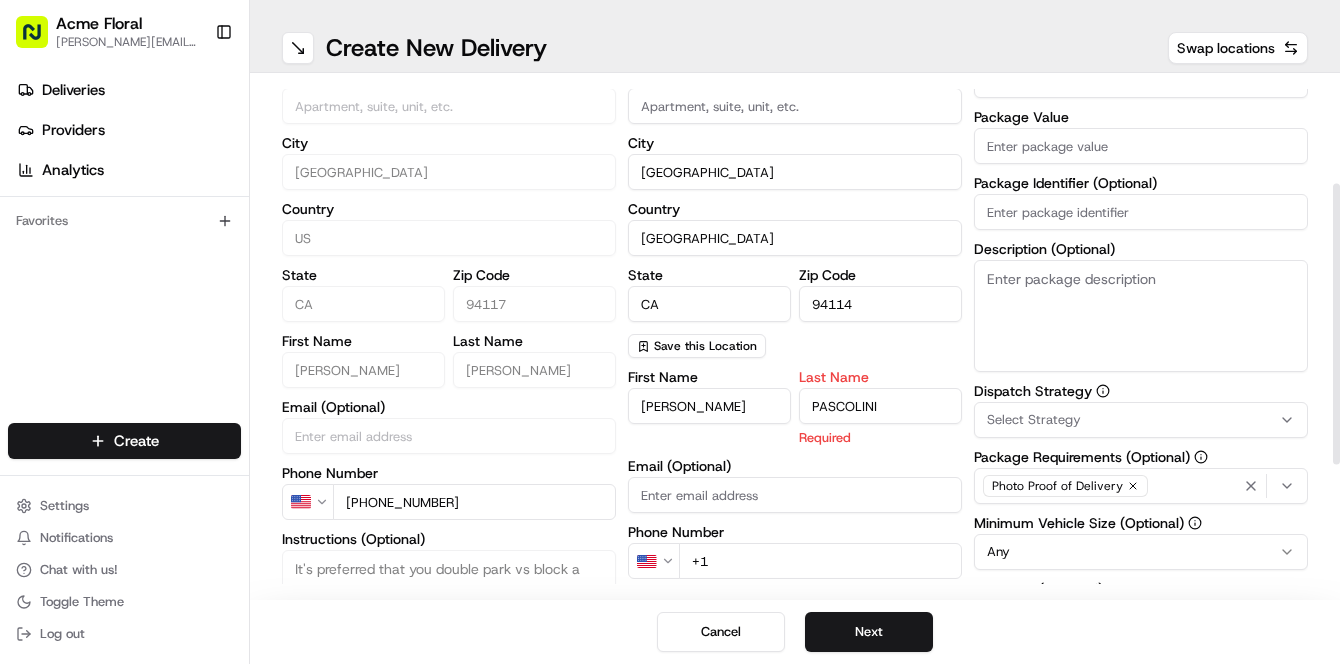 type on "PASCOLINI" 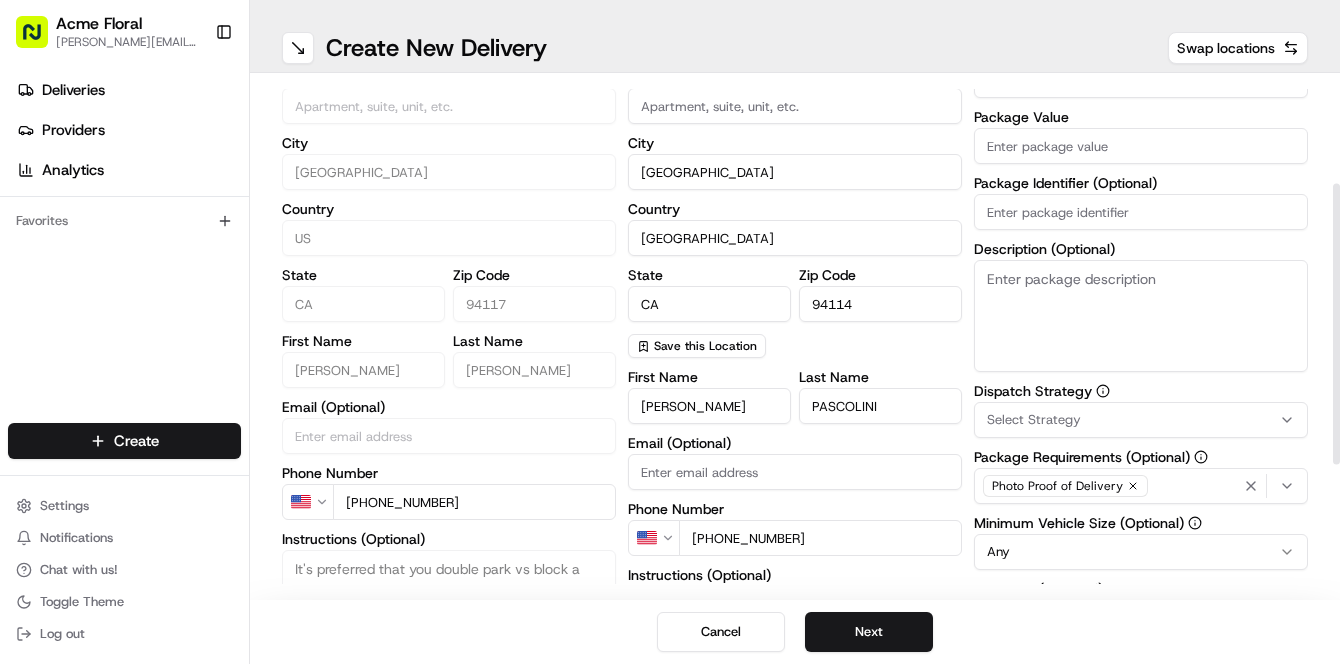 type on "[PHONE_NUMBER]" 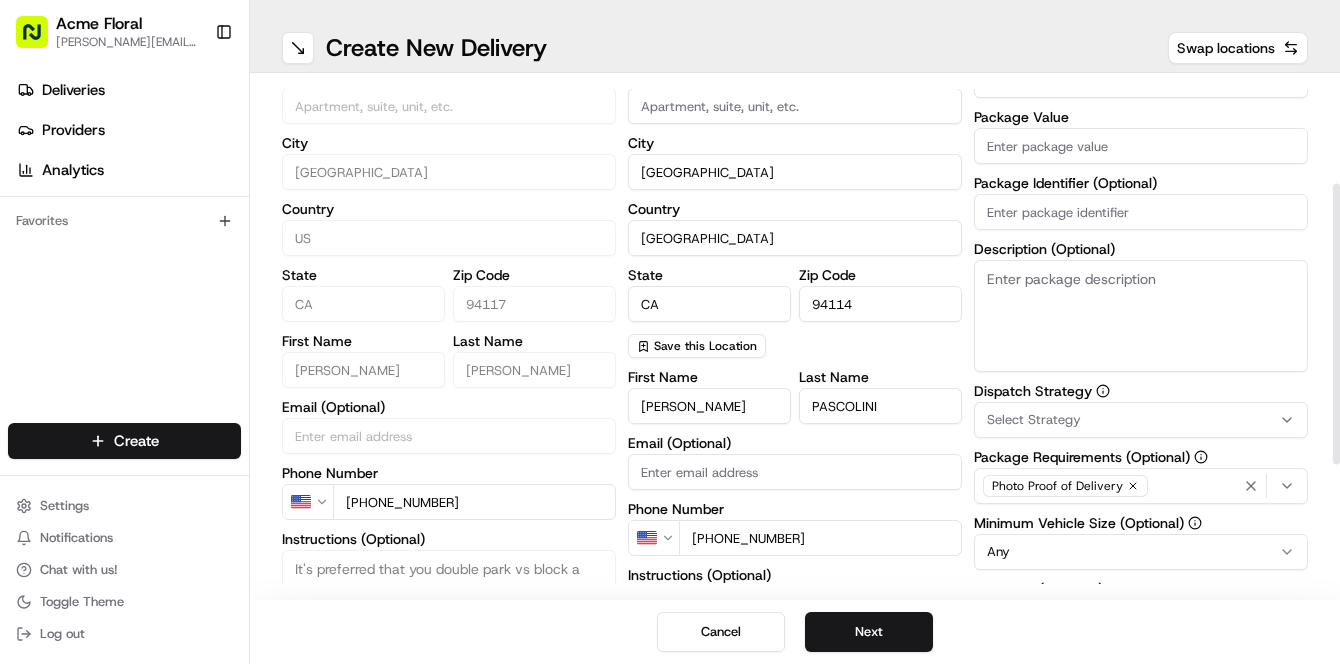 click on "Instructions (Optional)" at bounding box center (795, 652) 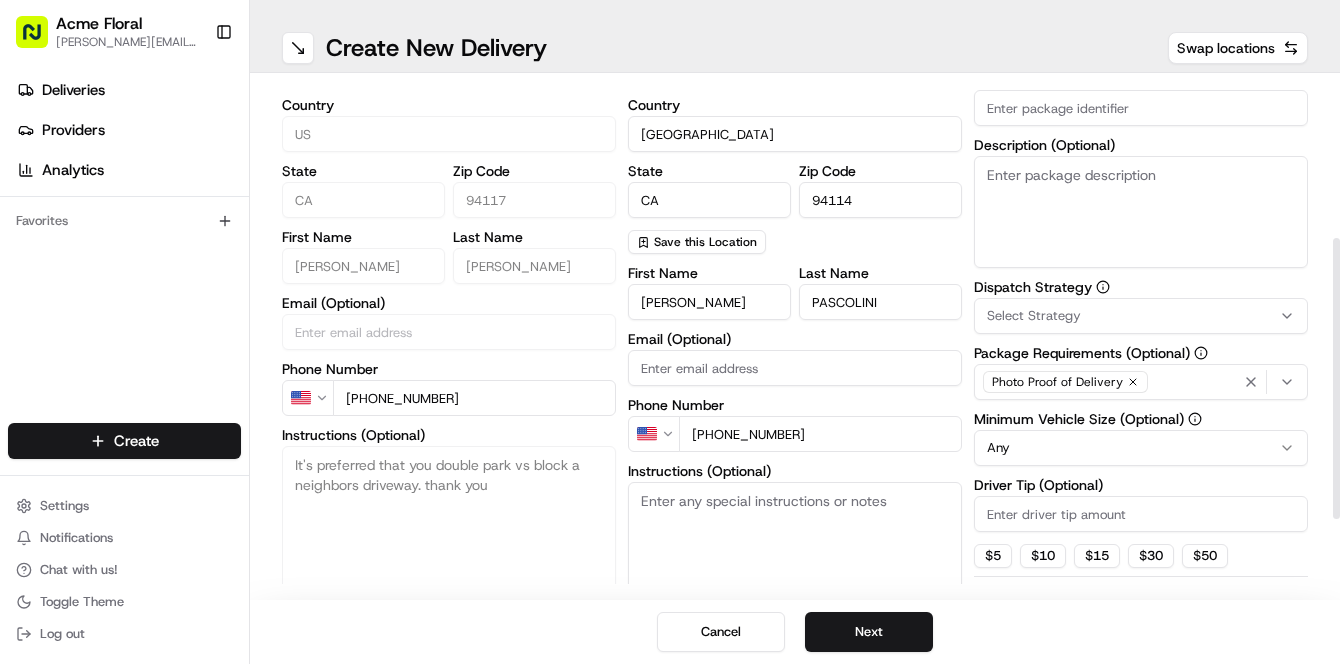 scroll, scrollTop: 302, scrollLeft: 0, axis: vertical 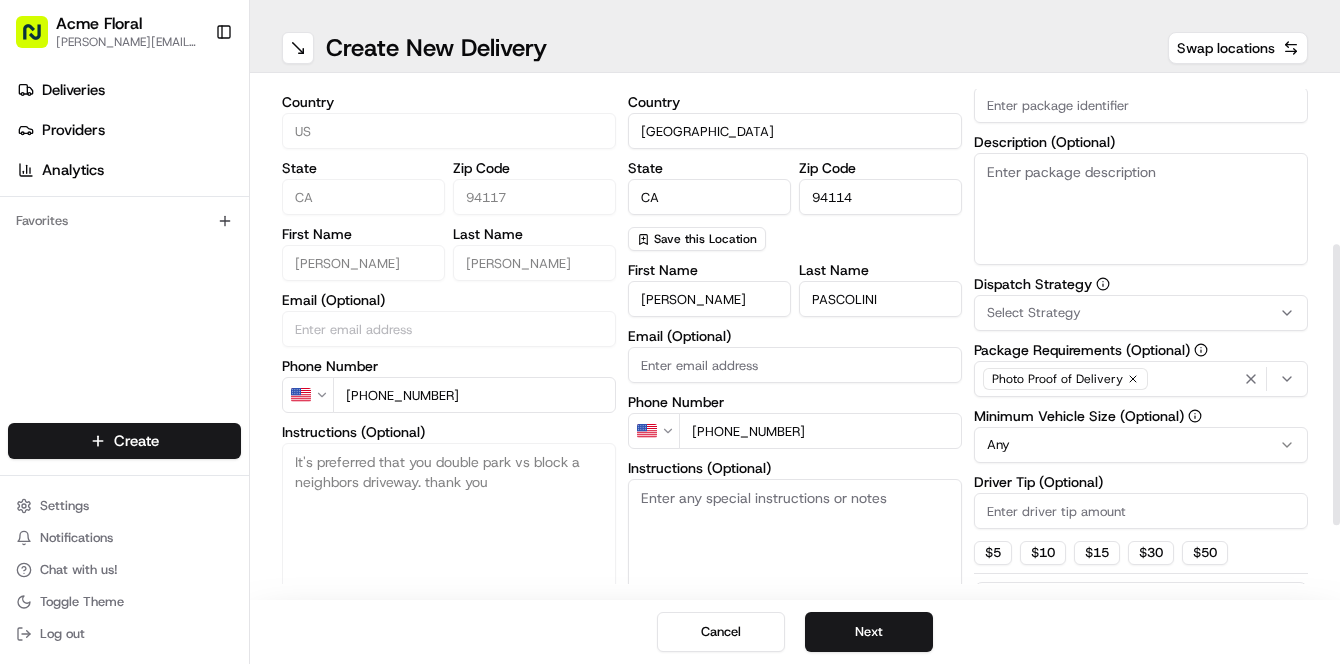 click on "Instructions (Optional)" at bounding box center [795, 554] 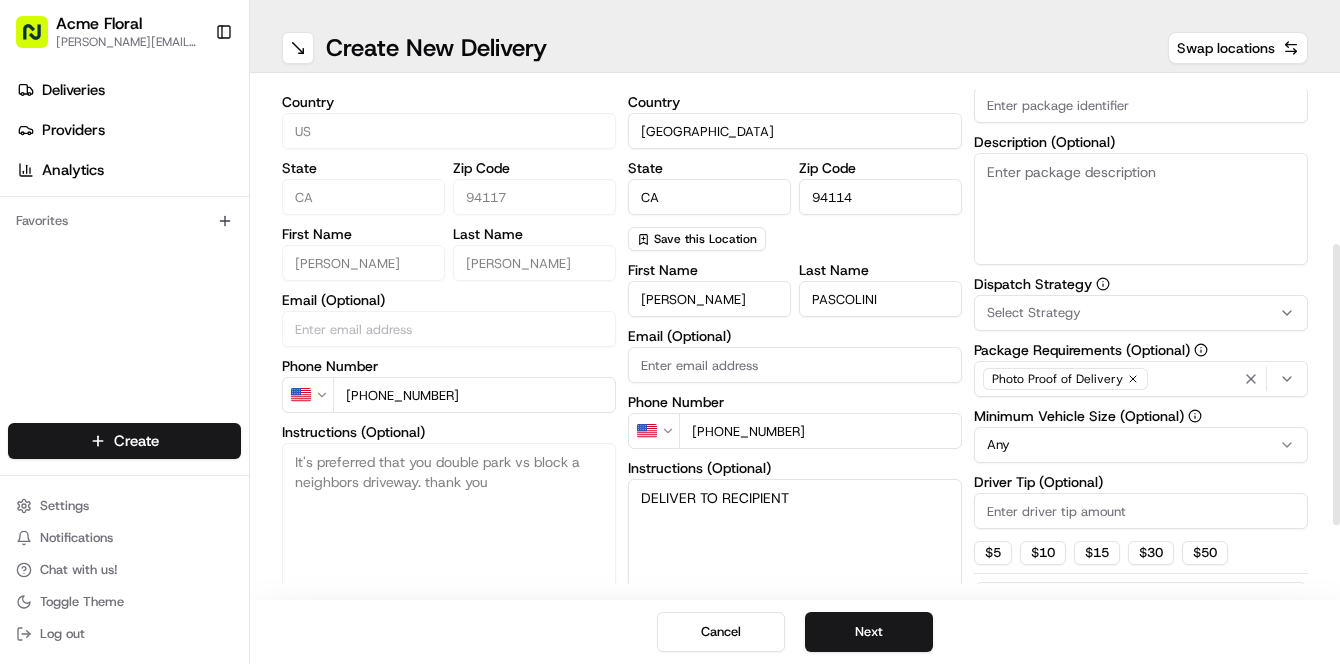 click on "DELIVER TO RECIPIENT" at bounding box center [795, 554] 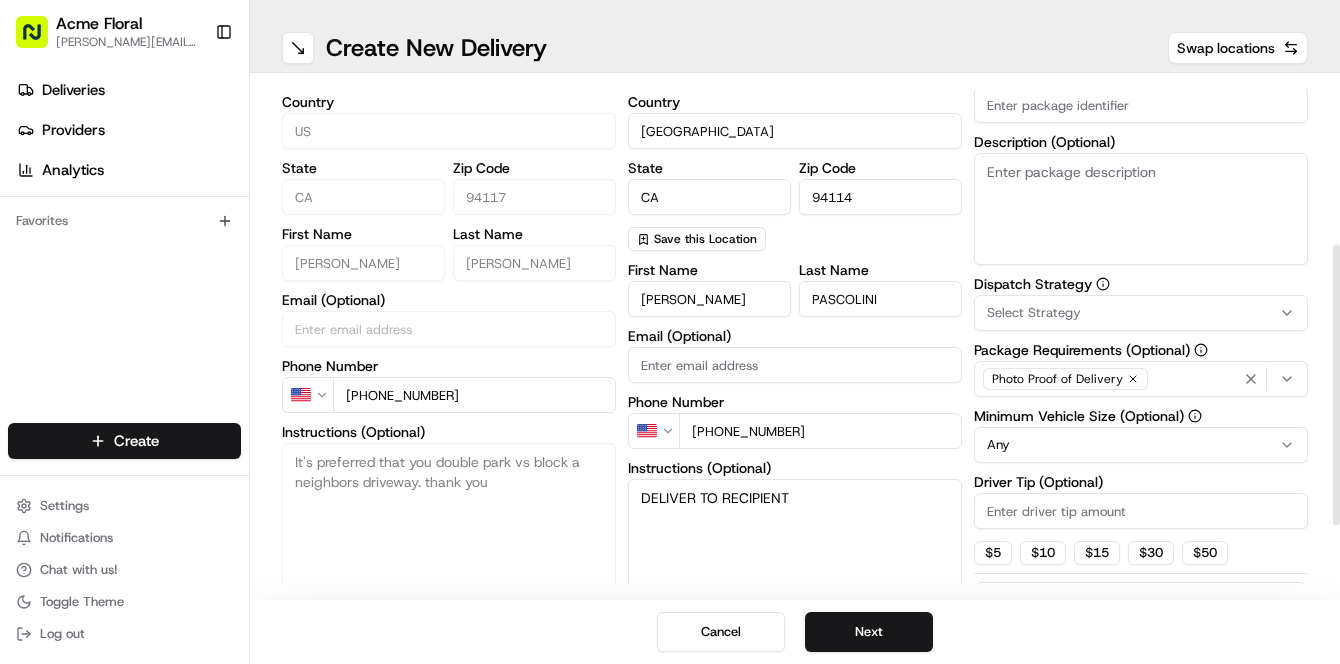 click on "DELIVER TO RECIPIENT" at bounding box center [795, 554] 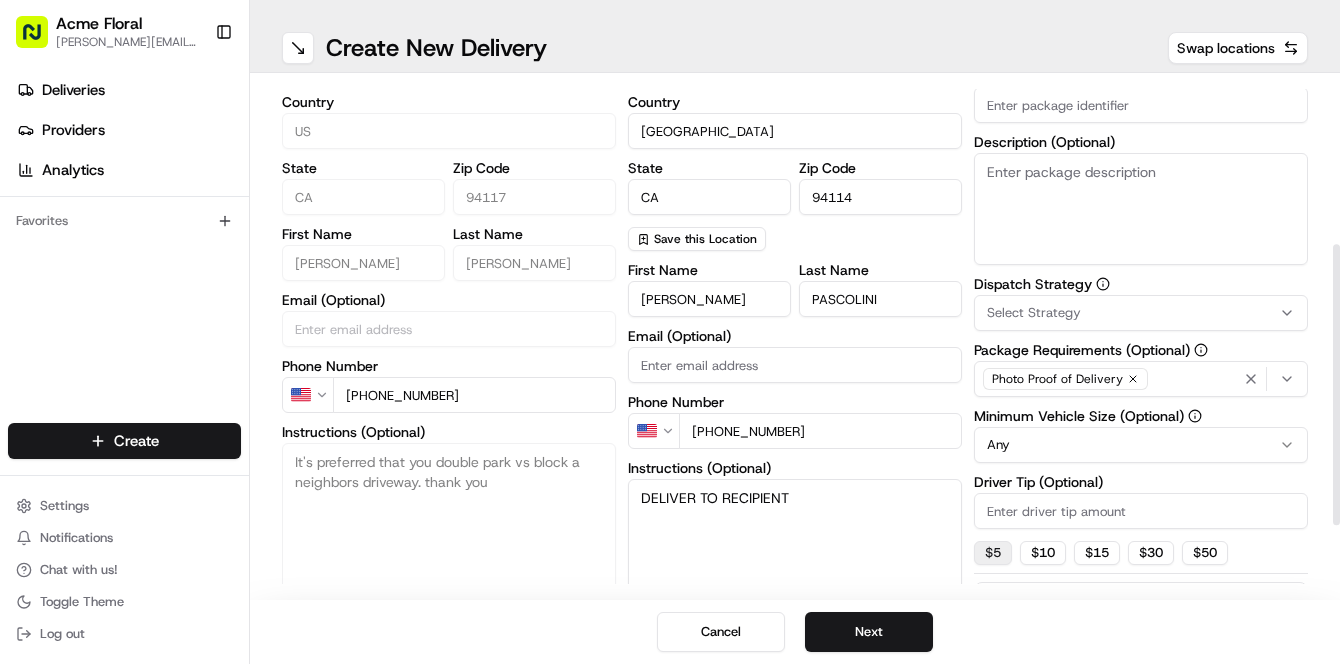 type on "DELIVER TO RECIPIENT" 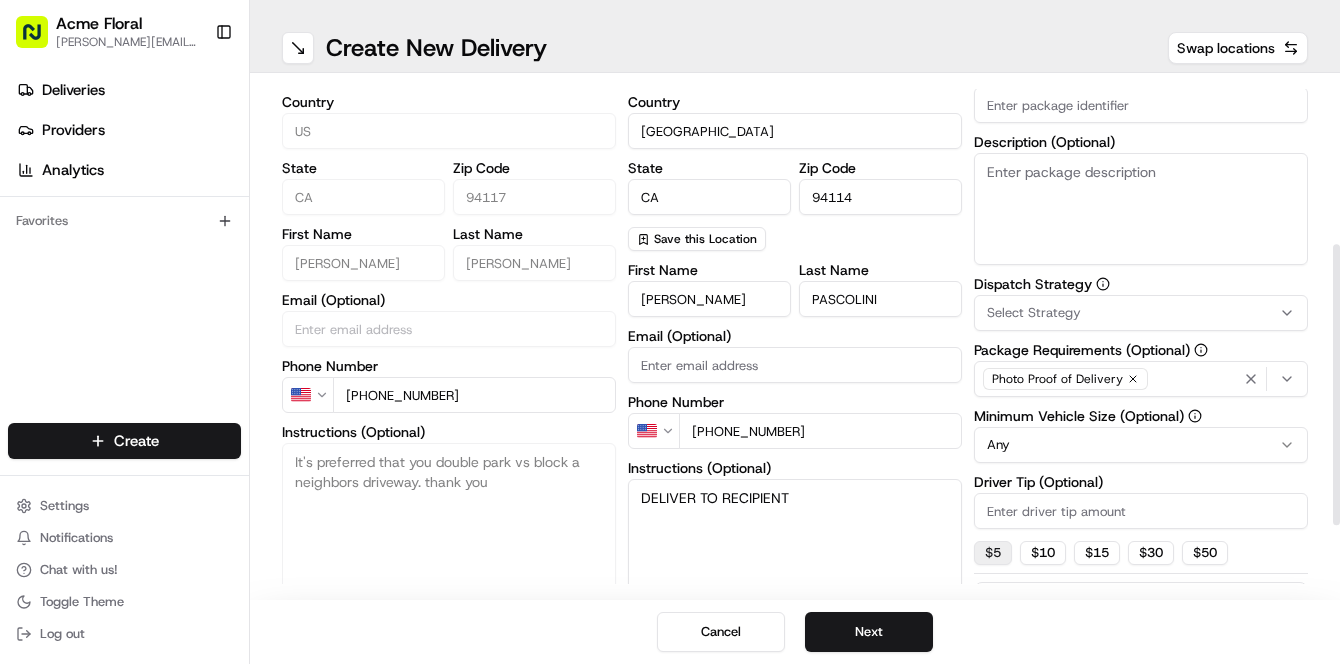 click on "$ 5" at bounding box center (993, 553) 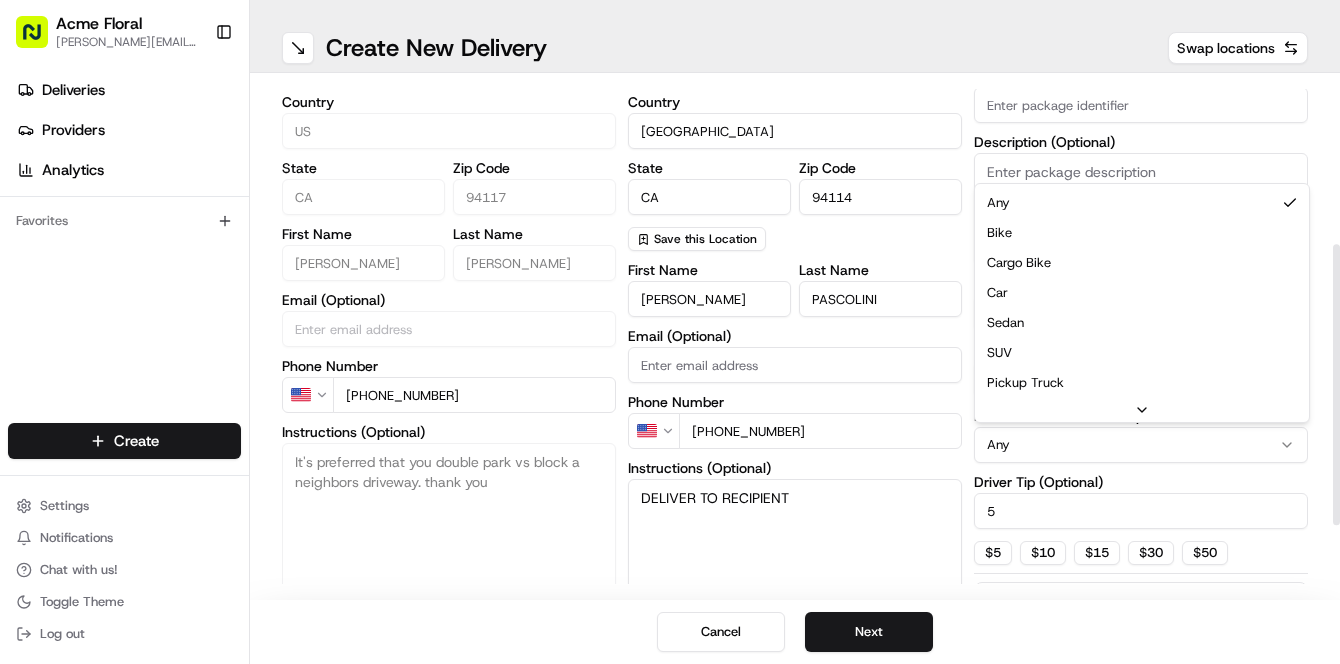 click on "Acme Floral [PERSON_NAME][EMAIL_ADDRESS][DOMAIN_NAME] Toggle Sidebar Deliveries Providers Analytics Favorites Main Menu Members & Organization Organization Users Roles Preferences Customization Tracking Orchestration Automations Dispatch Strategy Locations Pickup Locations Dropoff Locations Billing Billing Refund Requests Integrations Notification Triggers Webhooks API Keys Request Logs Create Settings Notifications Chat with us! Toggle Theme Log out ← Move left → Move right ↑ Move up ↓ Move down + Zoom in - Zoom out Home Jump left by 75% End Jump right by 75% Page Up Jump up by 75% Page Down Jump down by 75% Map Data Map data ©2025 Google Map data ©2025 Google 50 km  Click to toggle between metric and imperial units Terms Create New Delivery Swap locations pickup  Details  Edit Saved Location Company Name Acme Floral Co (776 [PERSON_NAME]) Address Line 1 776 [PERSON_NAME] St Address Line 2 (Optional) City [GEOGRAPHIC_DATA] Country [GEOGRAPHIC_DATA] State [US_STATE] Zip Code 94117 First Name [PERSON_NAME] Last Name [PERSON_NAME] Email (Optional) Phone Number 5" at bounding box center (670, 332) 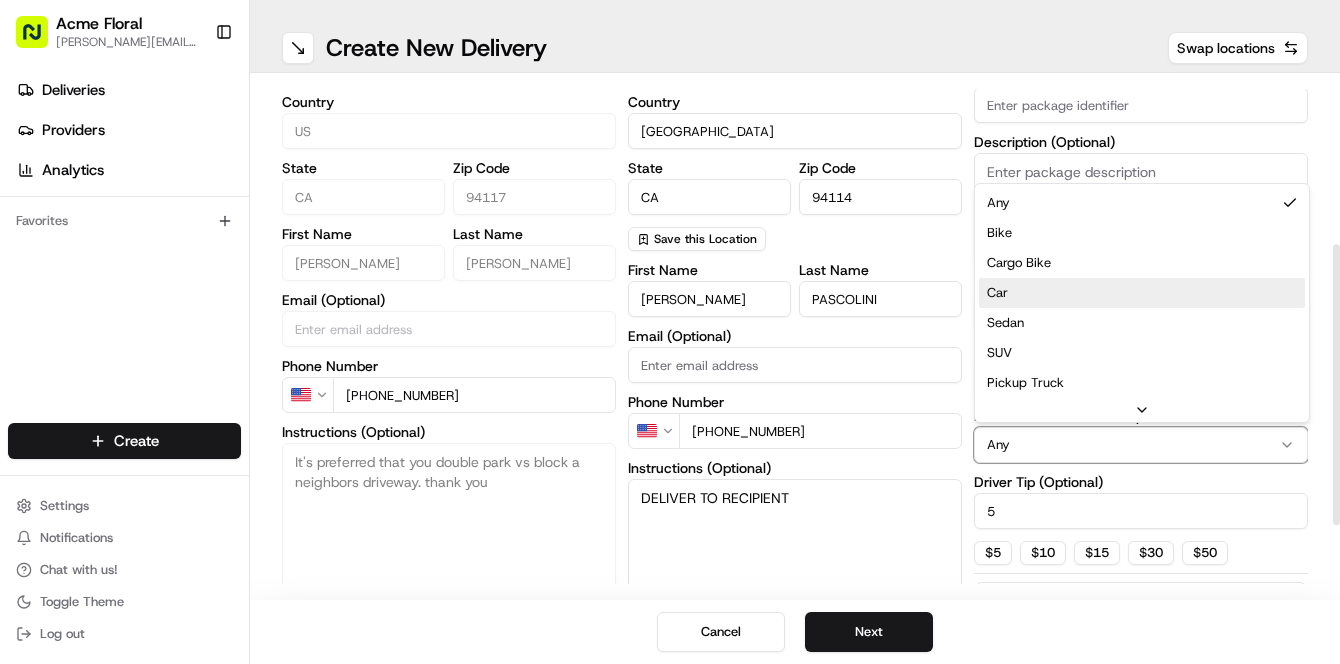 click on "Dispatch Strategy" at bounding box center (1141, 284) 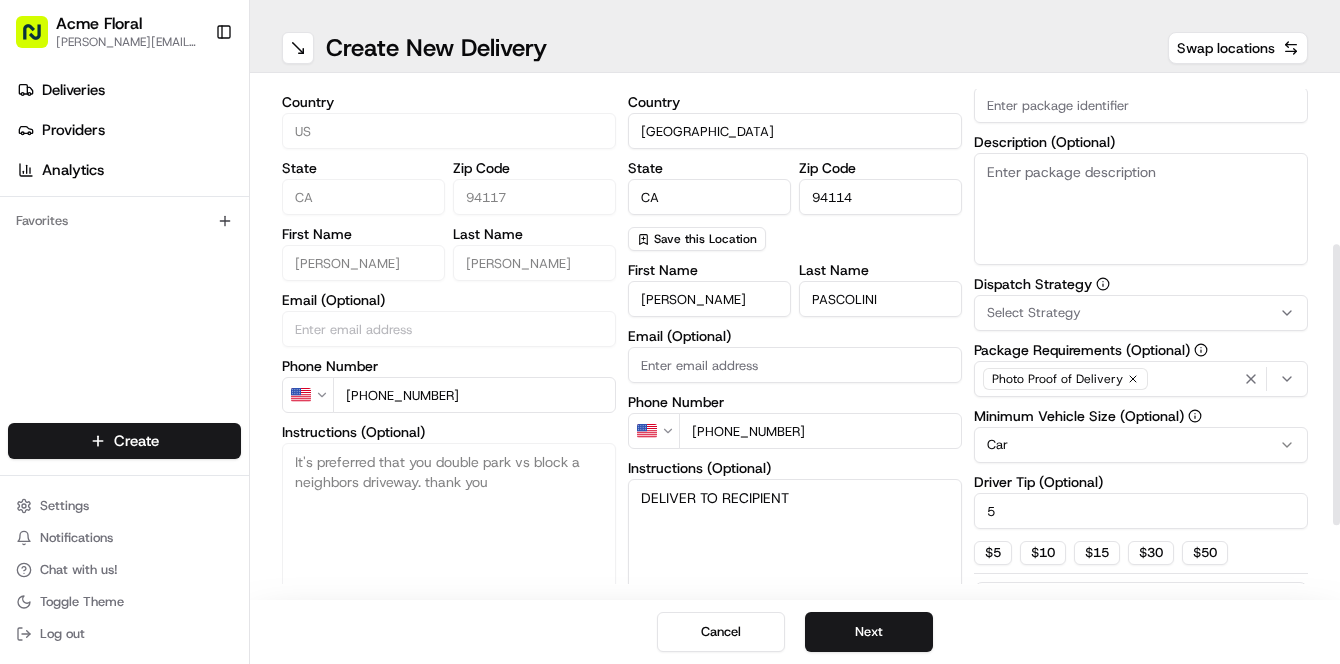 click on "Description (Optional)" at bounding box center (1141, 209) 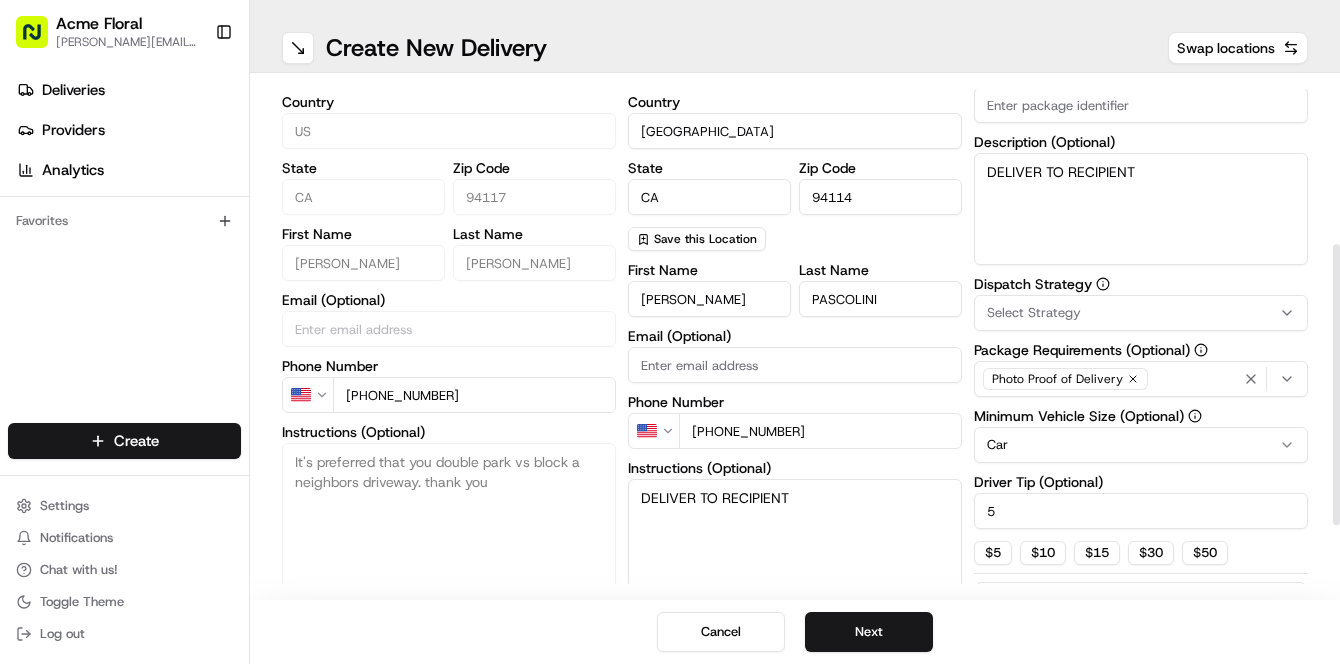 type on "DELIVER TO RECIPIENT" 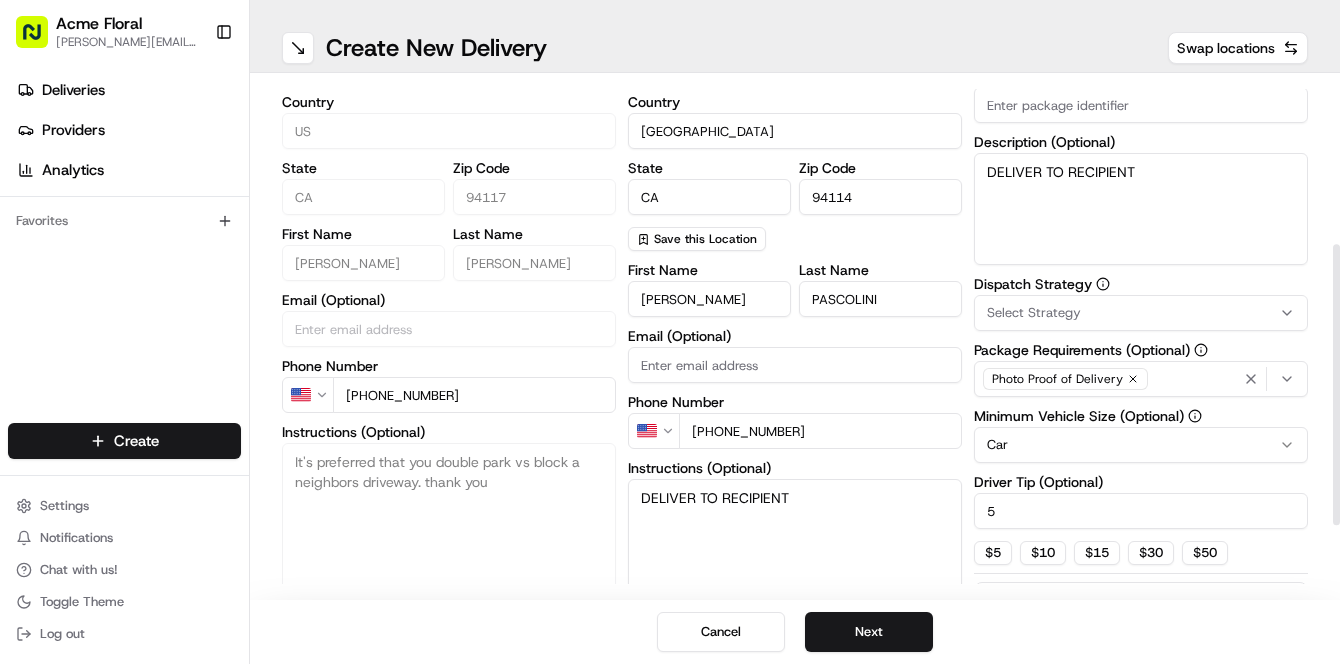 click on "Select Strategy" at bounding box center [1034, 313] 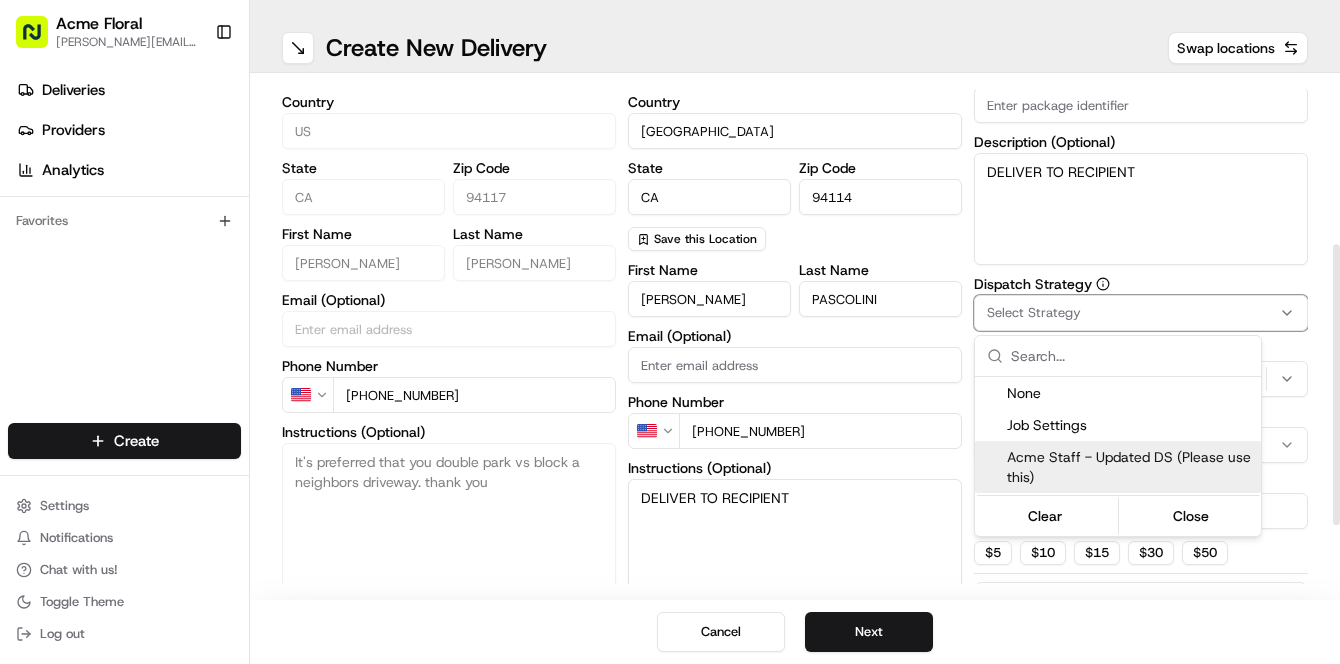 click on "Acme Staff - Updated DS (Please use this)" at bounding box center (1130, 467) 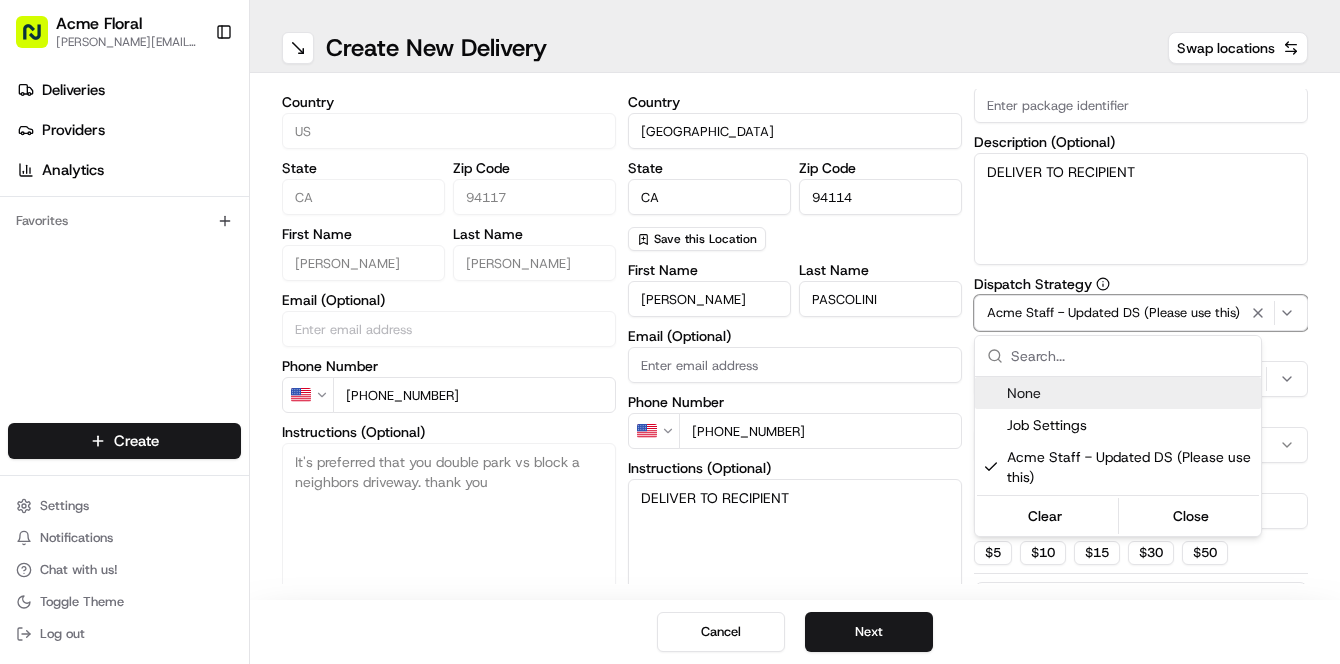 click on "Acme Floral [PERSON_NAME][EMAIL_ADDRESS][DOMAIN_NAME] Toggle Sidebar Deliveries Providers Analytics Favorites Main Menu Members & Organization Organization Users Roles Preferences Customization Tracking Orchestration Automations Dispatch Strategy Locations Pickup Locations Dropoff Locations Billing Billing Refund Requests Integrations Notification Triggers Webhooks API Keys Request Logs Create Settings Notifications Chat with us! Toggle Theme Log out ← Move left → Move right ↑ Move up ↓ Move down + Zoom in - Zoom out Home Jump left by 75% End Jump right by 75% Page Up Jump up by 75% Page Down Jump down by 75% Map Data Map data ©2025 Google Map data ©2025 Google 50 km  Click to toggle between metric and imperial units Terms Create New Delivery Swap locations pickup  Details  Edit Saved Location Company Name Acme Floral Co (776 [PERSON_NAME]) Address Line 1 776 [PERSON_NAME] St Address Line 2 (Optional) City [GEOGRAPHIC_DATA] Country [GEOGRAPHIC_DATA] State [US_STATE] Zip Code 94117 First Name [PERSON_NAME] Last Name [PERSON_NAME] Email (Optional) Phone Number 5" at bounding box center (670, 332) 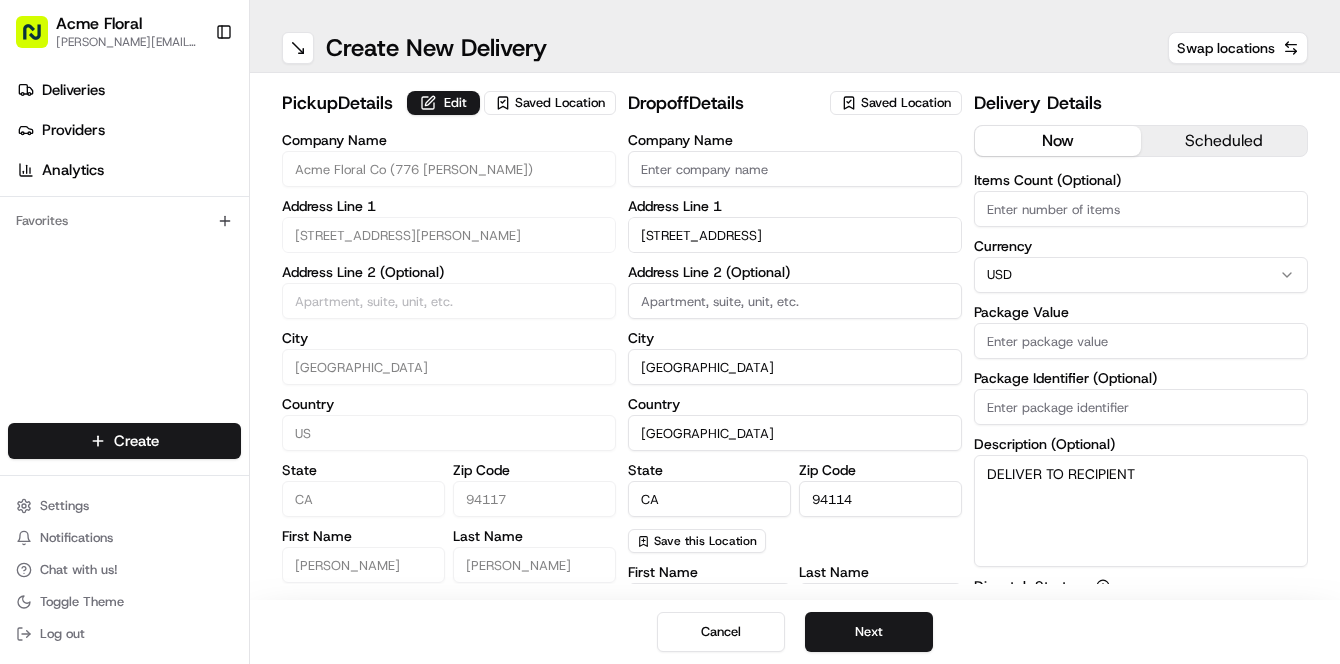 scroll, scrollTop: 0, scrollLeft: 0, axis: both 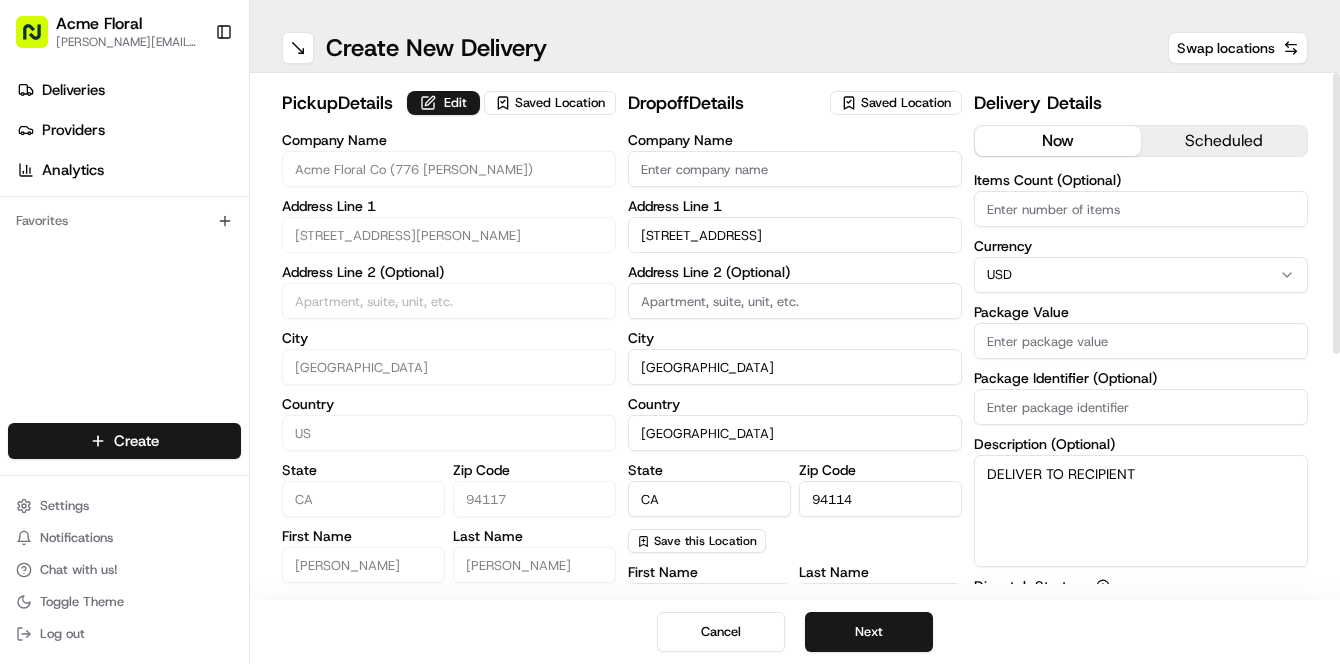 click on "Package Value" at bounding box center (1141, 341) 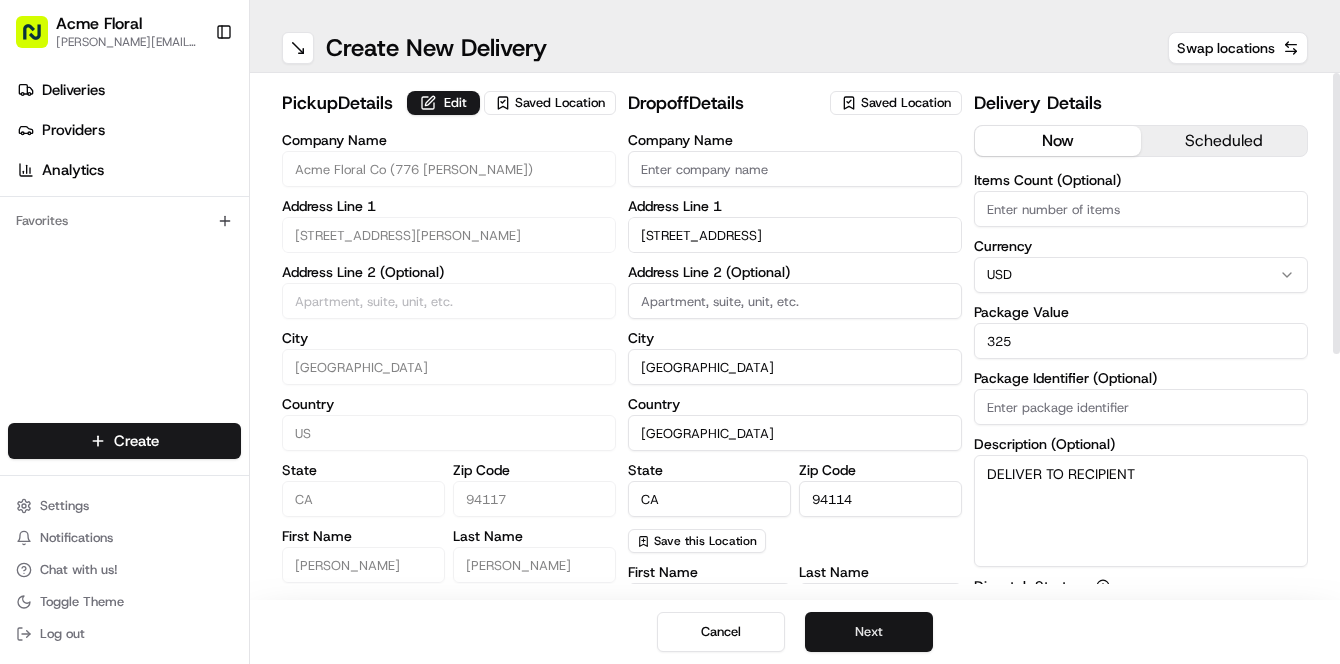 type on "325" 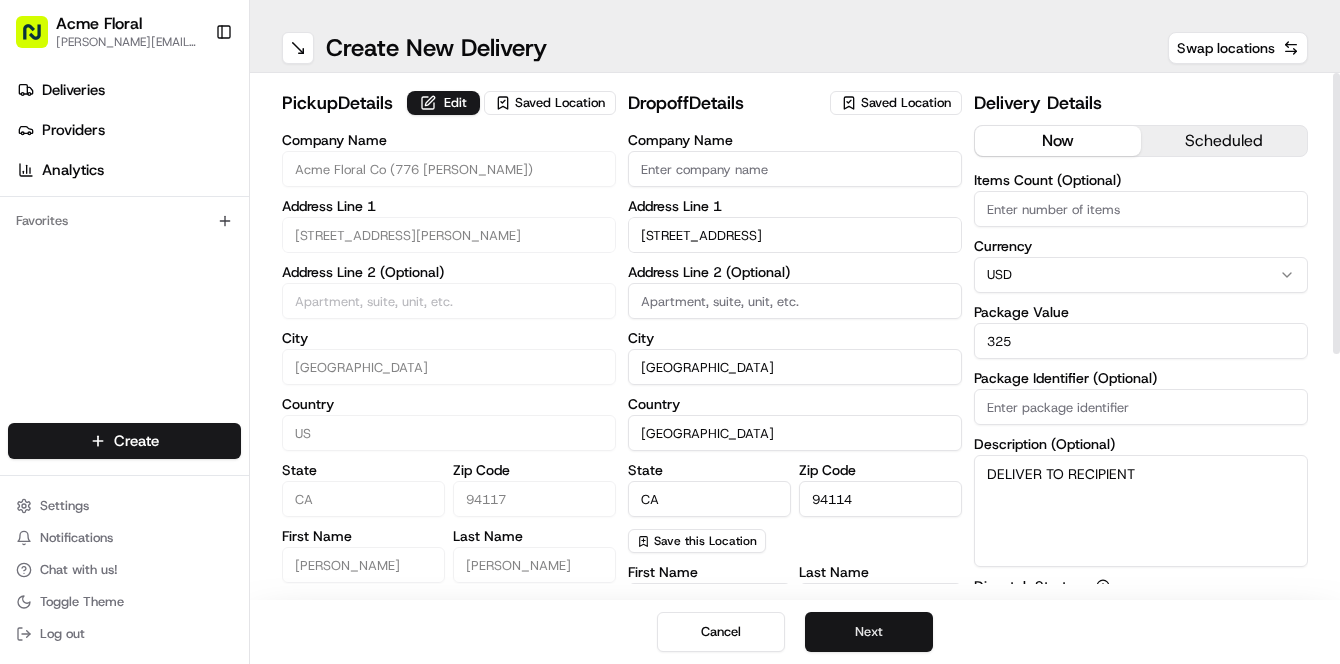 click on "Next" at bounding box center (869, 632) 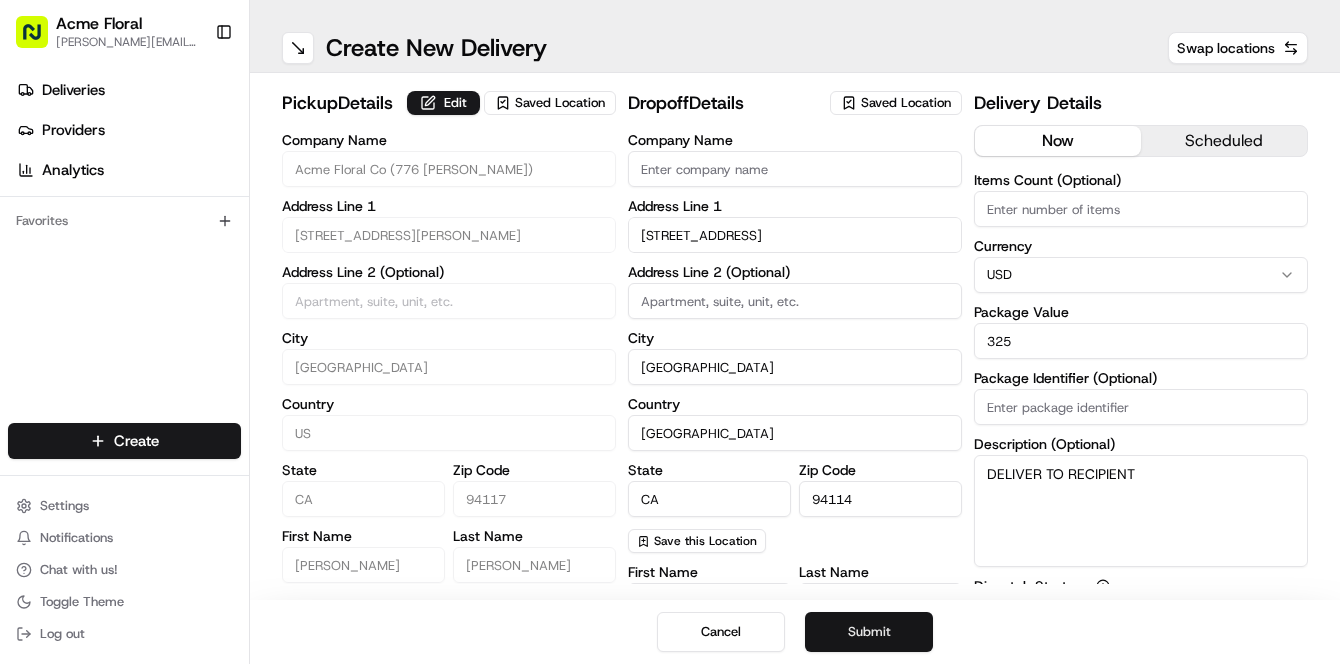 click on "Submit" at bounding box center (869, 632) 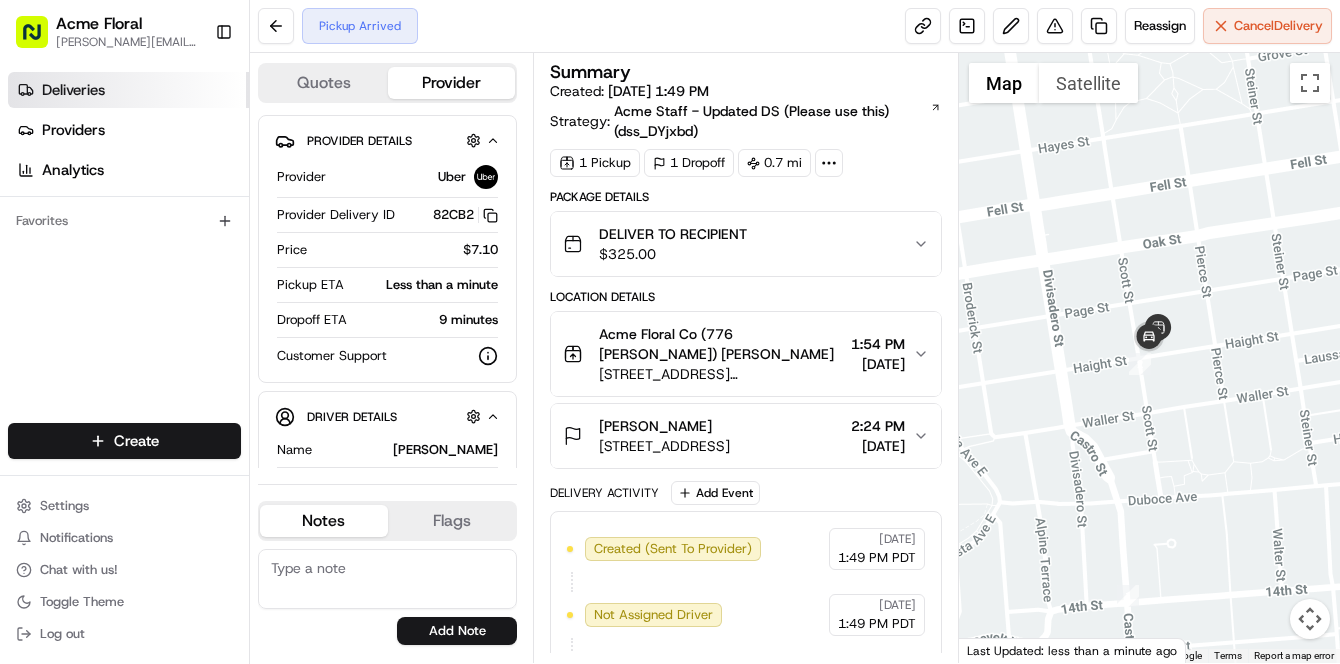 click on "Deliveries" at bounding box center (73, 90) 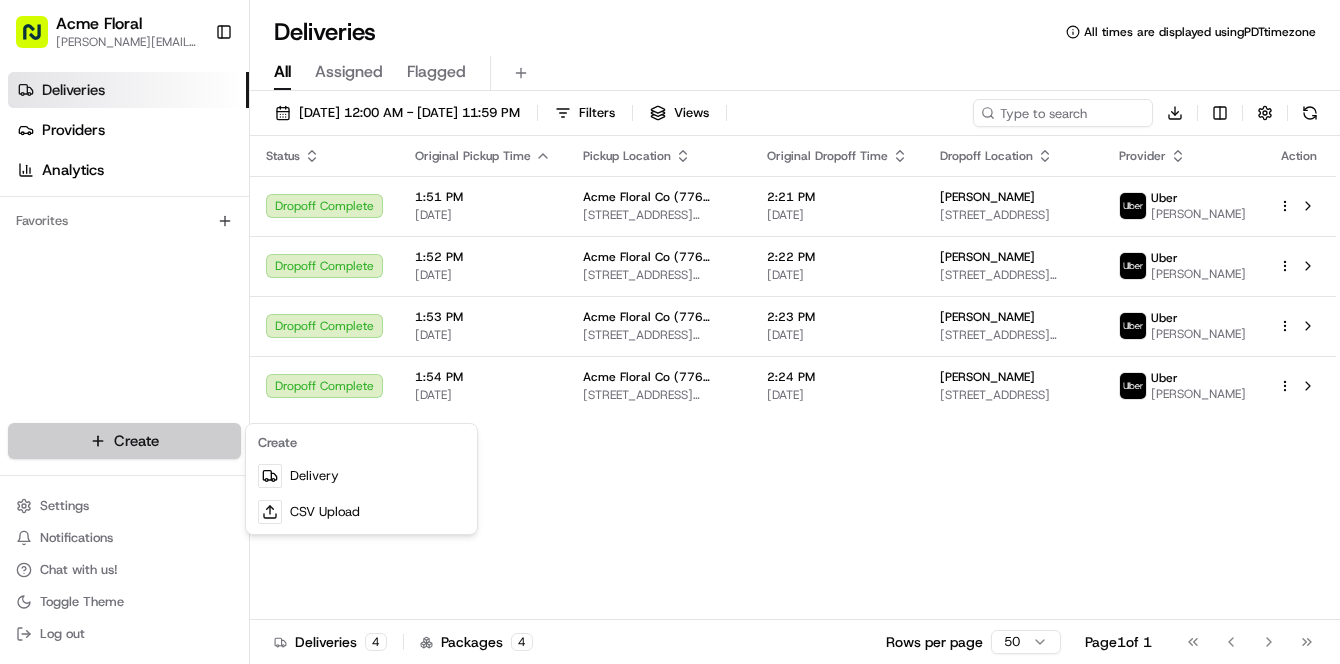 click on "Acme Floral [PERSON_NAME][EMAIL_ADDRESS][DOMAIN_NAME] Toggle Sidebar Deliveries Providers Analytics Favorites Main Menu Members & Organization Organization Users Roles Preferences Customization Tracking Orchestration Automations Dispatch Strategy Locations Pickup Locations Dropoff Locations Billing Billing Refund Requests Integrations Notification Triggers Webhooks API Keys Request Logs Create Settings Notifications Chat with us! Toggle Theme Log out Deliveries All times are displayed using  PDT  timezone All Assigned Flagged [DATE] 12:00 AM - [DATE] 11:59 PM Filters Views Download Status Original Pickup Time Pickup Location Original Dropoff Time Dropoff Location Provider Action Dropoff Complete 1:51 PM [DATE] Acme Floral Co (776 [PERSON_NAME]) [STREET_ADDRESS][PERSON_NAME] 2:21 PM [DATE] [PERSON_NAME] [STREET_ADDRESS] Uber ORKHAN Z. Dropoff Complete 1:52 PM [DATE] Acme Floral Co (776 [PERSON_NAME]) [STREET_ADDRESS][PERSON_NAME] 2:22 PM [DATE] [PERSON_NAME]" at bounding box center (670, 332) 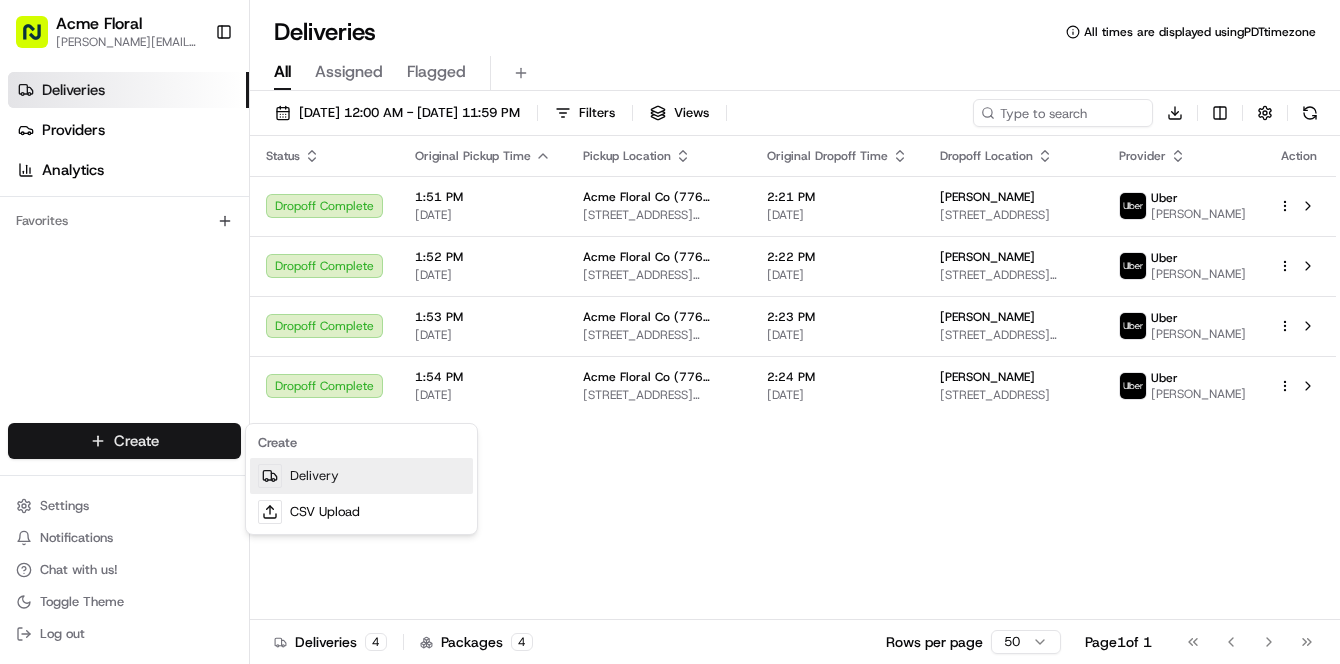 click on "Delivery" at bounding box center [361, 476] 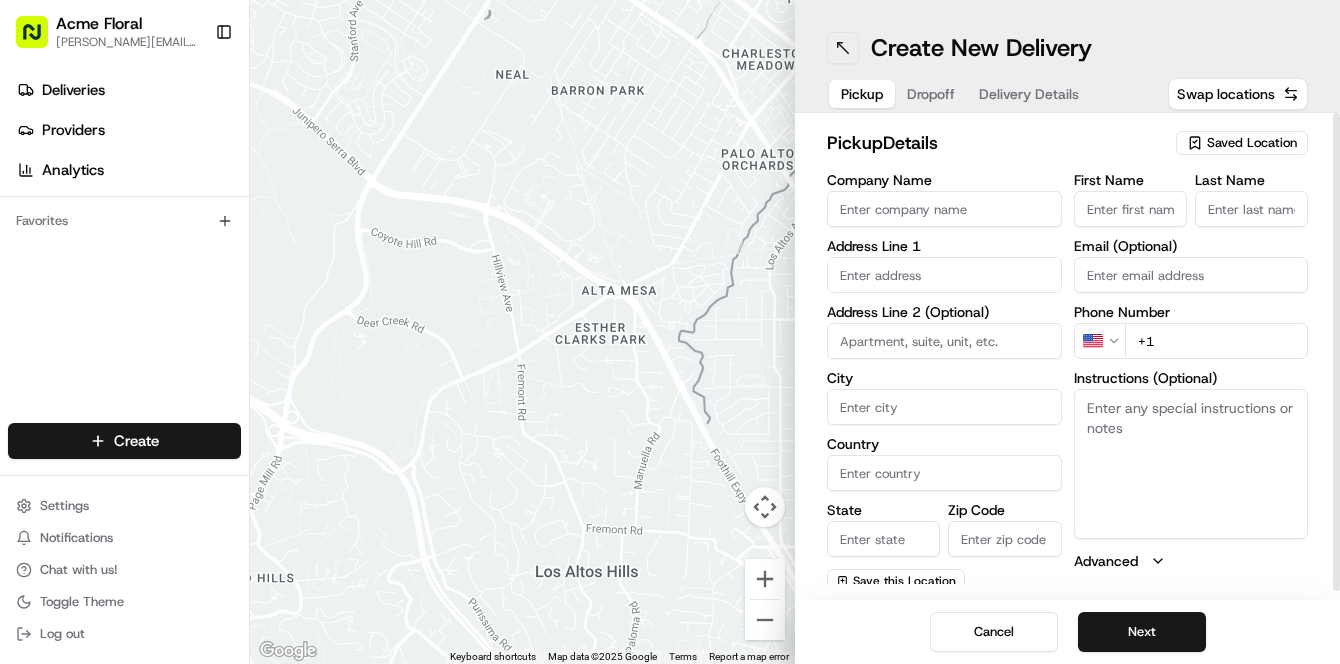 click at bounding box center [843, 48] 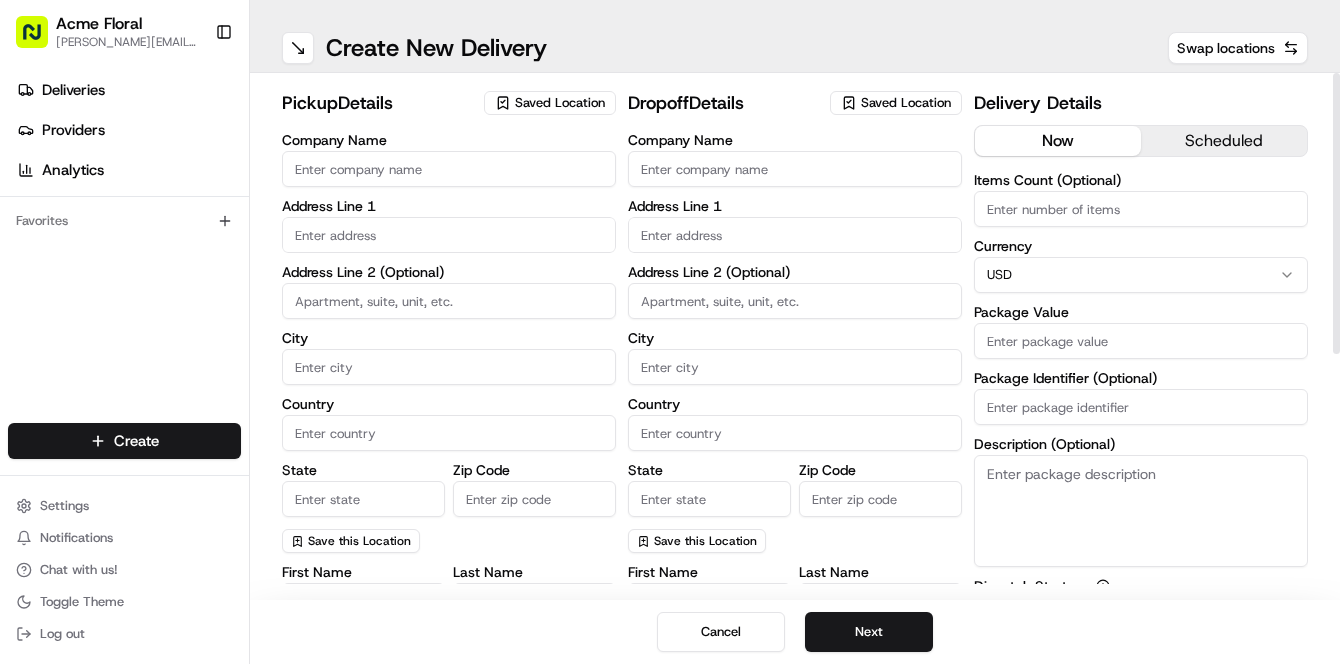 click on "Saved Location" at bounding box center (550, 103) 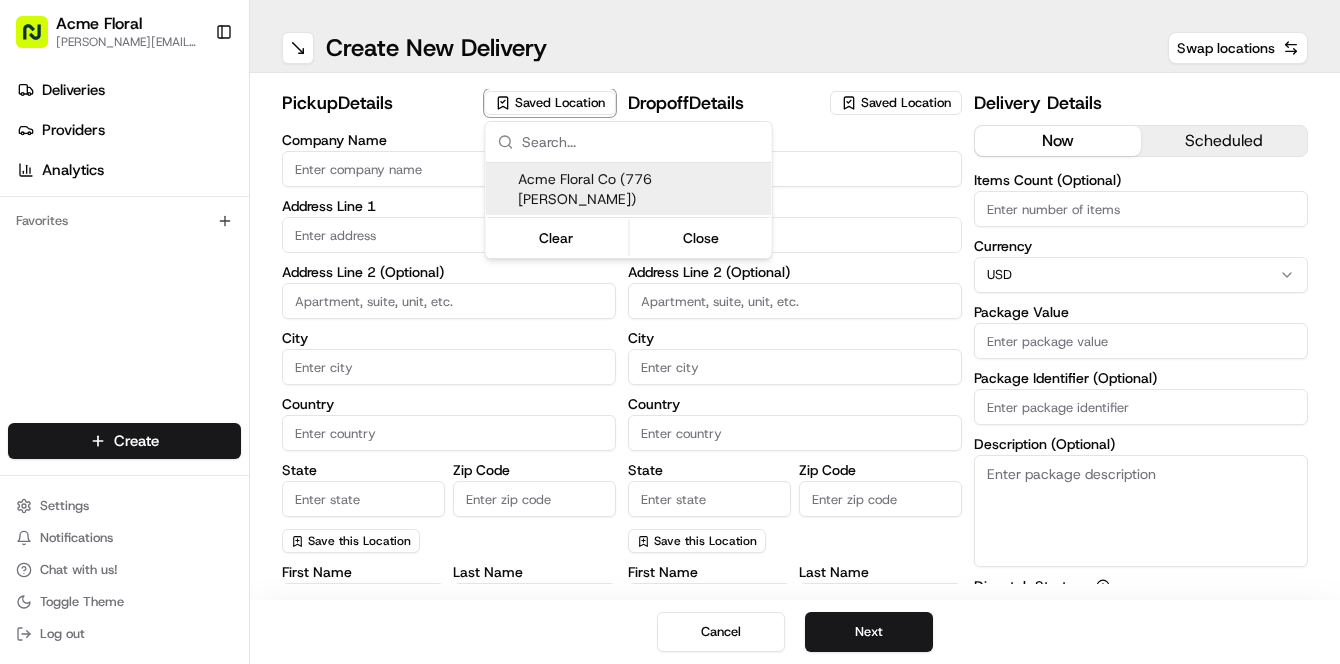 click on "Acme Floral Co (776 [PERSON_NAME])" at bounding box center [641, 189] 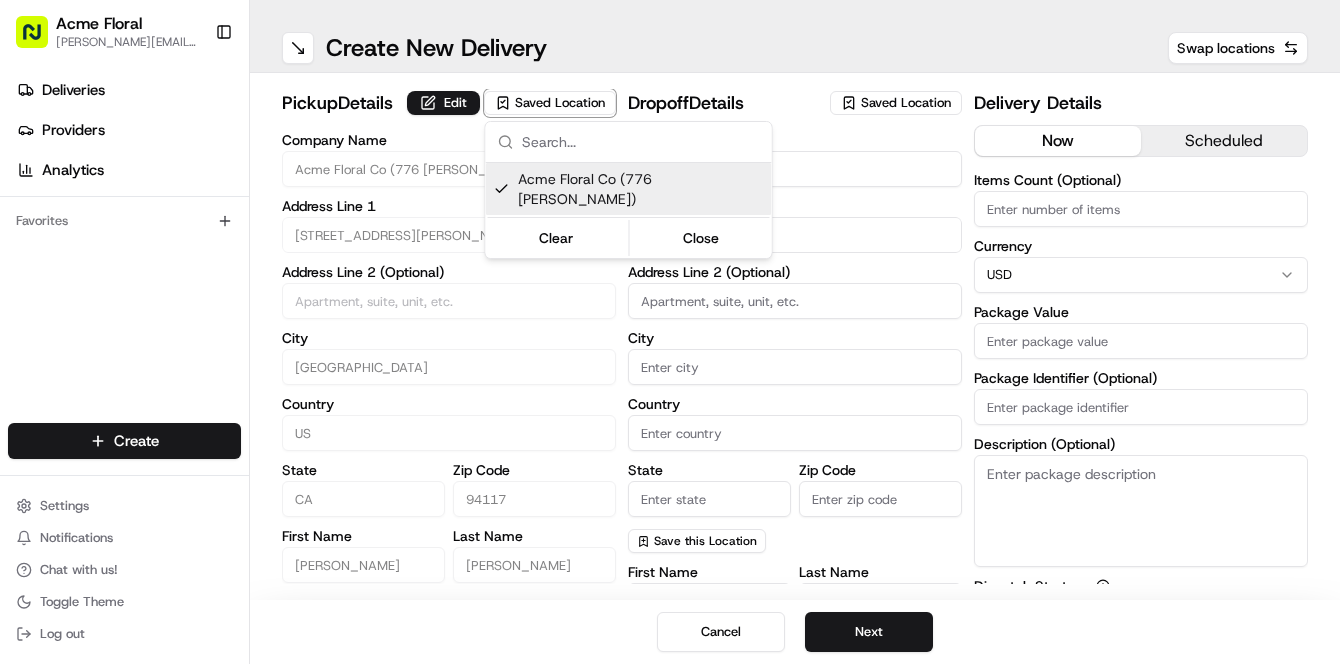 type on "[STREET_ADDRESS][PERSON_NAME]" 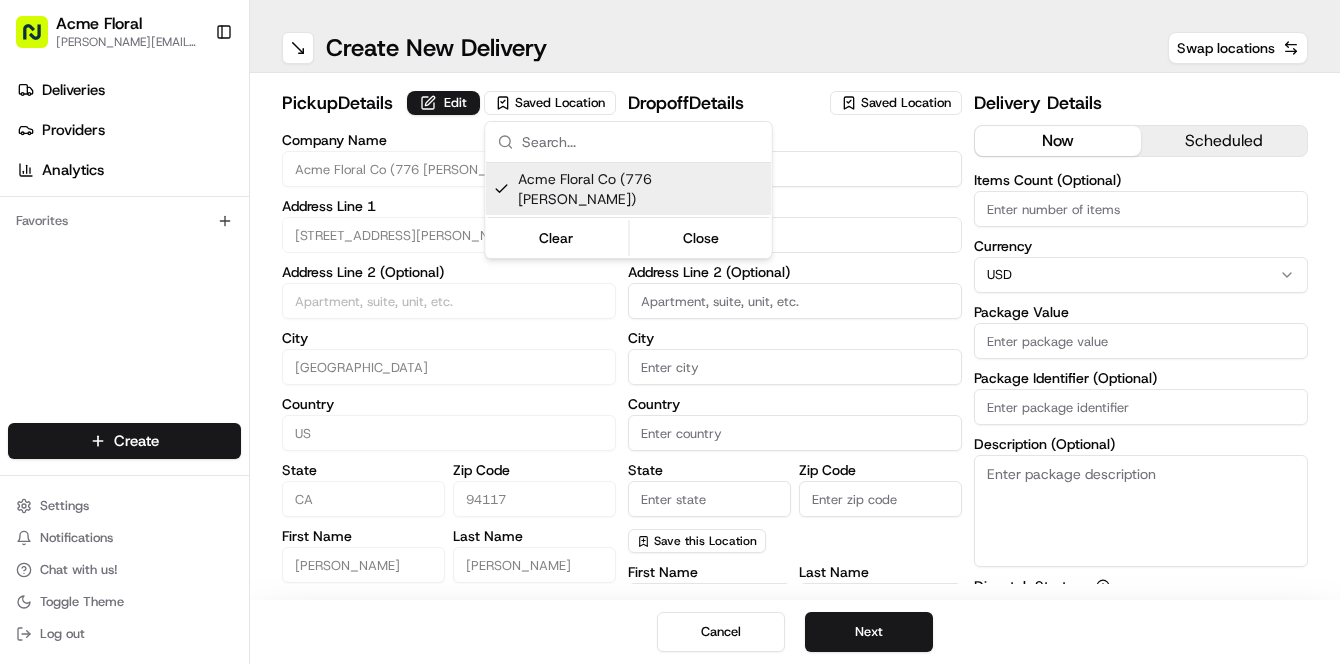 click on "Acme Floral [PERSON_NAME][EMAIL_ADDRESS][DOMAIN_NAME] Toggle Sidebar Deliveries Providers Analytics Favorites Main Menu Members & Organization Organization Users Roles Preferences Customization Tracking Orchestration Automations Dispatch Strategy Locations Pickup Locations Dropoff Locations Billing Billing Refund Requests Integrations Notification Triggers Webhooks API Keys Request Logs Create Settings Notifications Chat with us! Toggle Theme Log out ← Move left → Move right ↑ Move up ↓ Move down + Zoom in - Zoom out Home Jump left by 75% End Jump right by 75% Page Up Jump up by 75% Page Down Jump down by 75% Map Data Map data ©2025 Google Map data ©2025 Google 2 m  Click to toggle between metric and imperial units Terms Create New Delivery Swap locations pickup  Details  Edit Saved Location Company Name Acme Floral Co (776 [PERSON_NAME]) Address Line 1 776 [PERSON_NAME] St Address Line 2 (Optional) City [GEOGRAPHIC_DATA] Country [GEOGRAPHIC_DATA] State [US_STATE] Zip Code 94117 First Name [PERSON_NAME] Last Name [PERSON_NAME] Email (Optional) Phone Number US" at bounding box center (670, 332) 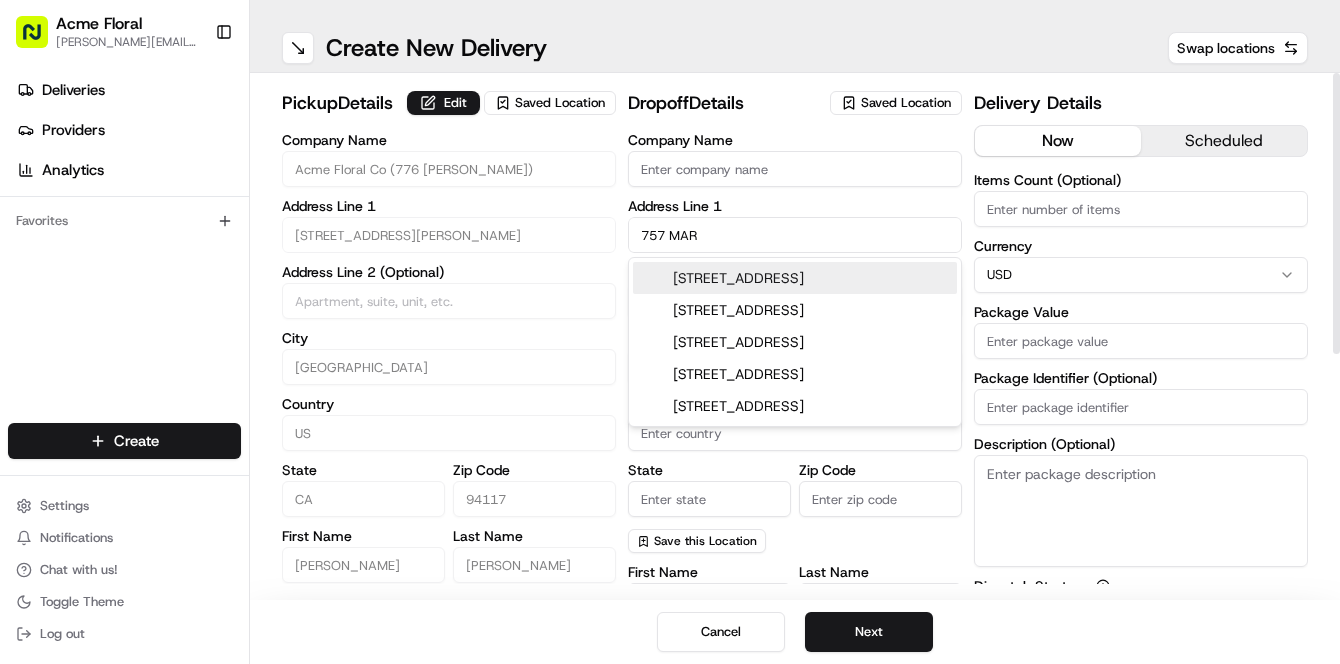 click on "[STREET_ADDRESS]" at bounding box center [795, 278] 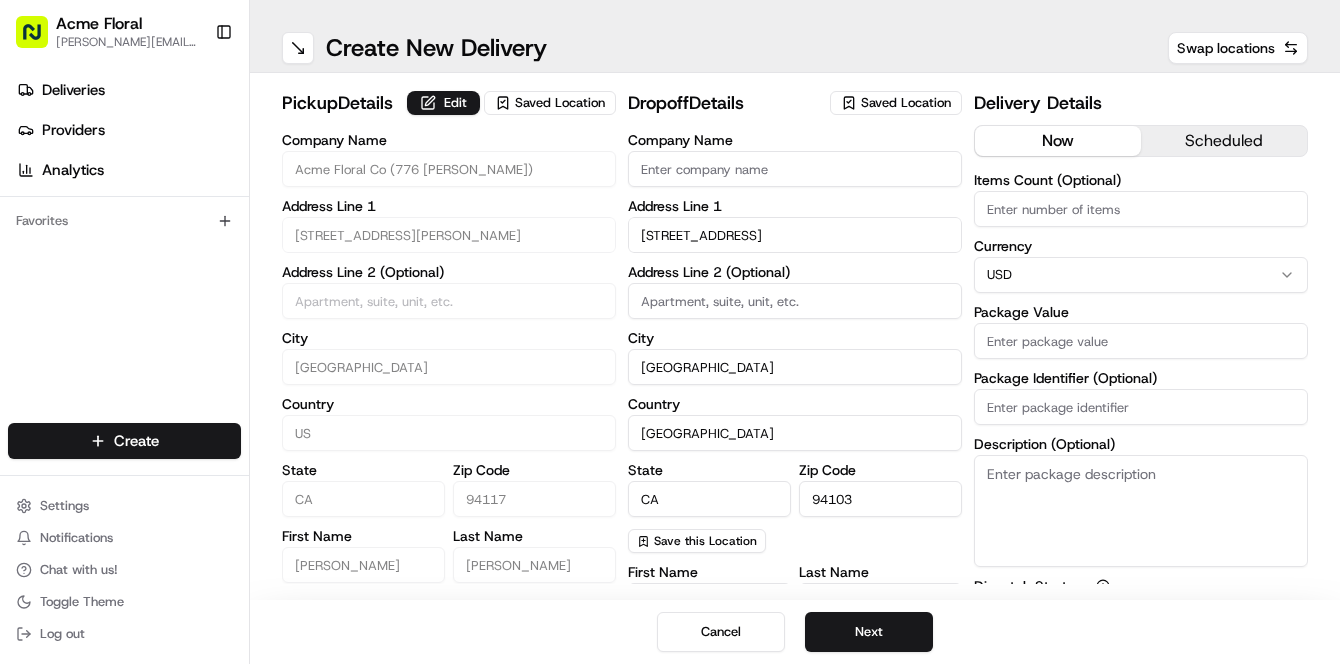 type on "[STREET_ADDRESS]" 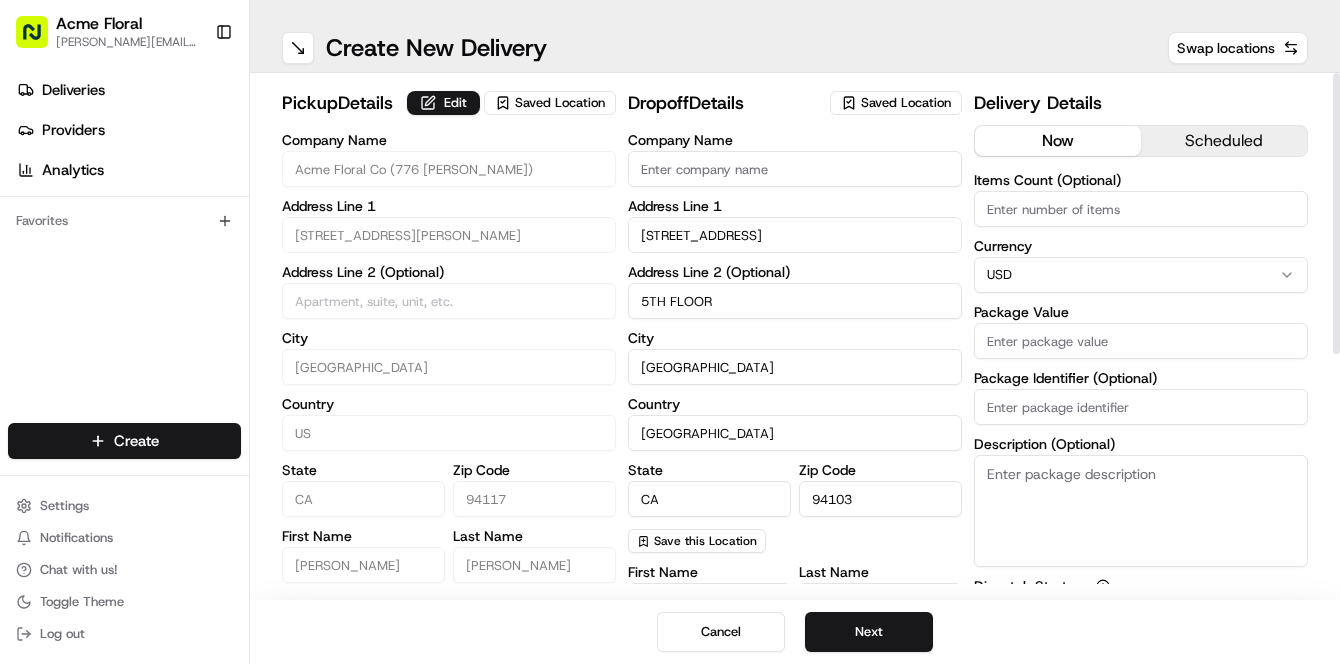type on "5TH FLOOR" 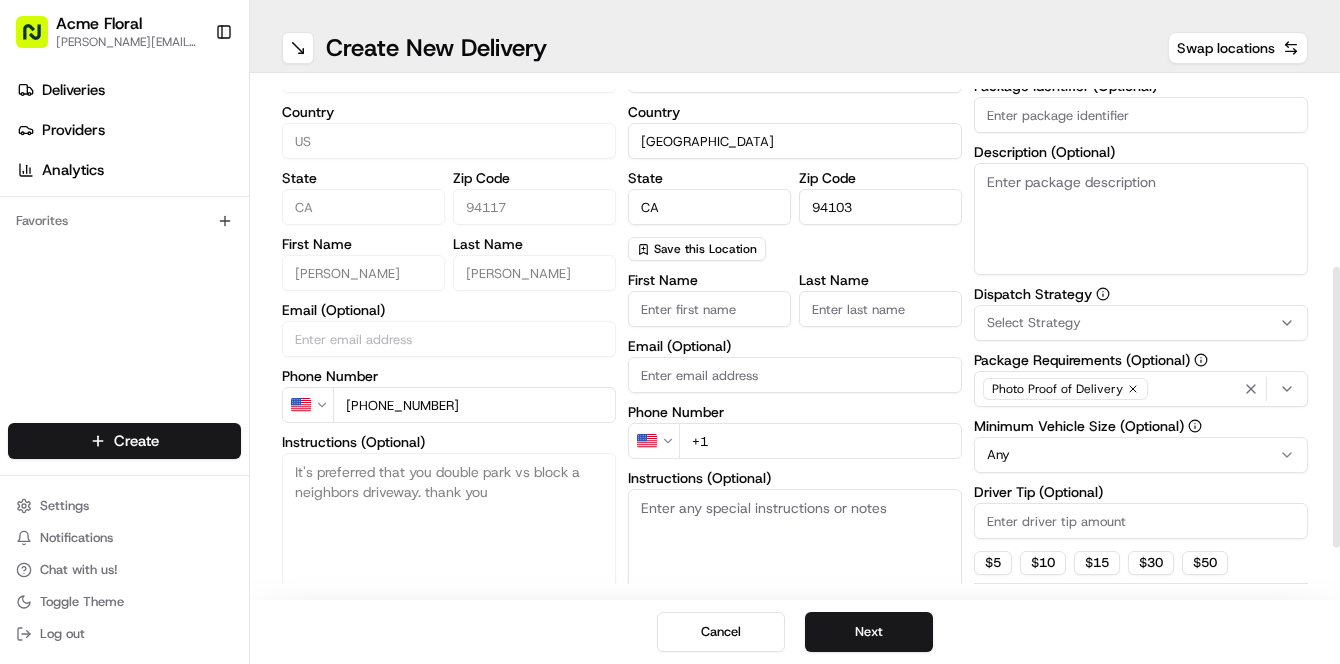 scroll, scrollTop: 379, scrollLeft: 0, axis: vertical 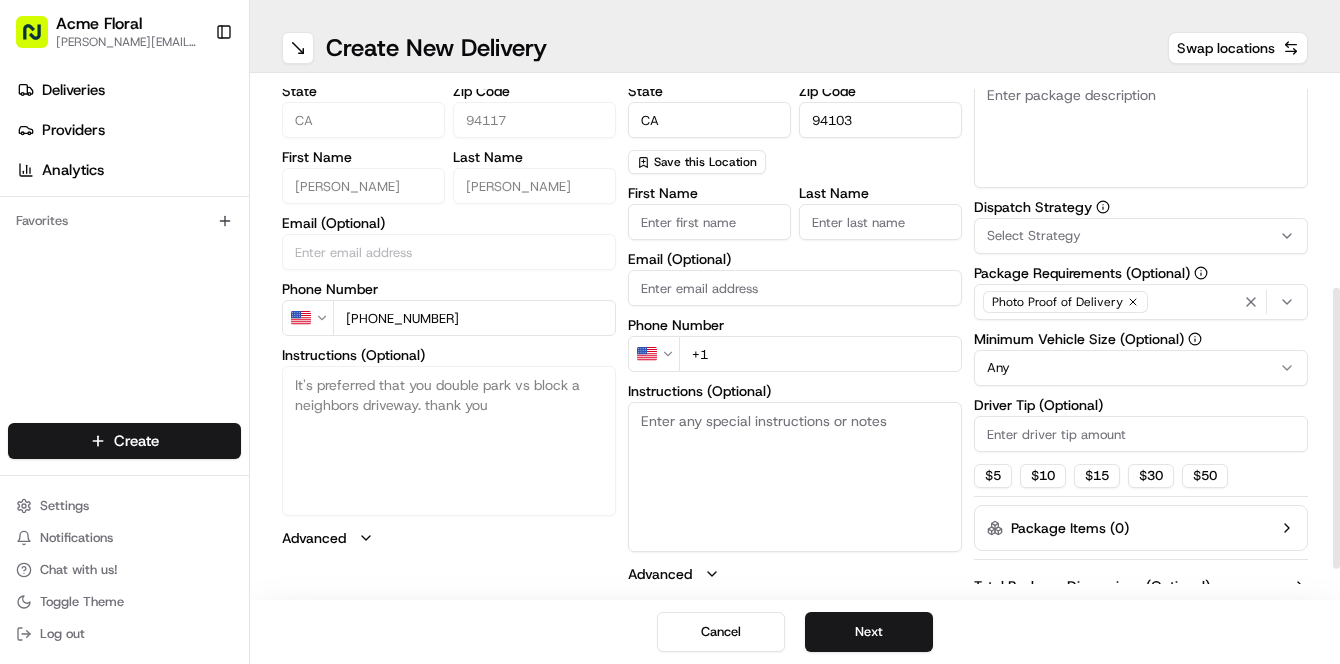 type on "FOUR SEASONS" 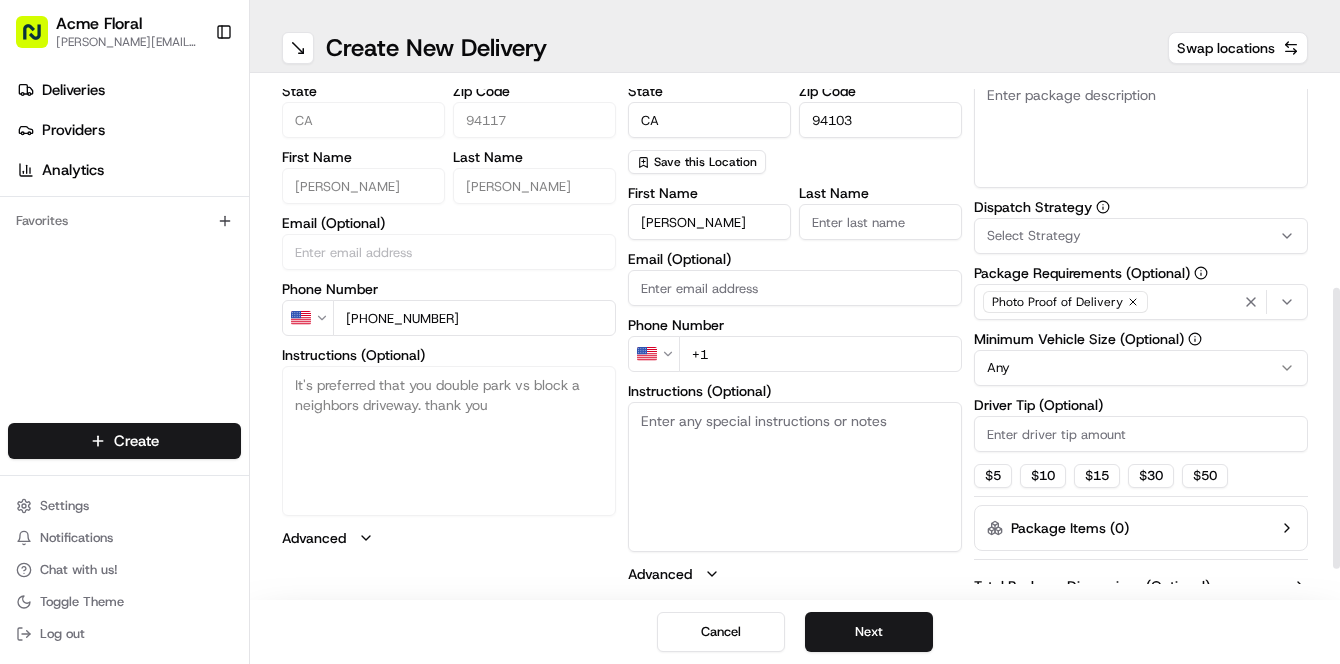 type on "[PERSON_NAME]" 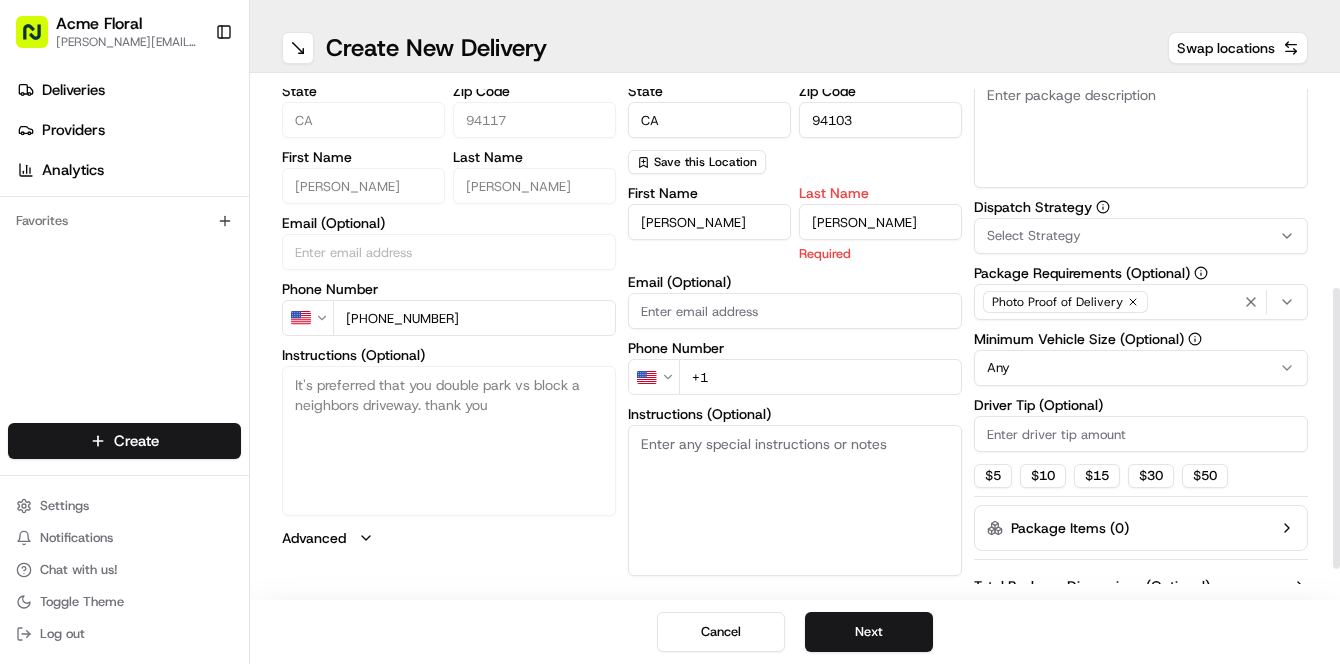 type on "[PERSON_NAME]" 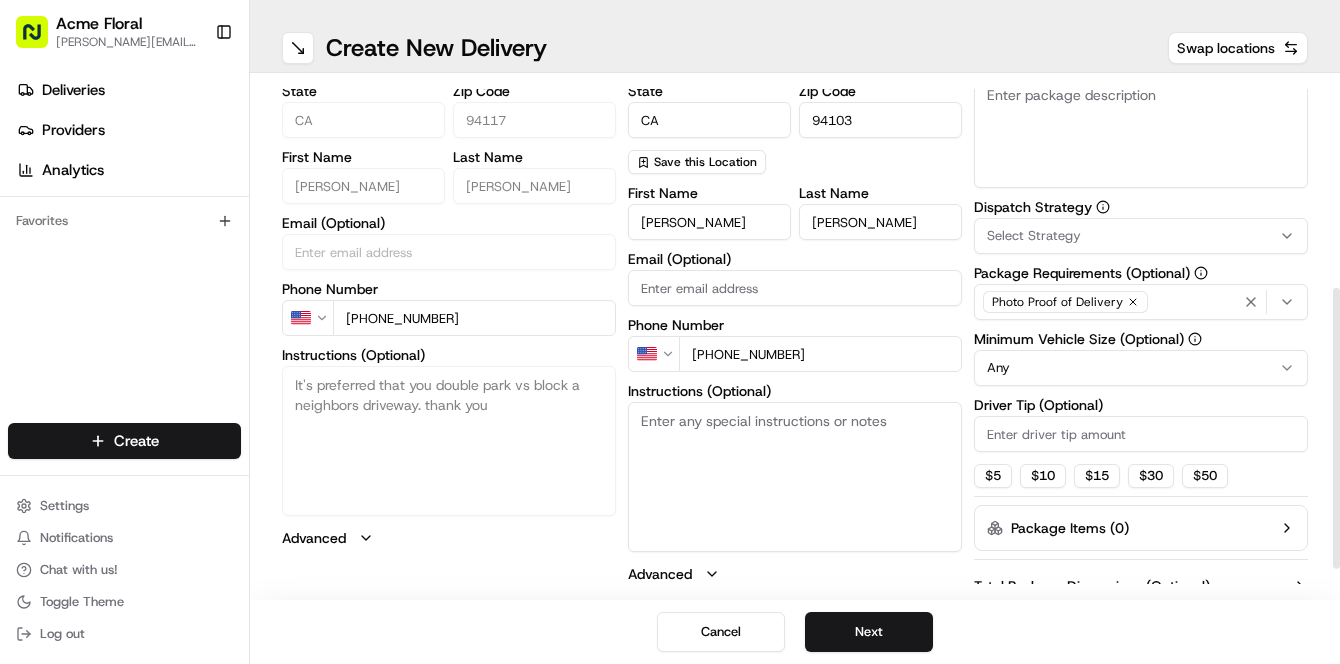 type on "[PHONE_NUMBER]" 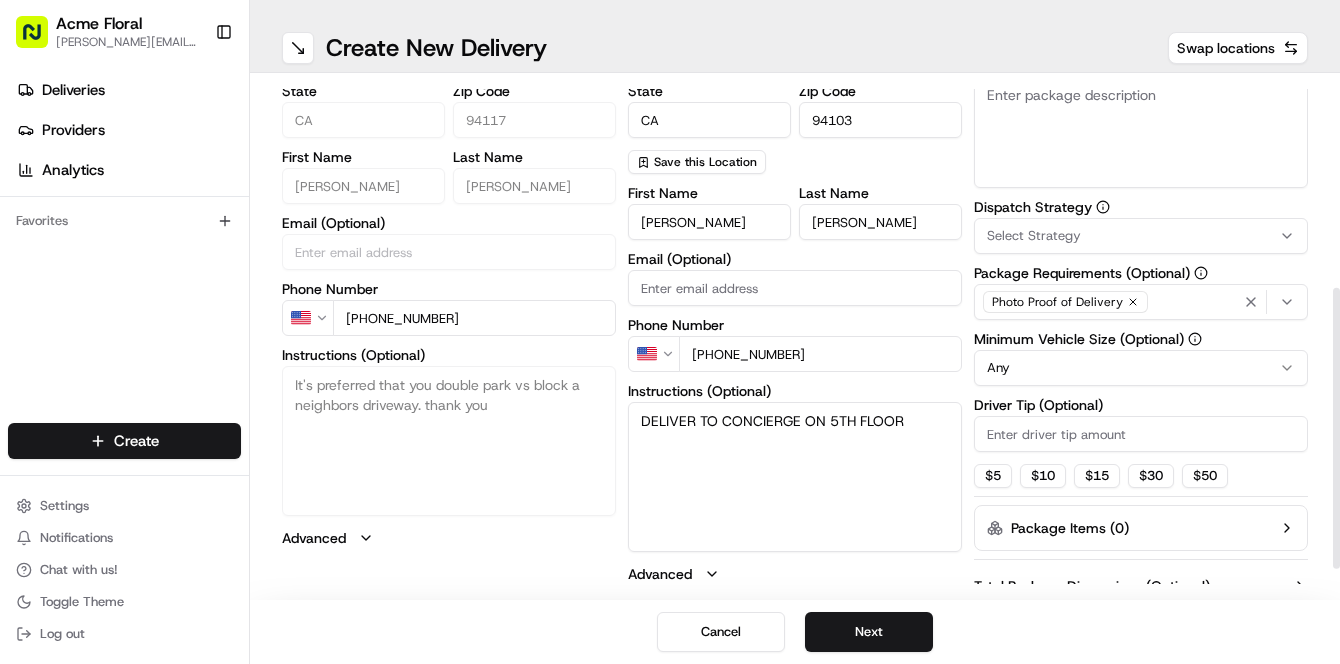 click on "DELIVER TO CONCIERGE ON 5TH FLOOR" at bounding box center (795, 477) 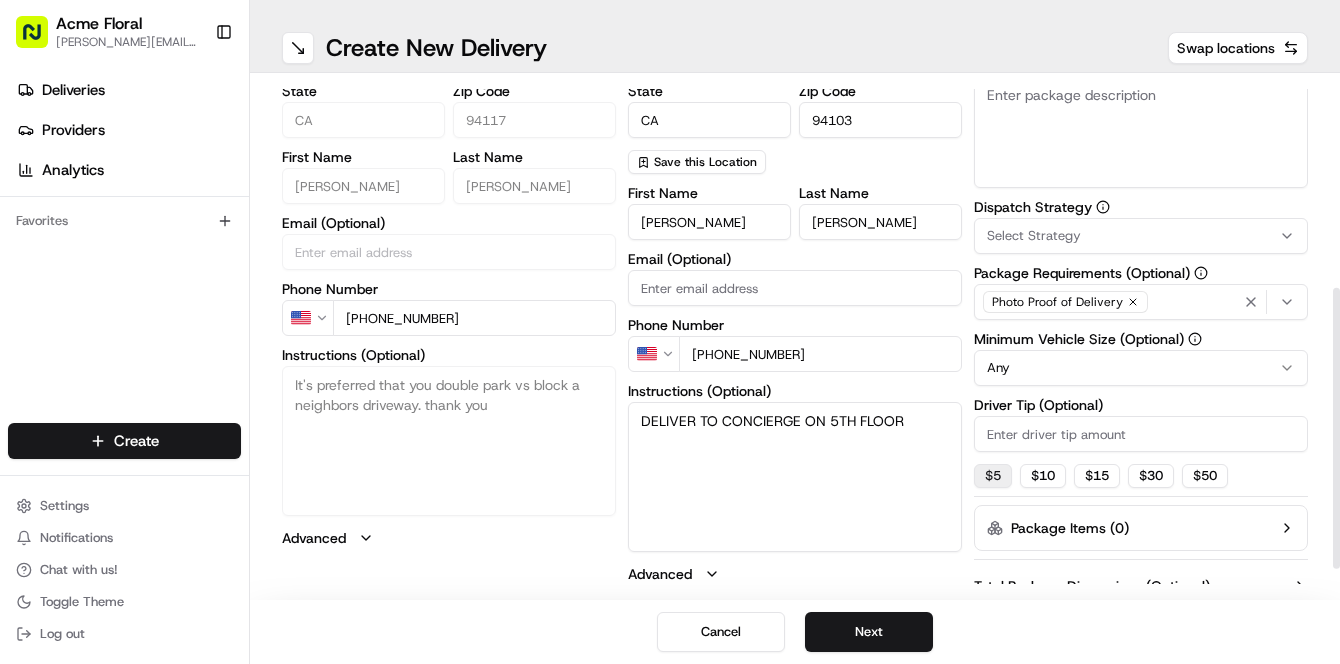 type on "DELIVER TO CONCIERGE ON 5TH FLOOR" 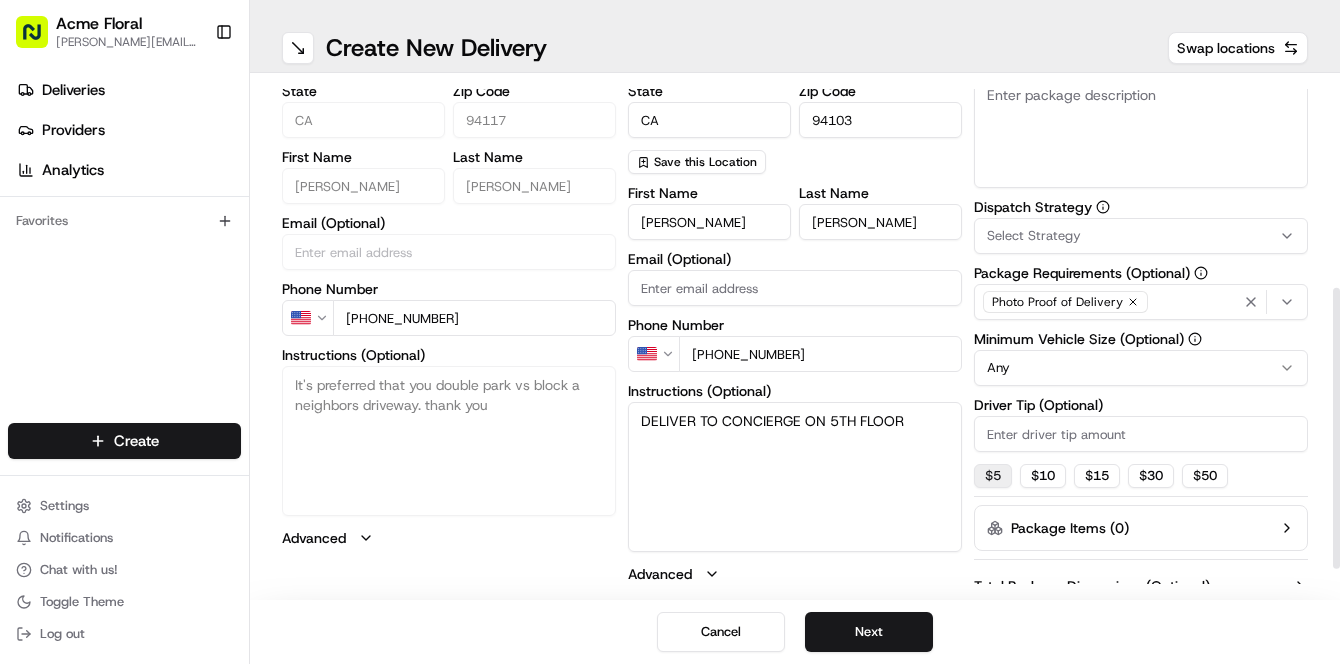 click on "$ 5" at bounding box center [993, 476] 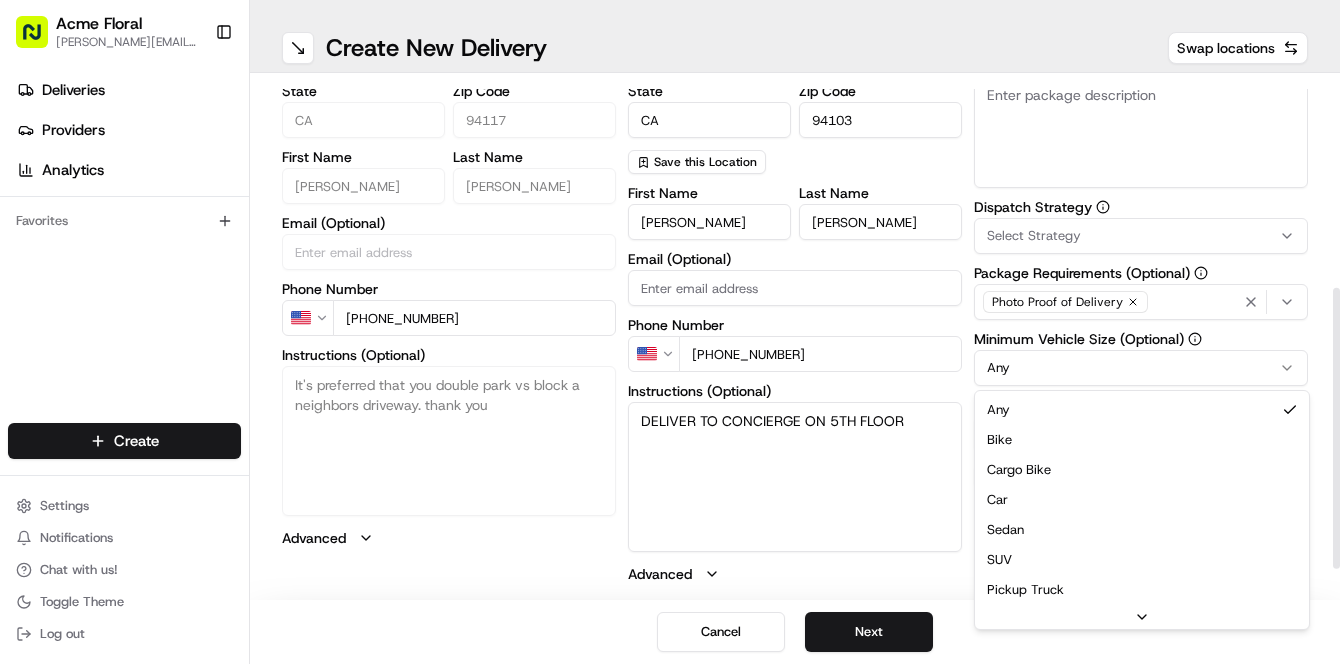 click on "Acme Floral [PERSON_NAME][EMAIL_ADDRESS][DOMAIN_NAME] Toggle Sidebar Deliveries Providers Analytics Favorites Main Menu Members & Organization Organization Users Roles Preferences Customization Tracking Orchestration Automations Dispatch Strategy Locations Pickup Locations Dropoff Locations Billing Billing Refund Requests Integrations Notification Triggers Webhooks API Keys Request Logs Create Settings Notifications Chat with us! Toggle Theme Log out ← Move left → Move right ↑ Move up ↓ Move down + Zoom in - Zoom out Home Jump left by 75% End Jump right by 75% Page Up Jump up by 75% Page Down Jump down by 75% Map Data Map data ©2025 Google Map data ©2025 Google 200 km  Click to toggle between metric and imperial units Terms Create New Delivery Swap locations pickup  Details  Edit Saved Location Company Name Acme Floral Co (776 [PERSON_NAME]) Address Line 1 776 [PERSON_NAME] St Address Line 2 (Optional) City [GEOGRAPHIC_DATA] Country [GEOGRAPHIC_DATA] State [US_STATE] Zip Code 94117 First Name [PERSON_NAME] Last Name [PERSON_NAME] Email (Optional) Phone Number" at bounding box center [670, 332] 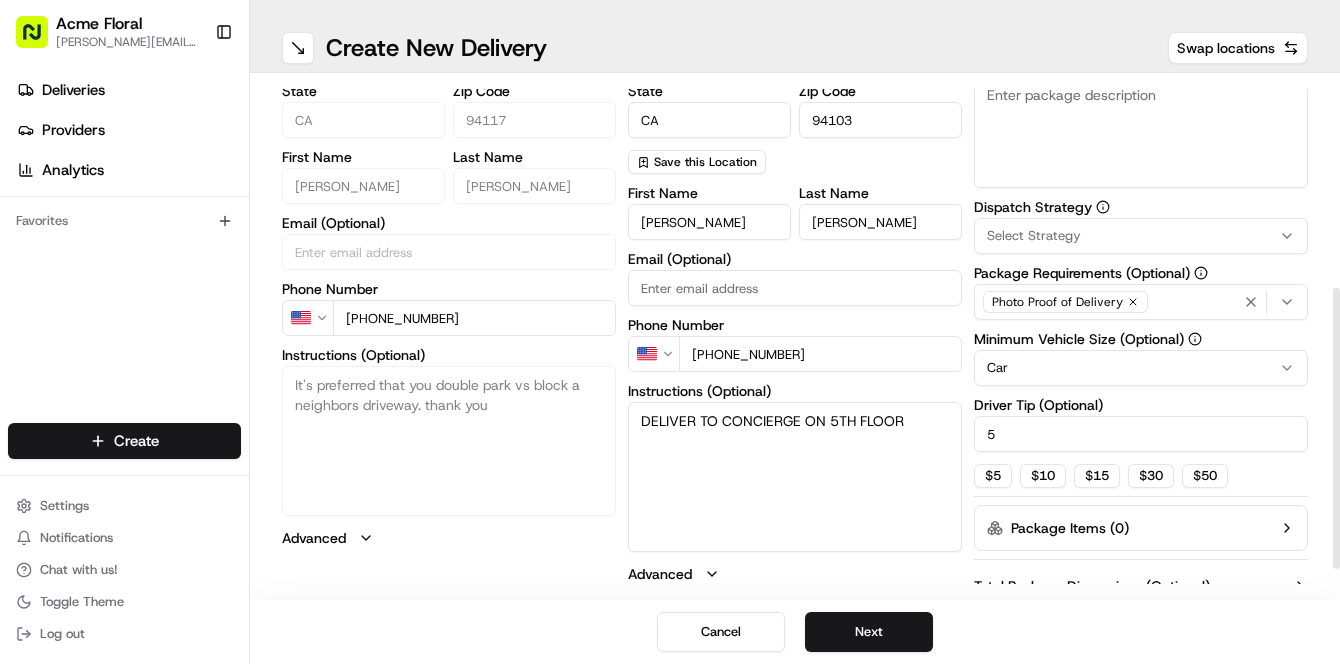 click on "Select Strategy" at bounding box center [1034, 236] 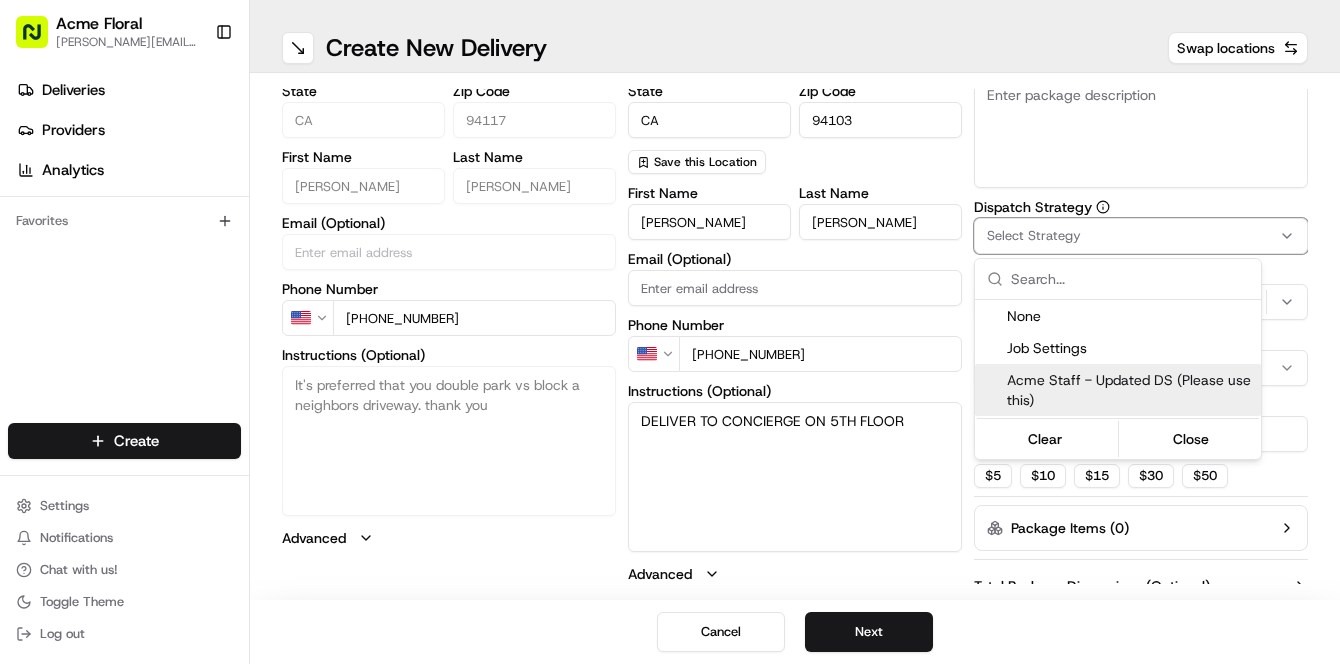 click on "Acme Staff - Updated DS (Please use this)" at bounding box center [1130, 390] 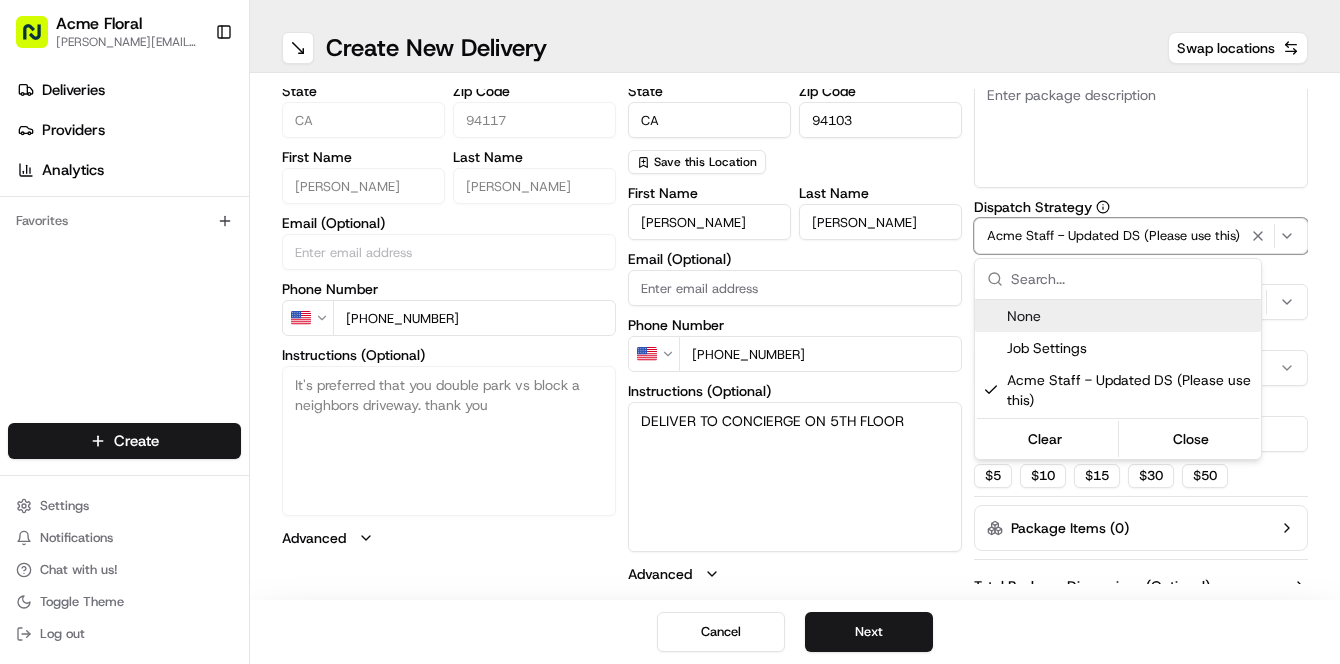 click on "Acme Floral [PERSON_NAME][EMAIL_ADDRESS][DOMAIN_NAME] Toggle Sidebar Deliveries Providers Analytics Favorites Main Menu Members & Organization Organization Users Roles Preferences Customization Tracking Orchestration Automations Dispatch Strategy Locations Pickup Locations Dropoff Locations Billing Billing Refund Requests Integrations Notification Triggers Webhooks API Keys Request Logs Create Settings Notifications Chat with us! Toggle Theme Log out ← Move left → Move right ↑ Move up ↓ Move down + Zoom in - Zoom out Home Jump left by 75% End Jump right by 75% Page Up Jump up by 75% Page Down Jump down by 75% Map Data Map data ©2025 Google Map data ©2025 Google 200 km  Click to toggle between metric and imperial units Terms Create New Delivery Swap locations pickup  Details  Edit Saved Location Company Name Acme Floral Co (776 [PERSON_NAME]) Address Line 1 776 [PERSON_NAME] St Address Line 2 (Optional) City [GEOGRAPHIC_DATA] Country [GEOGRAPHIC_DATA] State [US_STATE] Zip Code 94117 First Name [PERSON_NAME] Last Name [PERSON_NAME] Email (Optional) Phone Number" at bounding box center (670, 332) 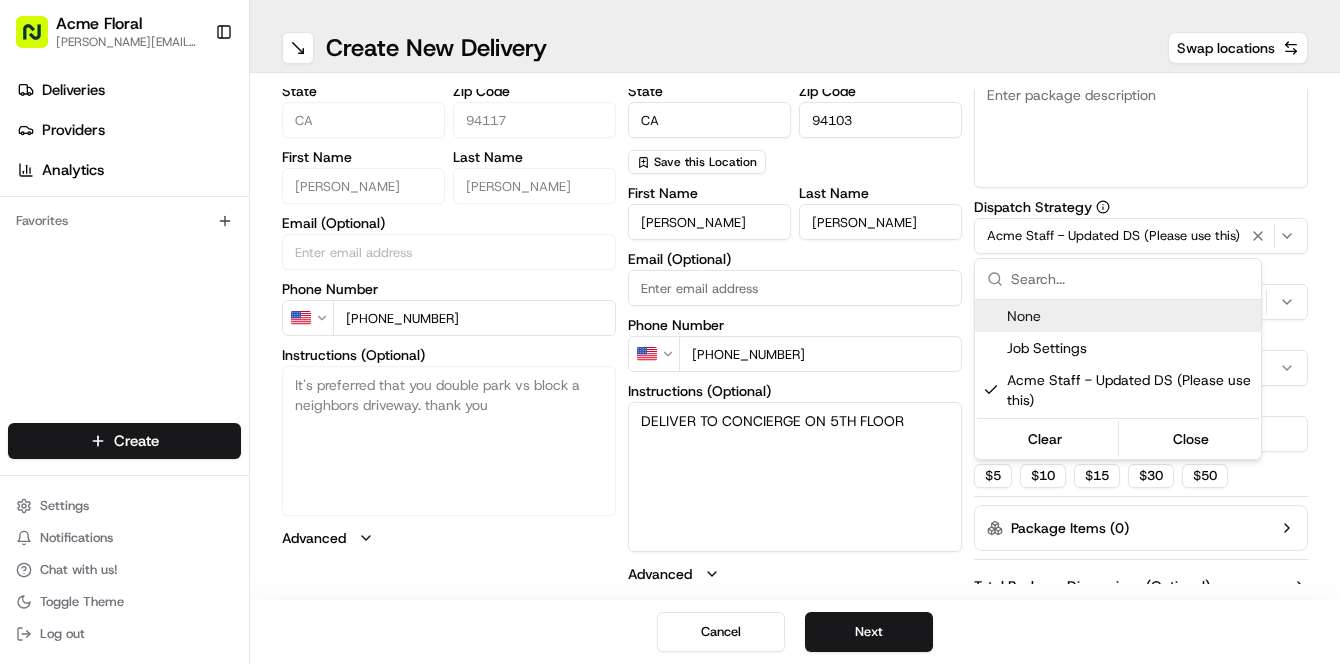 type 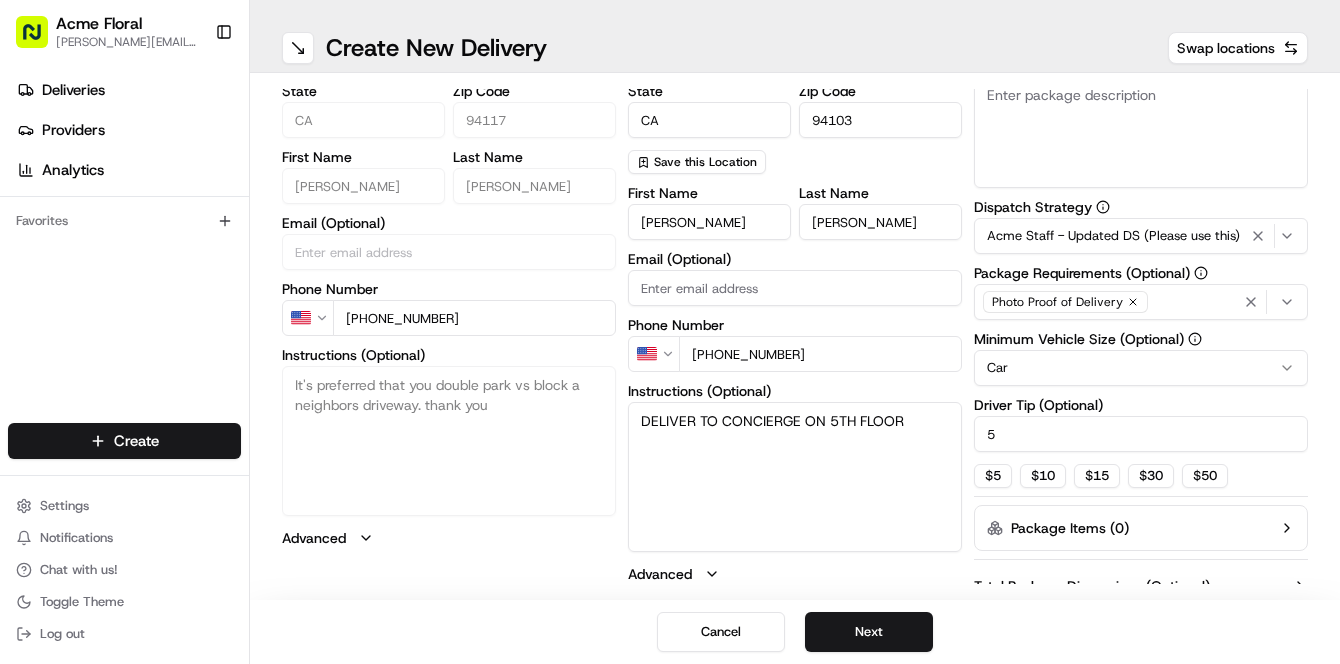 click on "Description (Optional)" at bounding box center [1141, 132] 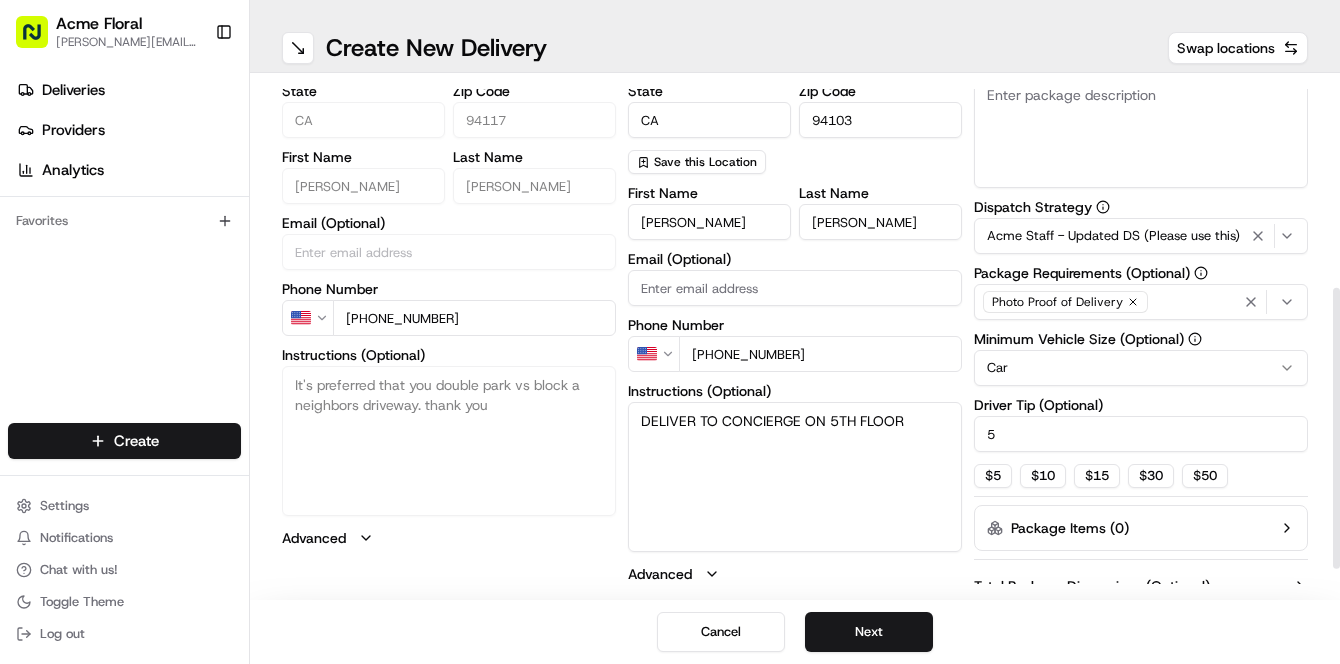 paste on "DELIVER TO CONCIERGE ON 5TH FLOOR" 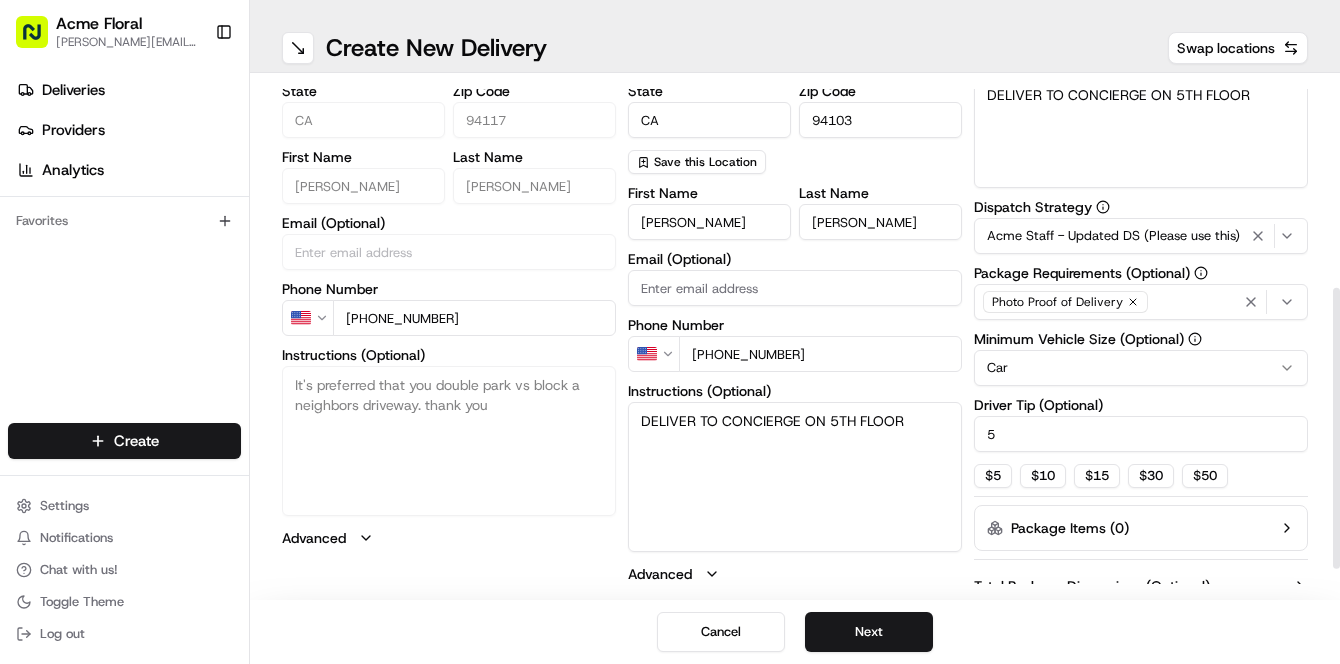 scroll, scrollTop: 376, scrollLeft: 0, axis: vertical 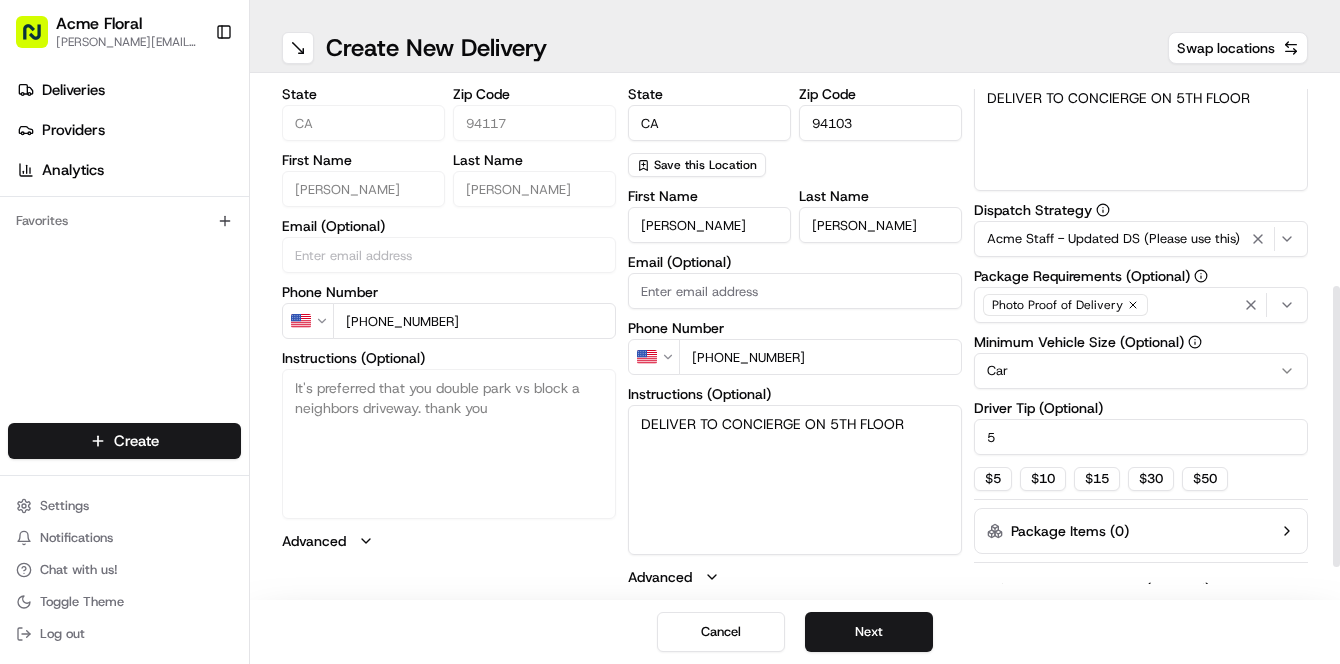 type on "DELIVER TO CONCIERGE ON 5TH FLOOR" 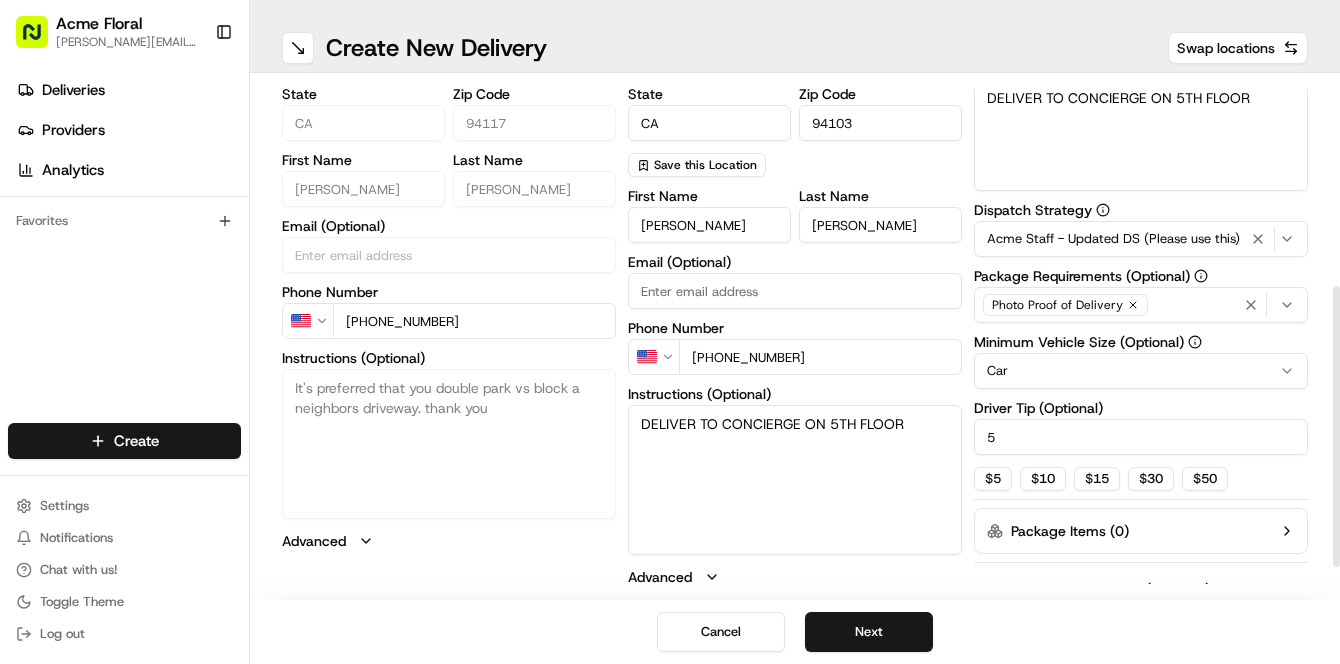 click on "pickup  Details  Edit Saved Location Company Name Acme Floral Co (776 [PERSON_NAME]) Address Line 1 776 [PERSON_NAME] St Address Line 2 (Optional) City [GEOGRAPHIC_DATA] Country US State [US_STATE] Zip Code 94117 First Name [PERSON_NAME] Last Name [PERSON_NAME] Email (Optional) Phone Number US [PHONE_NUMBER] Instructions (Optional) It's preferred that you double park vs block a neighbors driveway. thank you Advanced dropoff  Details Saved Location Company Name FOUR SEASONS Address Line 1 [STREET_ADDRESS] Address Line 2 (Optional) [GEOGRAPHIC_DATA] [GEOGRAPHIC_DATA] [US_STATE] Zip Code 94103 Save this Location First Name [PERSON_NAME] Last Name [PERSON_NAME] Email (Optional) Phone Number US [PHONE_NUMBER] Instructions (Optional) DELIVER TO CONCIERGE ON 5TH FLOOR Advanced Delivery Details now scheduled Items Count (Optional) Currency USD Package Value Package Identifier (Optional) Description (Optional) DELIVER TO CONCIERGE ON 5TH FLOOR Dispatch Strategy Acme Staff - Updated DS (Please use this) Package Requirements (Optional) Car 5 $ 5 $ 10 $ 15 $" at bounding box center [795, 178] 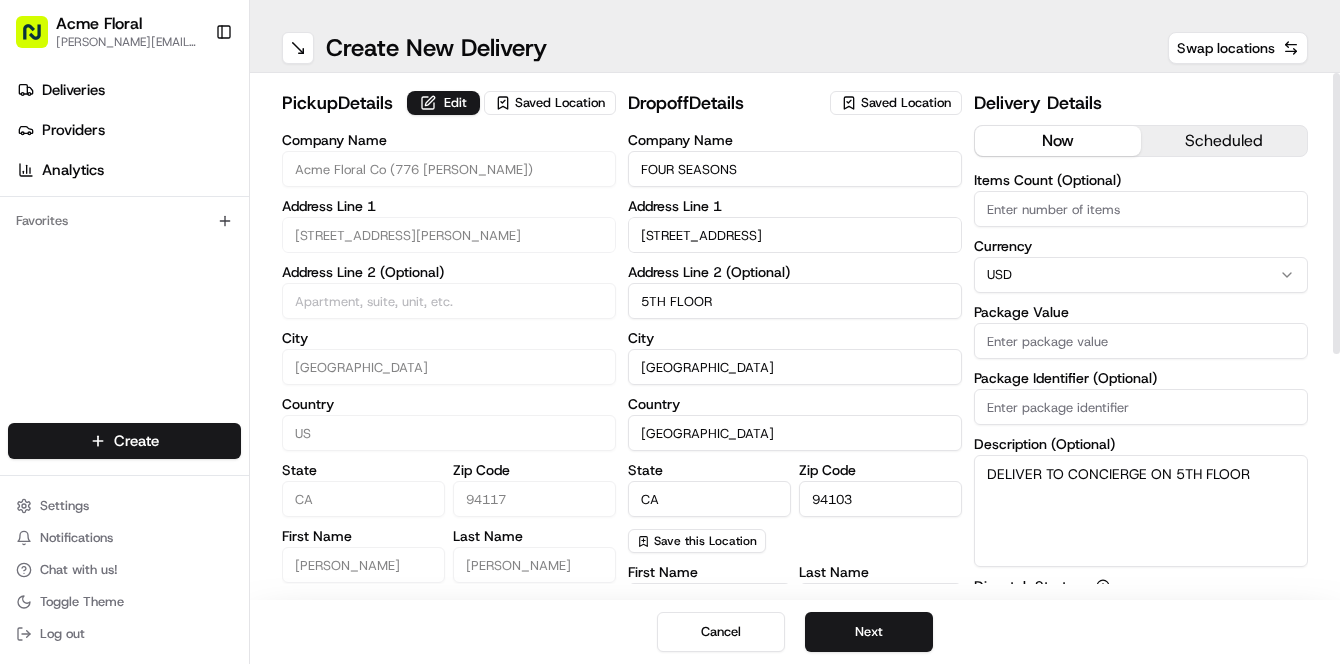 scroll, scrollTop: 0, scrollLeft: 0, axis: both 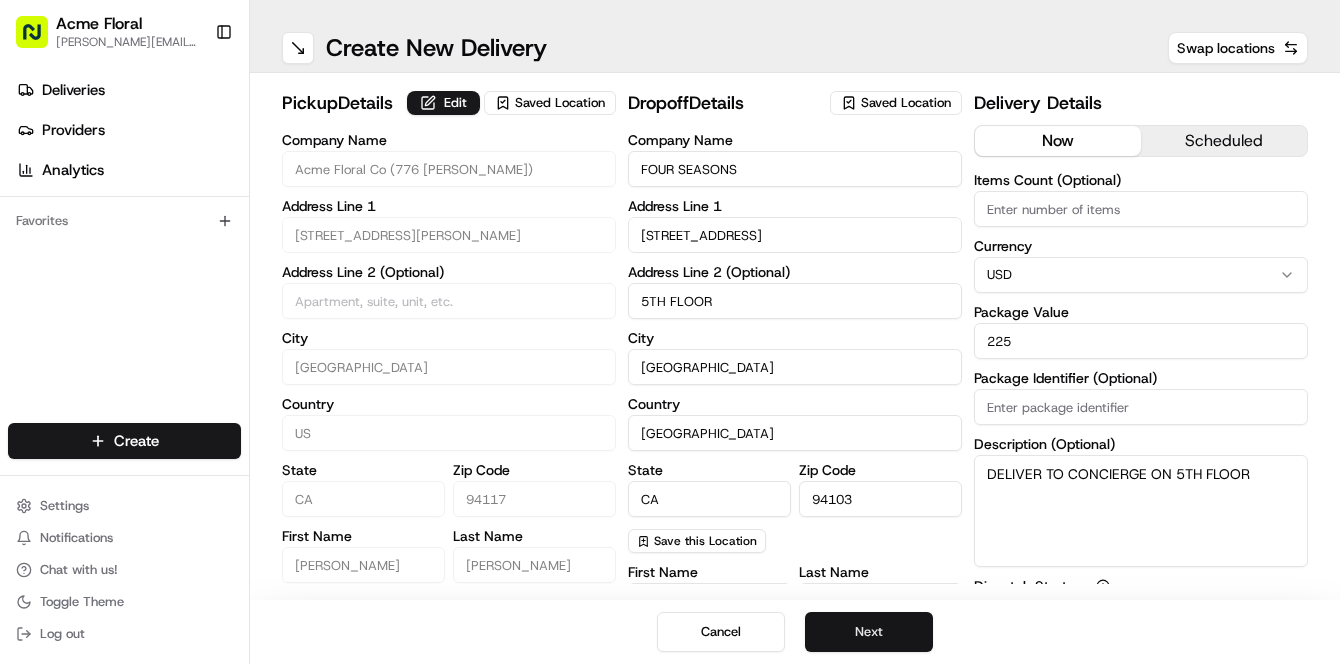type on "225" 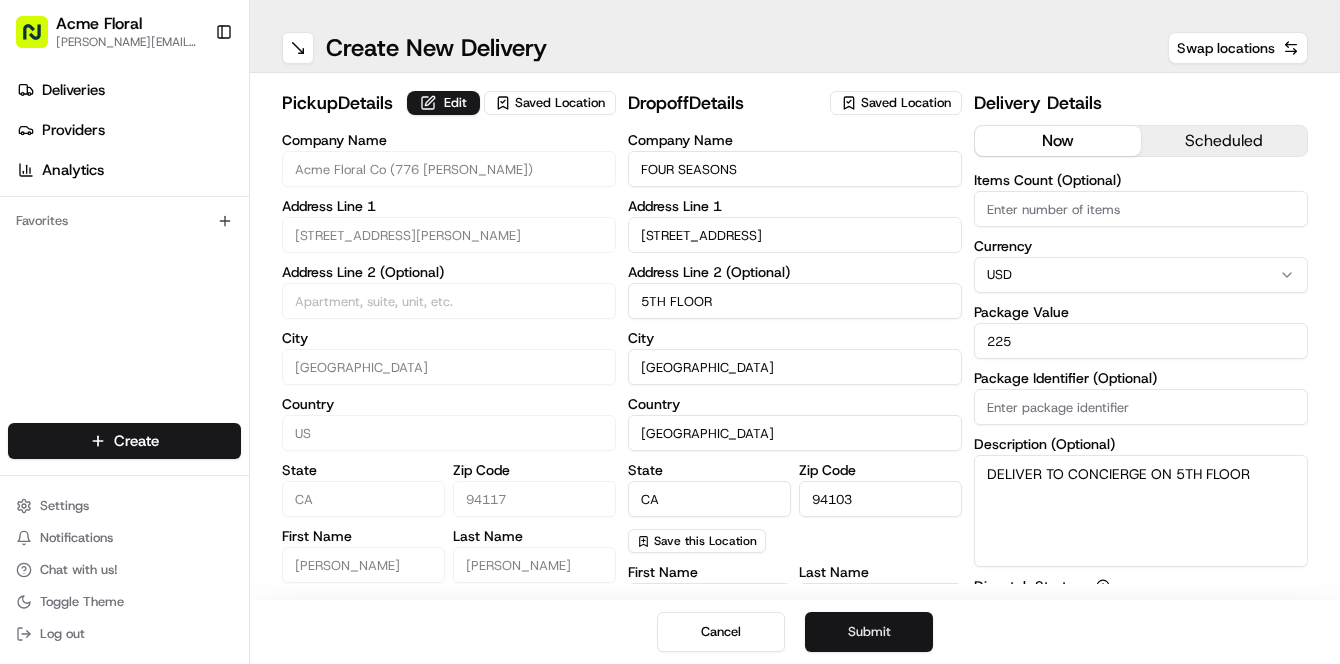 click on "Submit" at bounding box center [869, 632] 